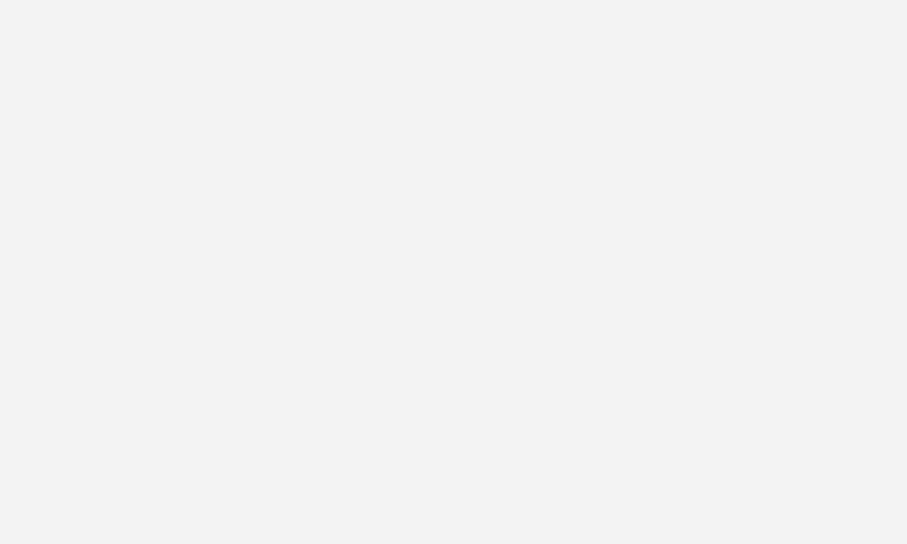 scroll, scrollTop: 0, scrollLeft: 0, axis: both 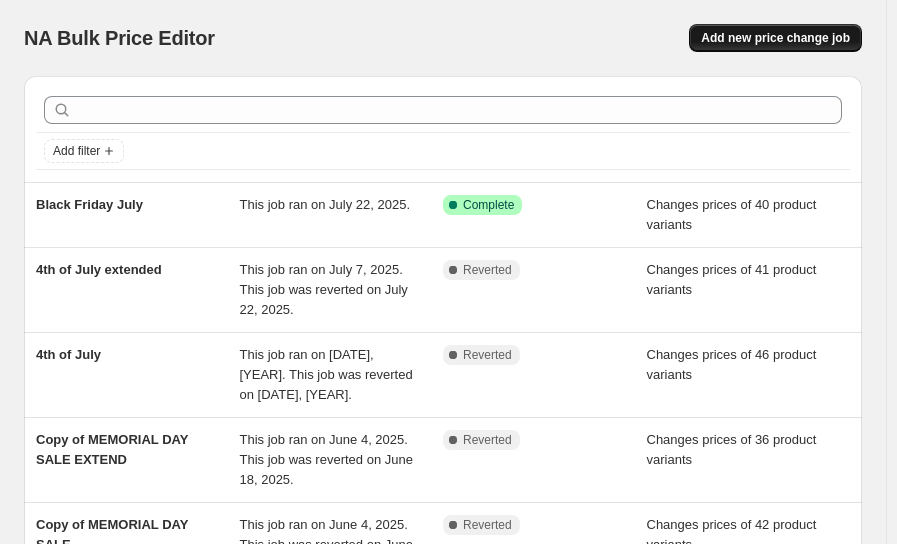 click on "Add new price change job" at bounding box center [775, 38] 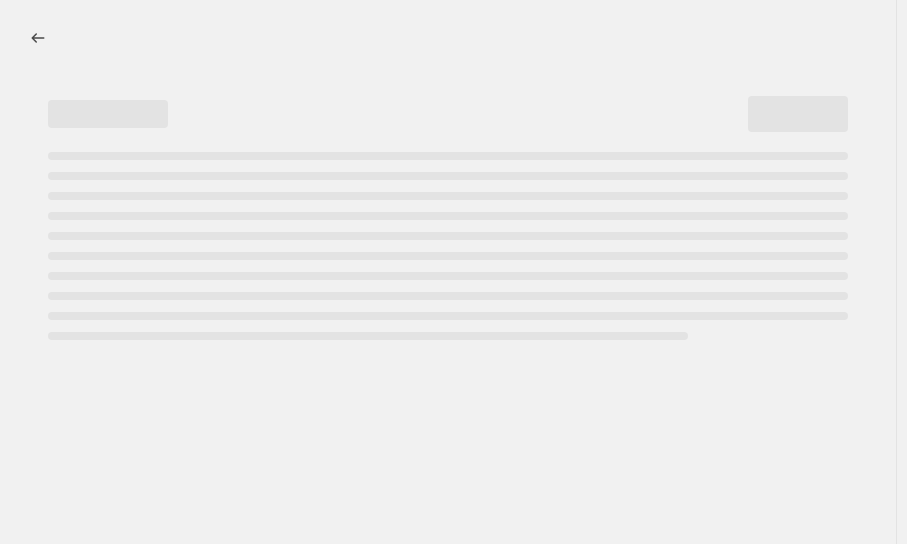 select on "percentage" 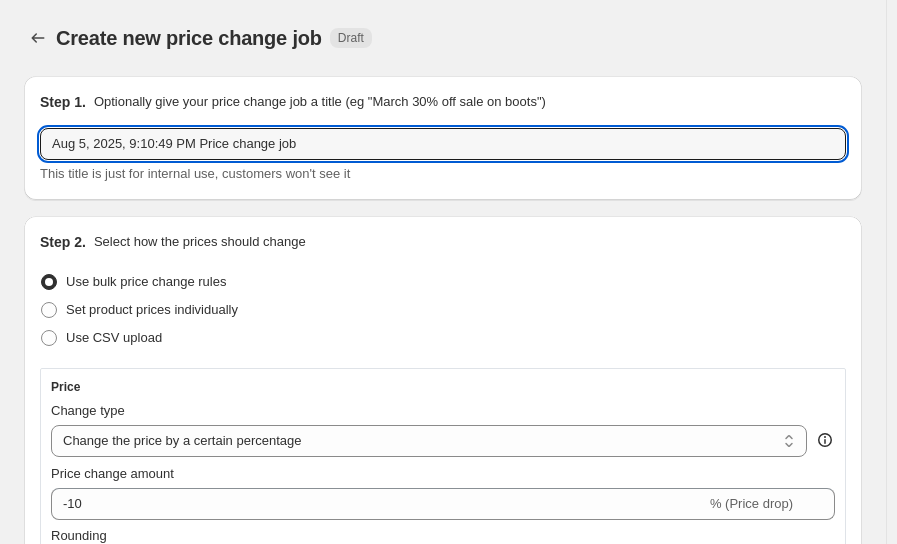 drag, startPoint x: 287, startPoint y: 138, endPoint x: -95, endPoint y: 155, distance: 382.37808 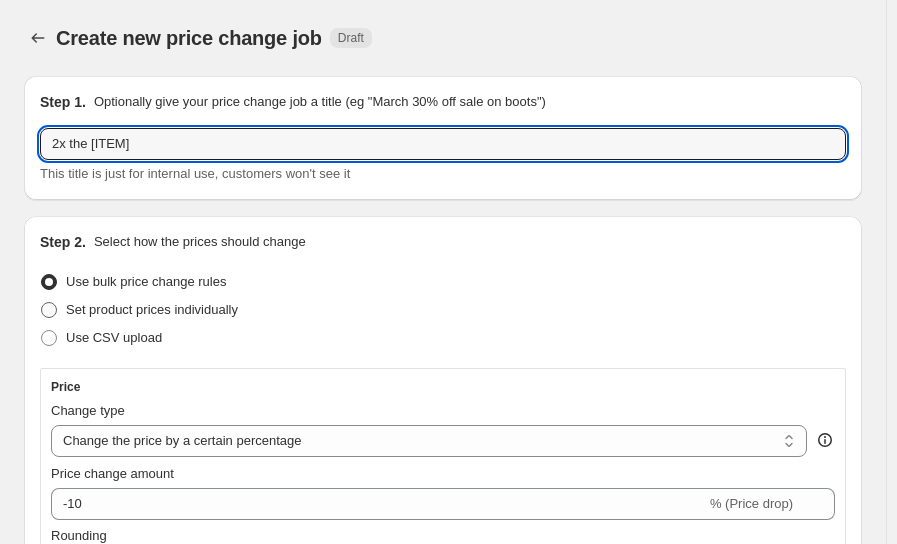 type on "2x the [ITEM]" 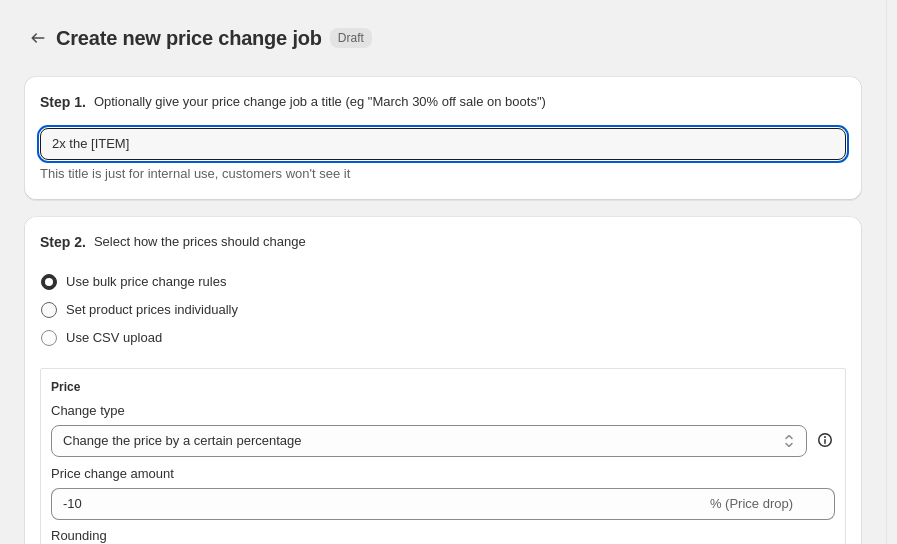 radio on "true" 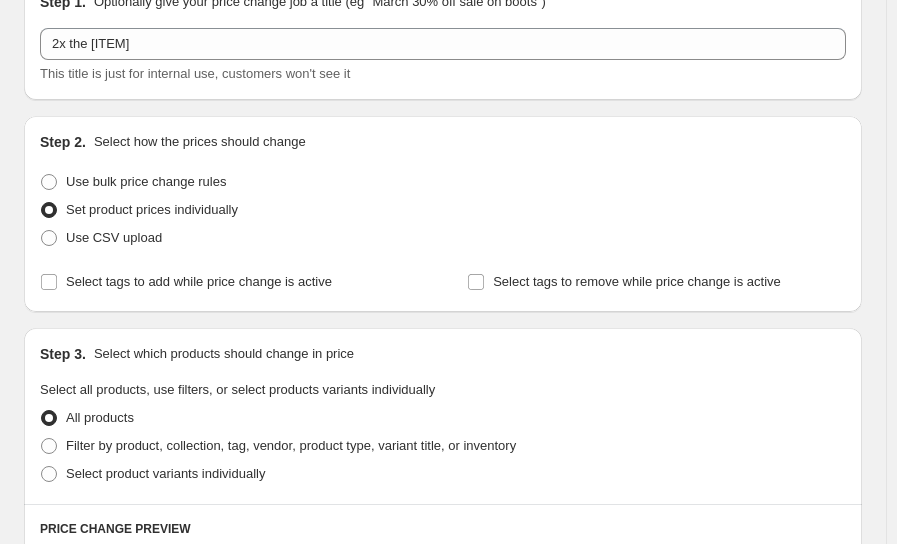 scroll, scrollTop: 199, scrollLeft: 0, axis: vertical 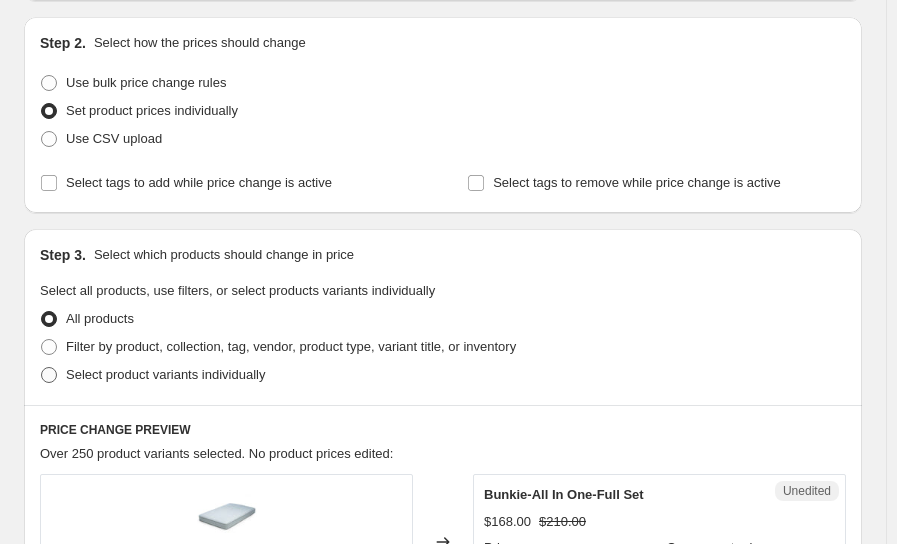 click on "Select product variants individually" at bounding box center (165, 374) 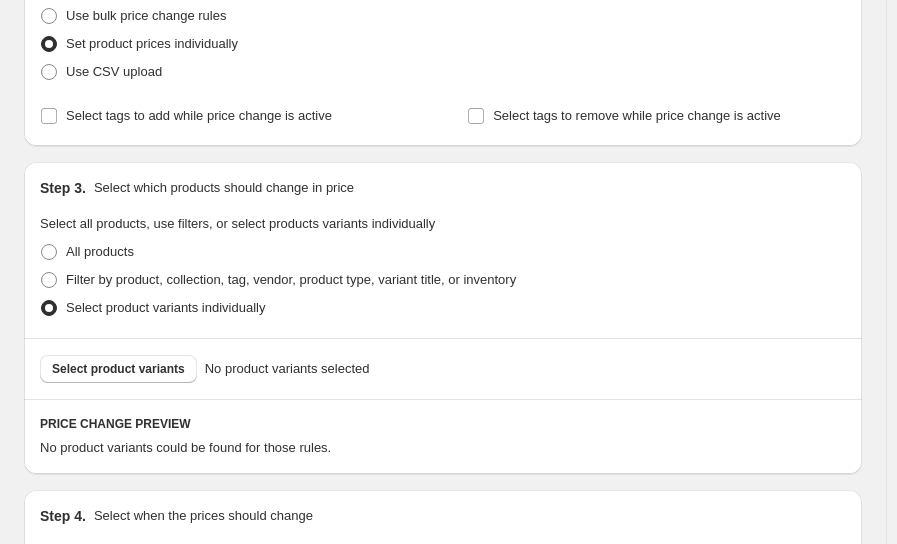 scroll, scrollTop: 299, scrollLeft: 0, axis: vertical 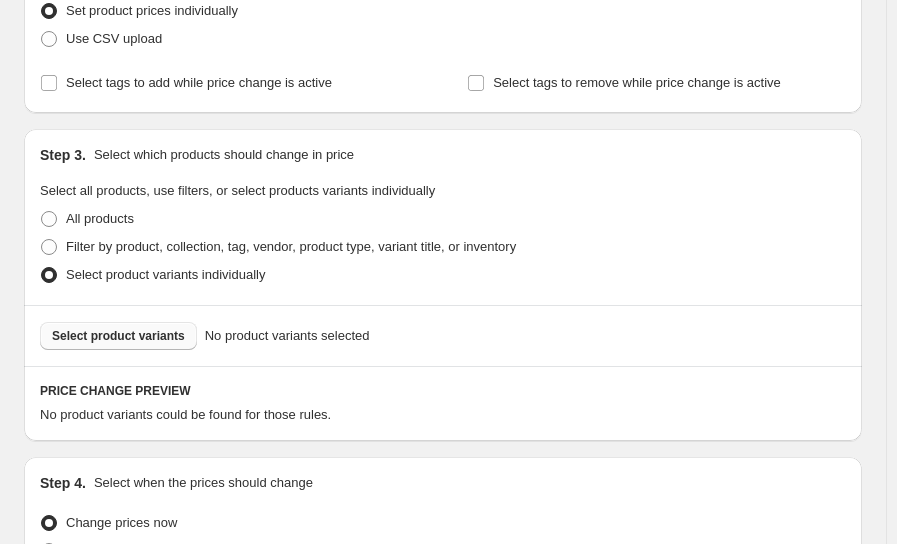 click on "Select product variants" at bounding box center (118, 336) 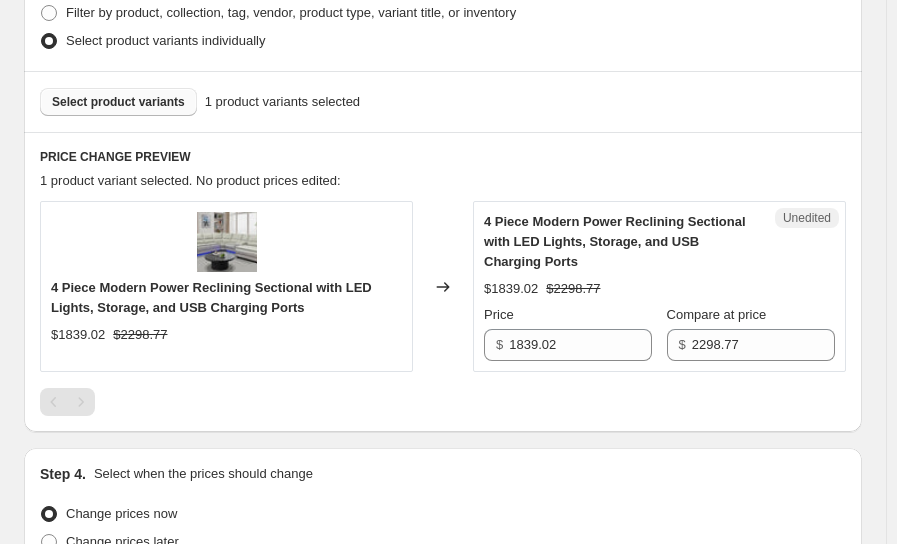 scroll, scrollTop: 699, scrollLeft: 0, axis: vertical 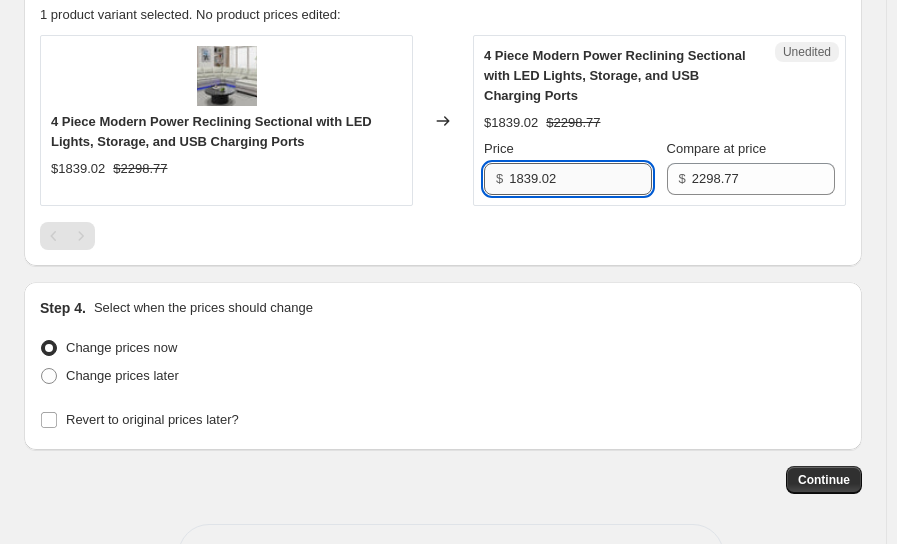 click on "1839.02" at bounding box center [580, 179] 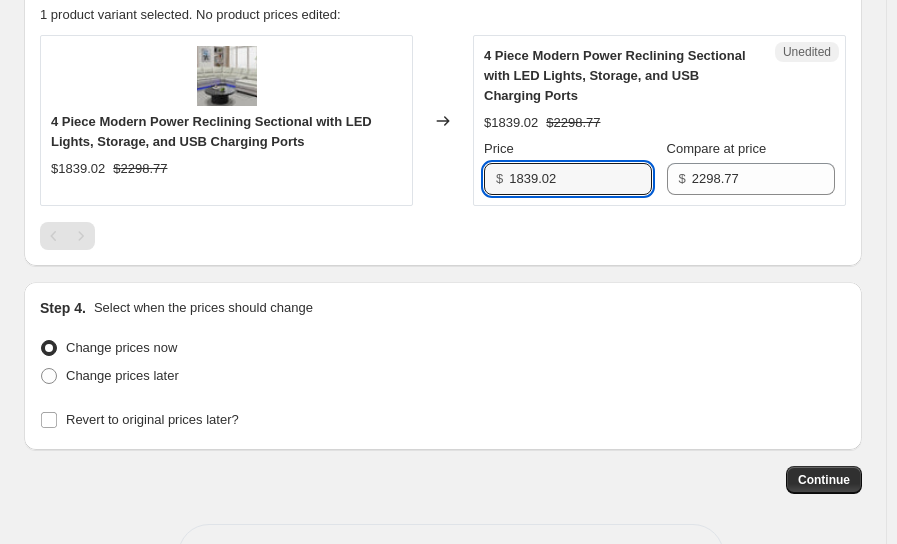 drag, startPoint x: 615, startPoint y: 183, endPoint x: 484, endPoint y: 165, distance: 132.23087 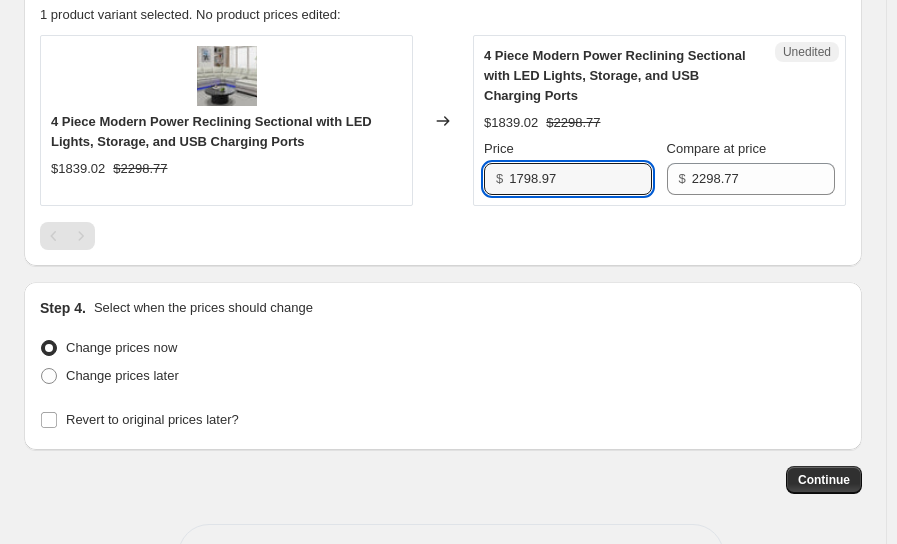 type on "1798.97" 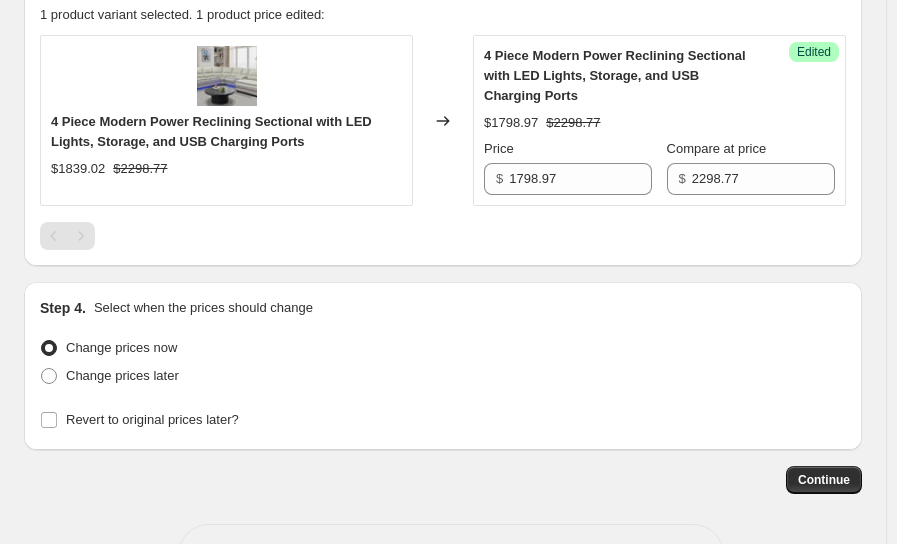 click at bounding box center [443, 236] 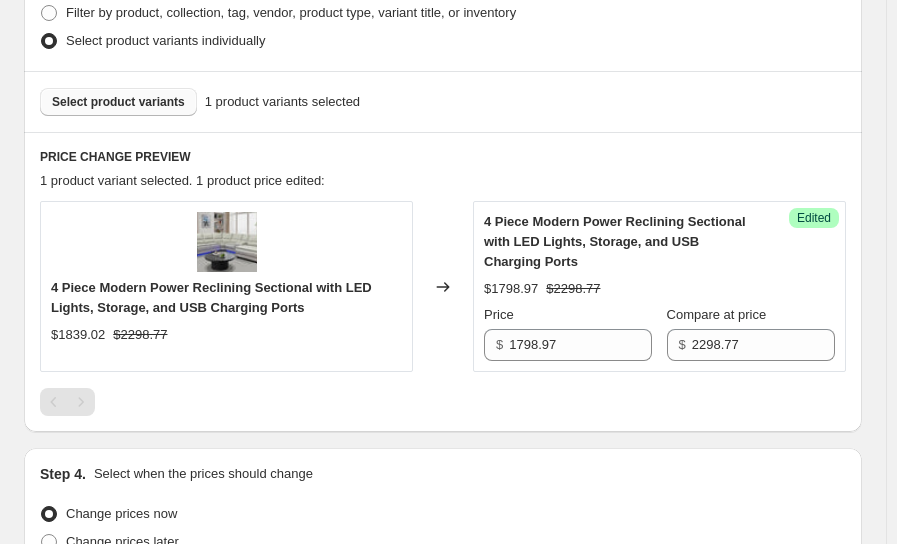 scroll, scrollTop: 366, scrollLeft: 0, axis: vertical 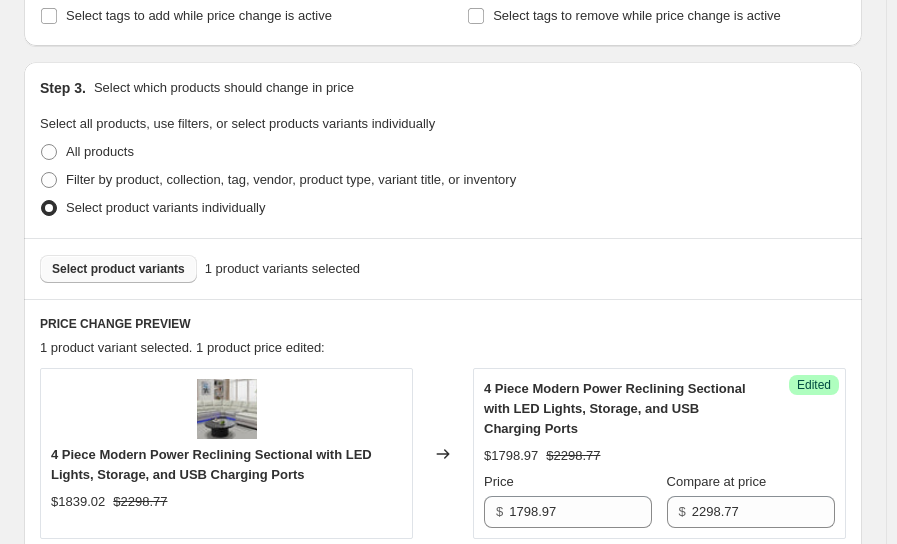 click on "Select product variants" at bounding box center [118, 269] 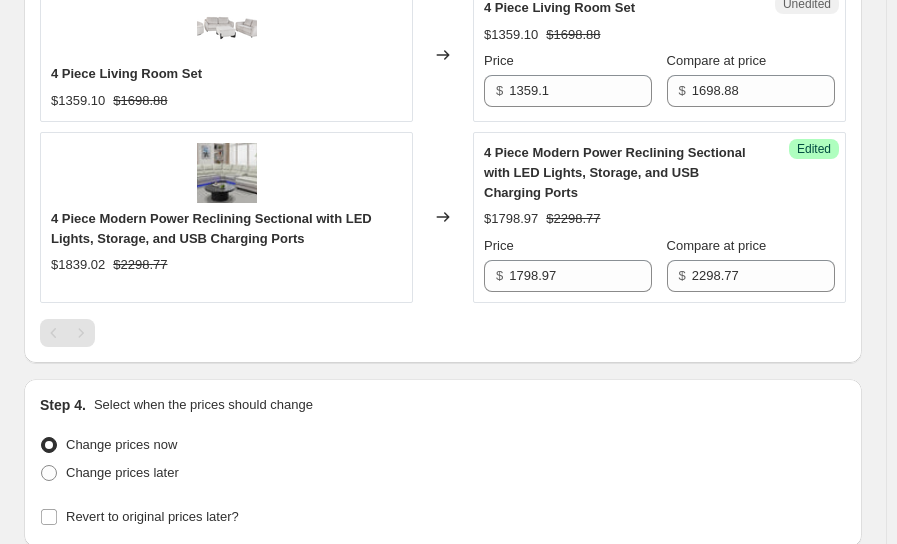 scroll, scrollTop: 613, scrollLeft: 0, axis: vertical 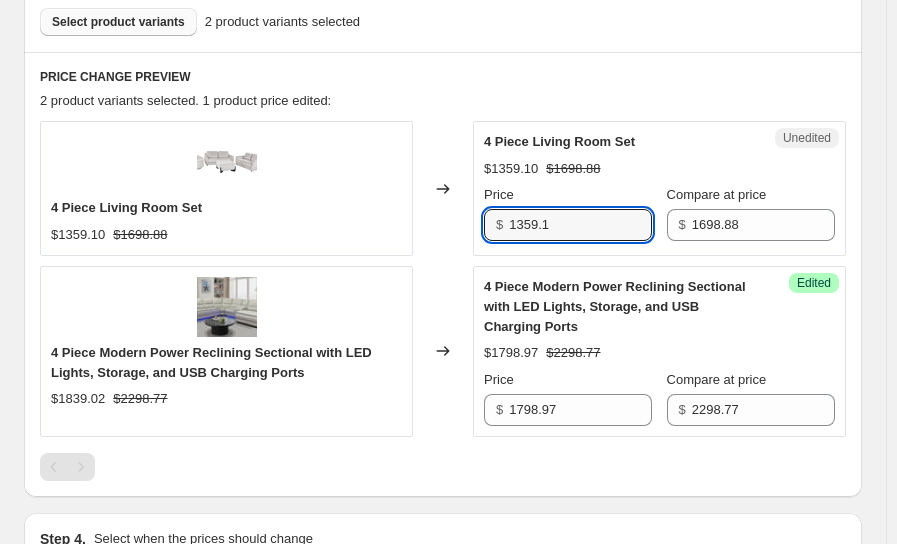 drag, startPoint x: 568, startPoint y: 229, endPoint x: 487, endPoint y: 232, distance: 81.055534 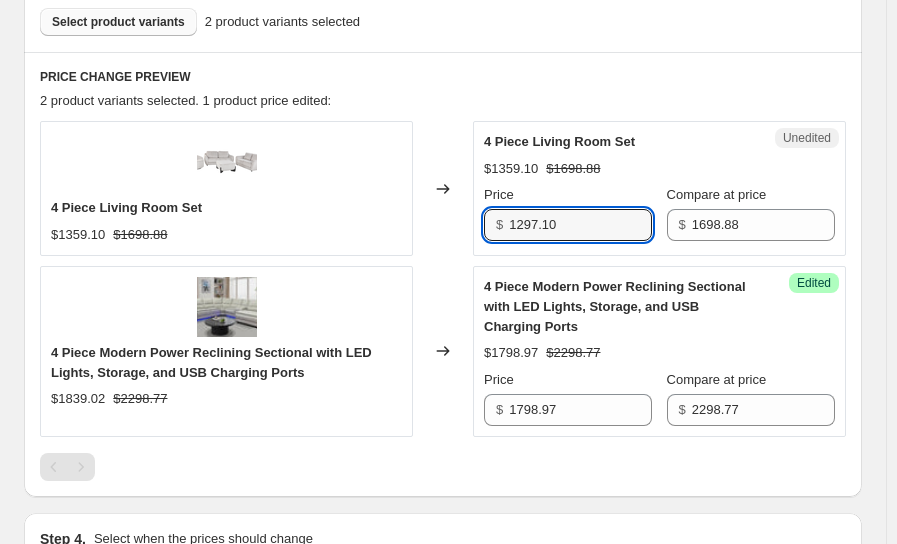 type on "1297.10" 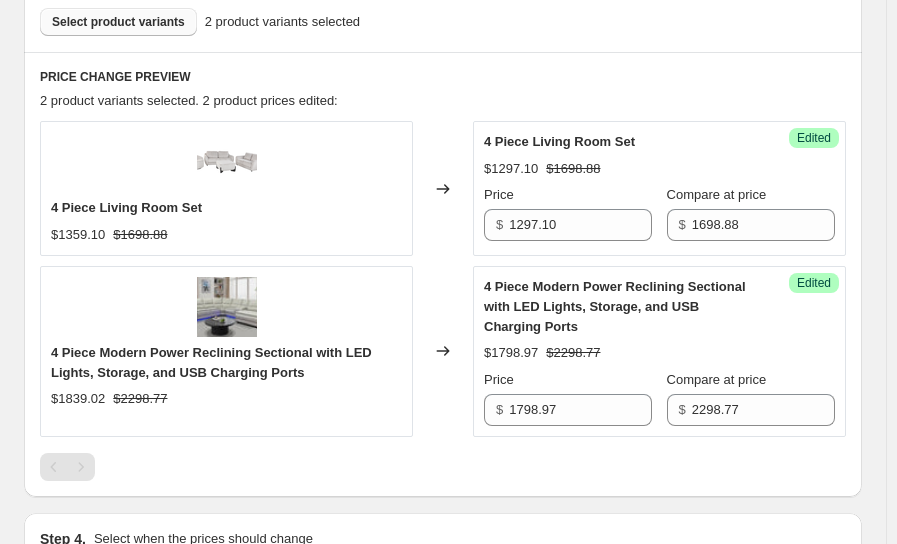 click on "Changed to" at bounding box center (443, 188) 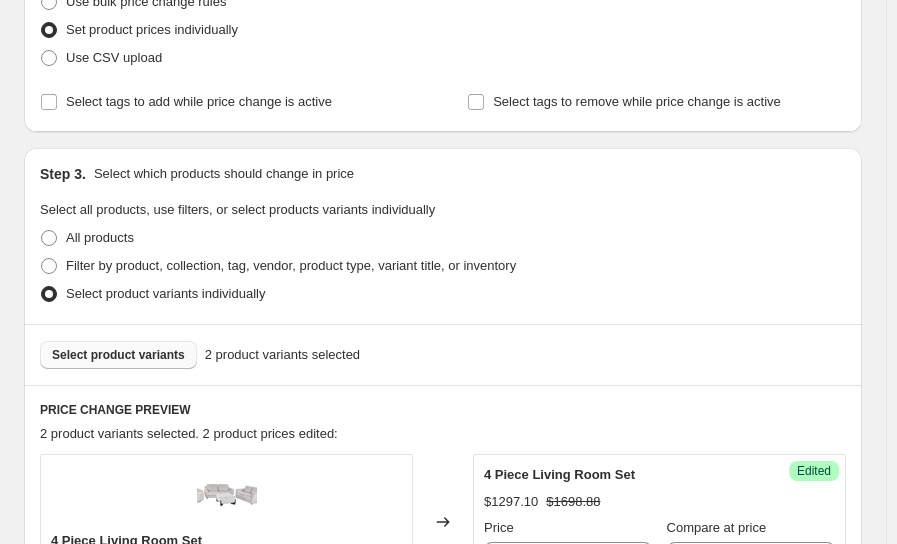 scroll, scrollTop: 313, scrollLeft: 0, axis: vertical 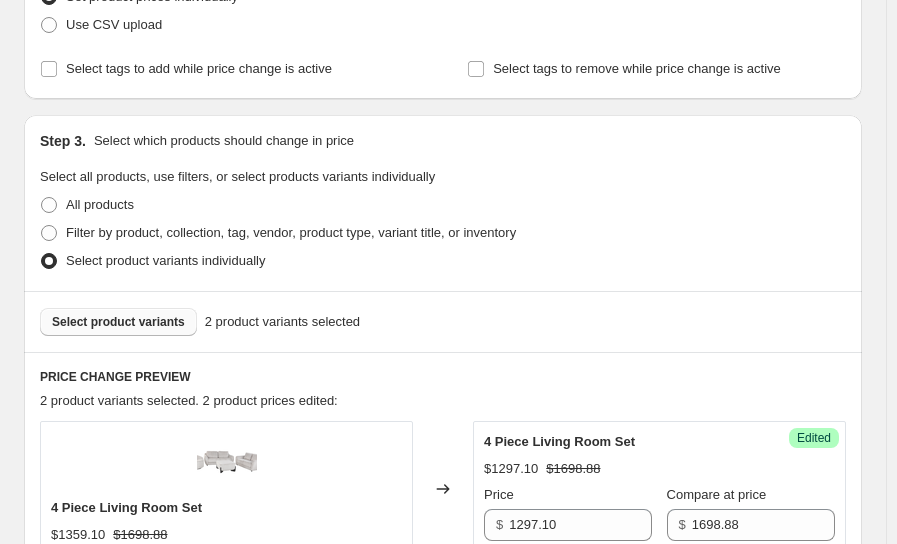 click on "Select product variants" at bounding box center (118, 322) 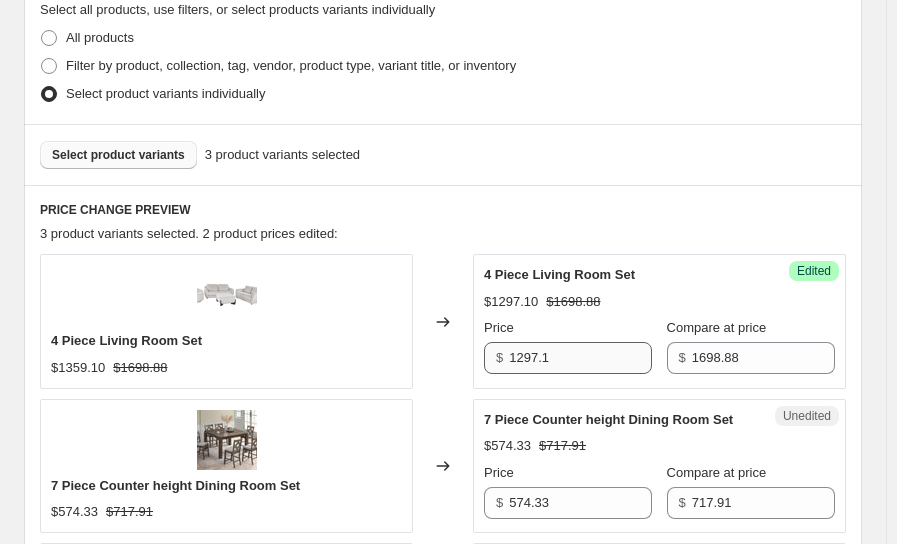scroll, scrollTop: 713, scrollLeft: 0, axis: vertical 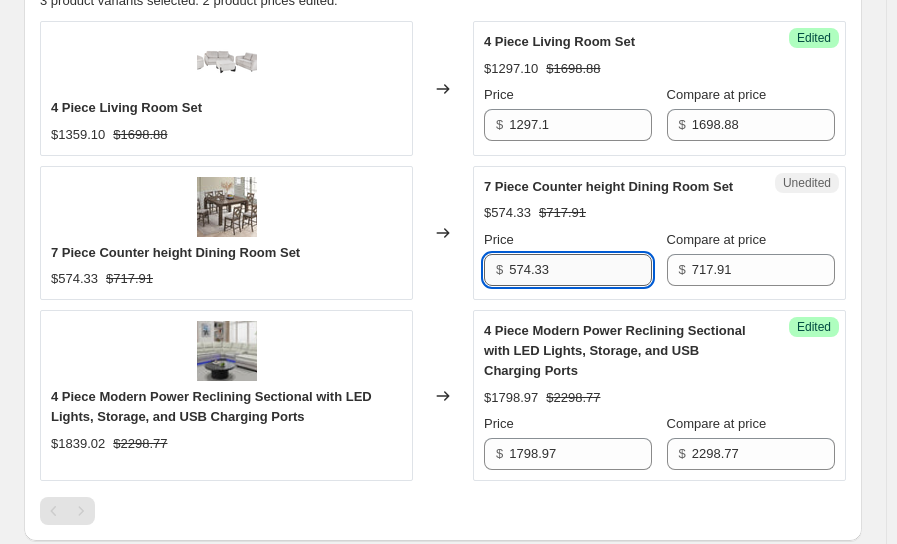 click on "574.33" at bounding box center [580, 270] 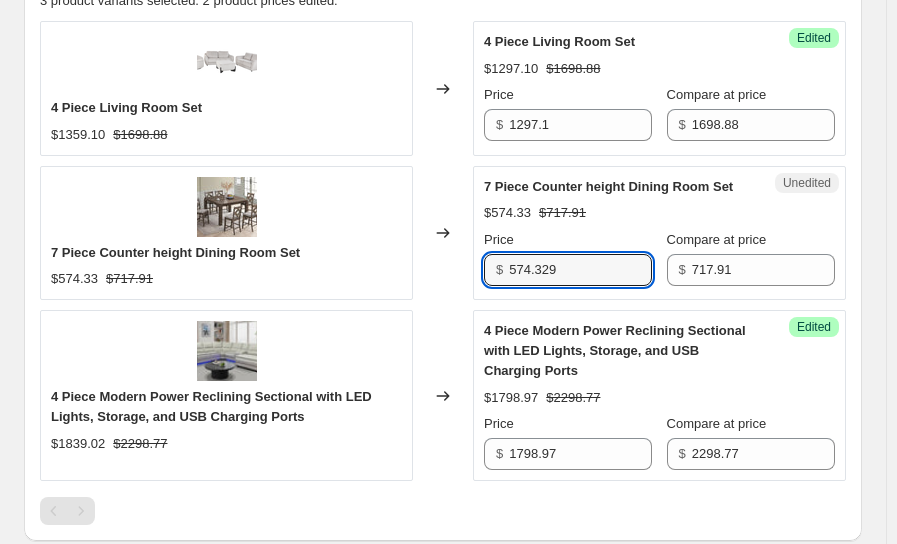 type on "574.329" 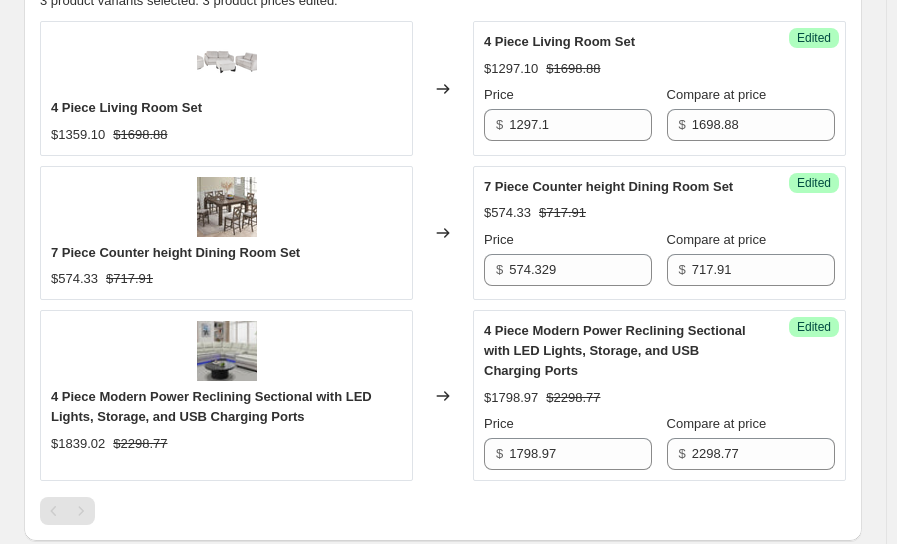 click on "Changed to" at bounding box center (443, 233) 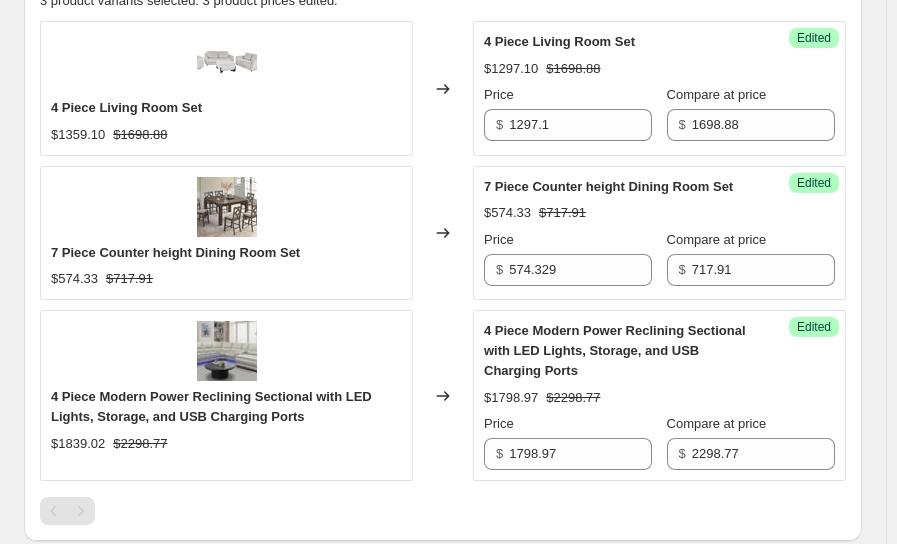 scroll, scrollTop: 546, scrollLeft: 0, axis: vertical 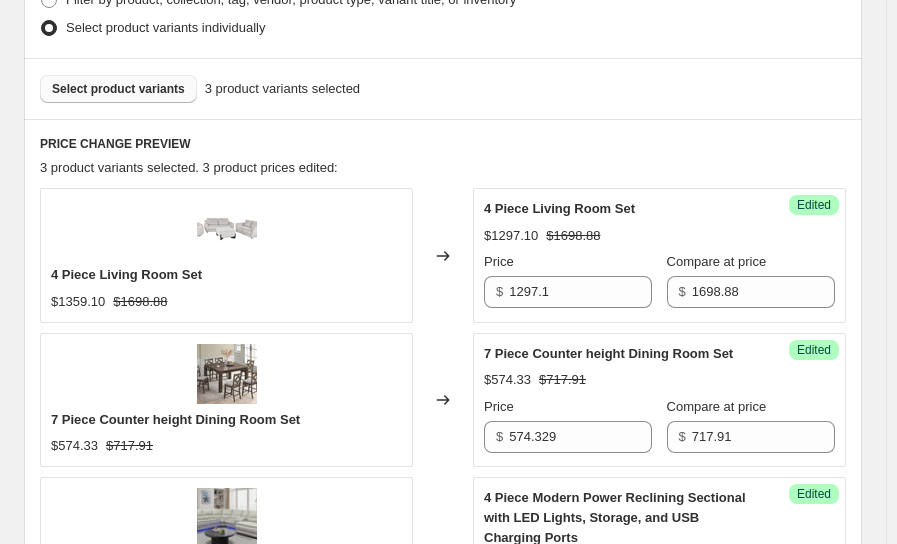 click on "Select product variants" at bounding box center (118, 89) 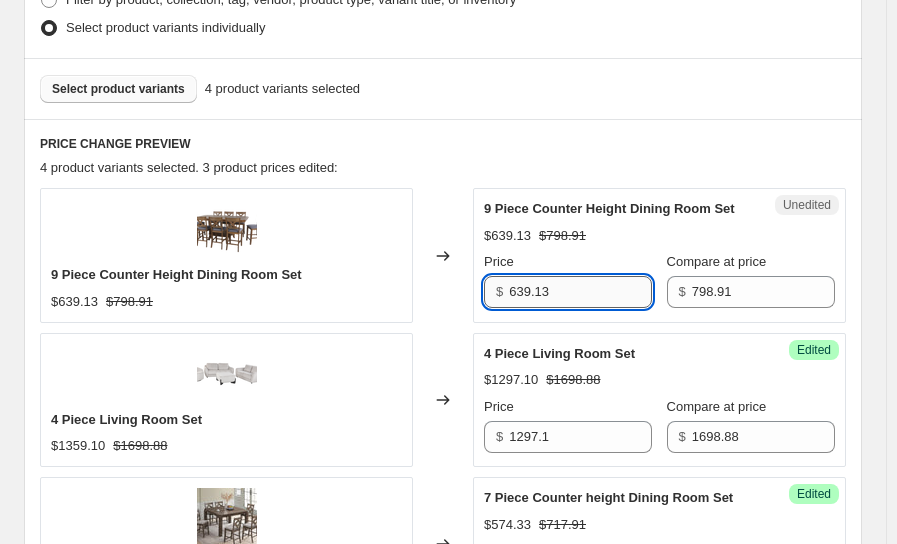 click on "639.13" at bounding box center [580, 292] 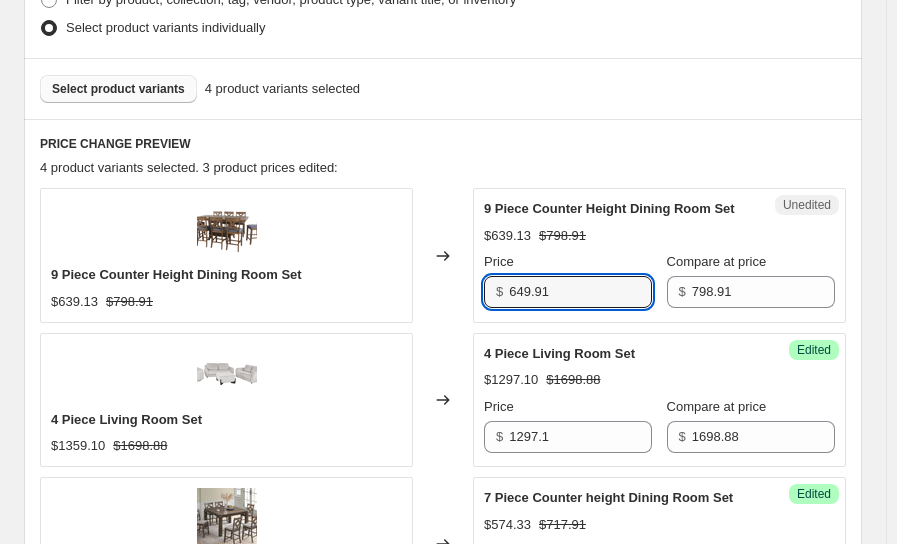 type on "649.91" 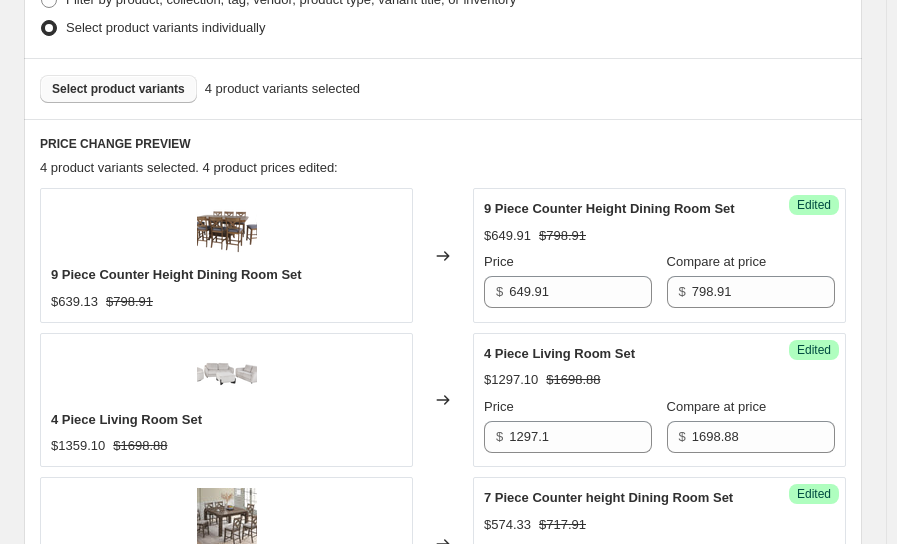 click on "Select product variants" at bounding box center [118, 89] 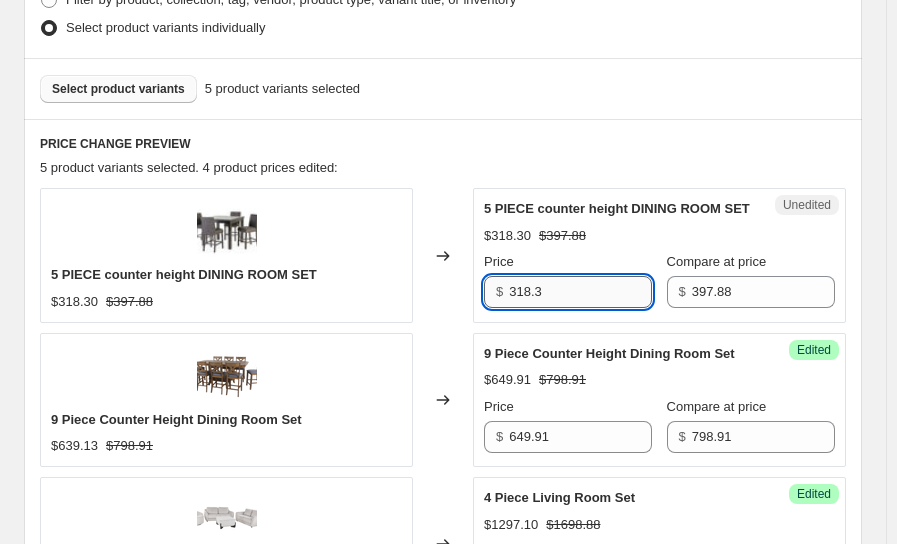 click on "318.3" at bounding box center (580, 292) 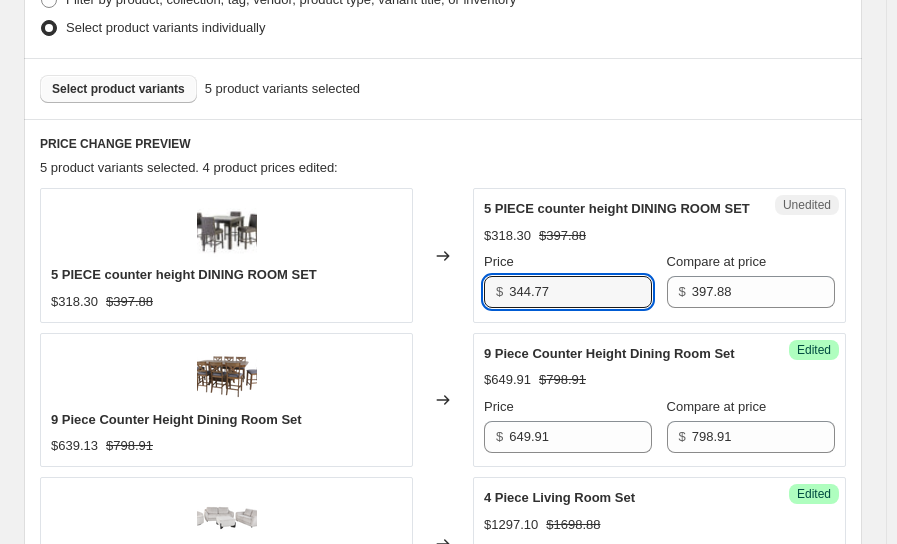 type on "344.77" 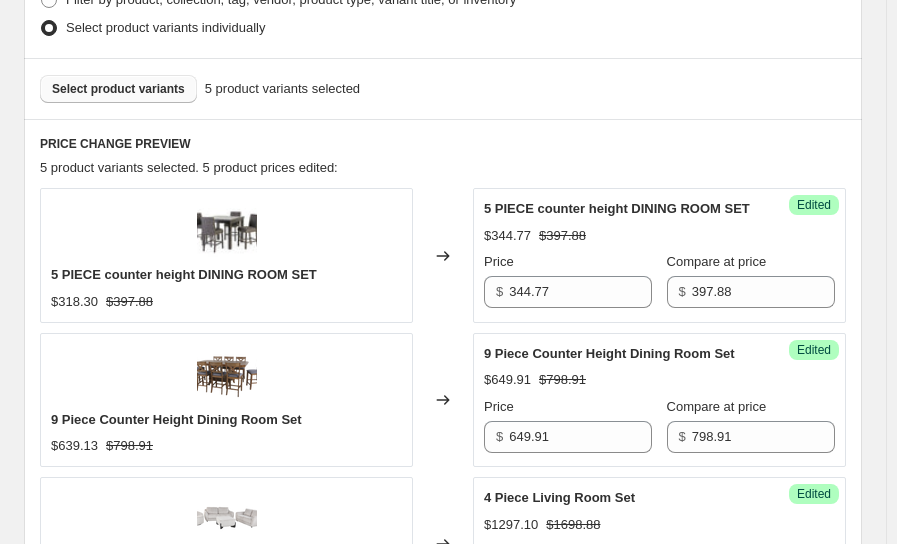 click on "5 product variants selected. 5 product prices edited:" at bounding box center (443, 168) 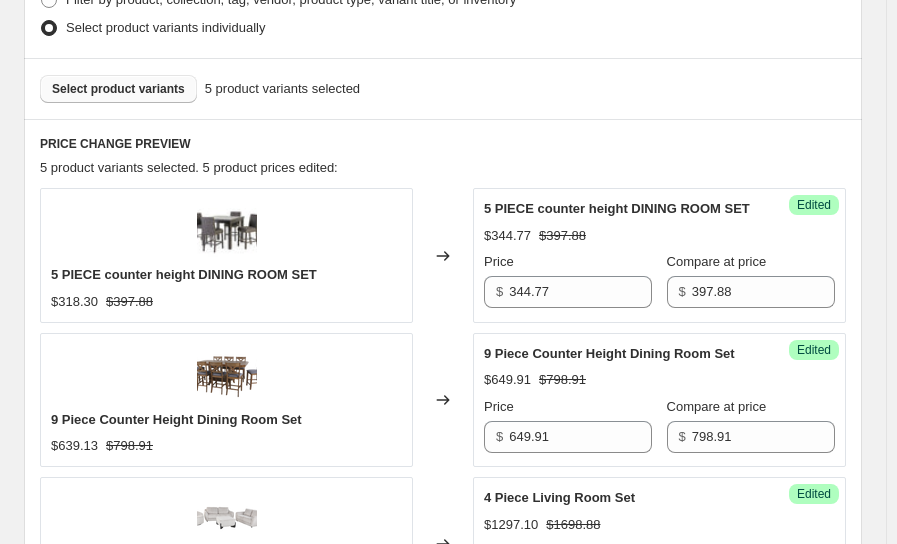 click on "Select product variants" at bounding box center [118, 89] 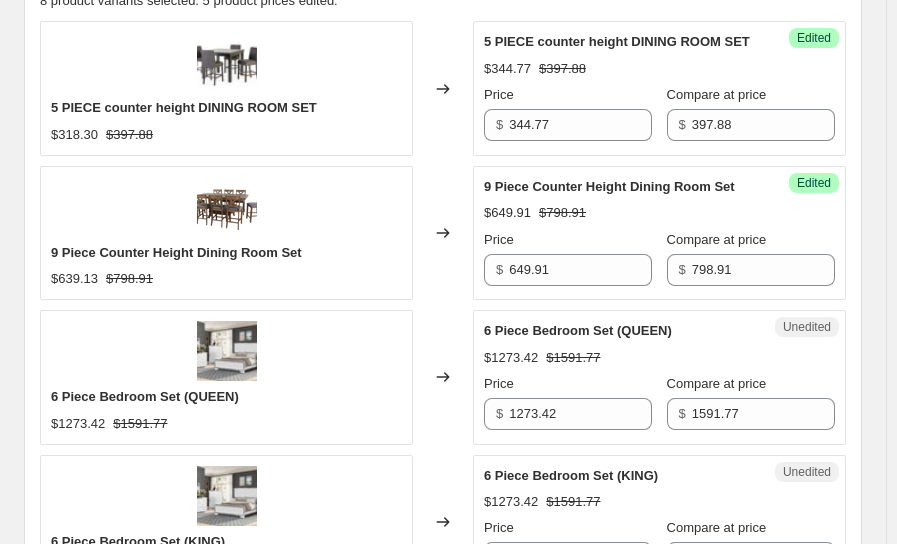 scroll, scrollTop: 847, scrollLeft: 0, axis: vertical 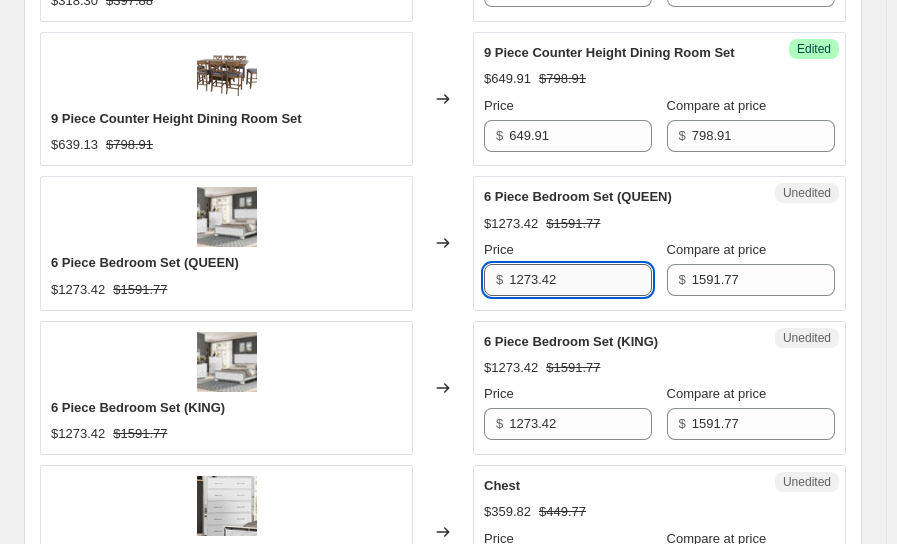 click on "1273.42" at bounding box center (580, 280) 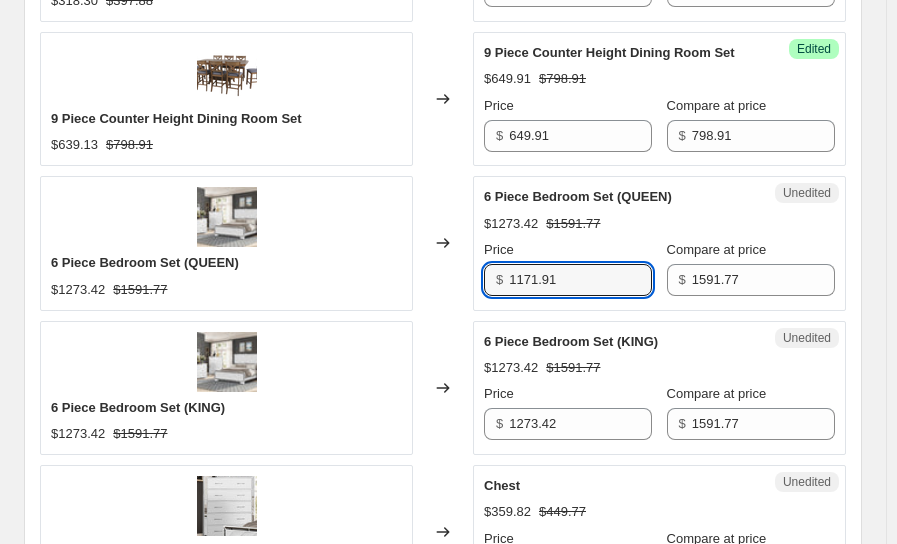 drag, startPoint x: 599, startPoint y: 281, endPoint x: 405, endPoint y: 273, distance: 194.16487 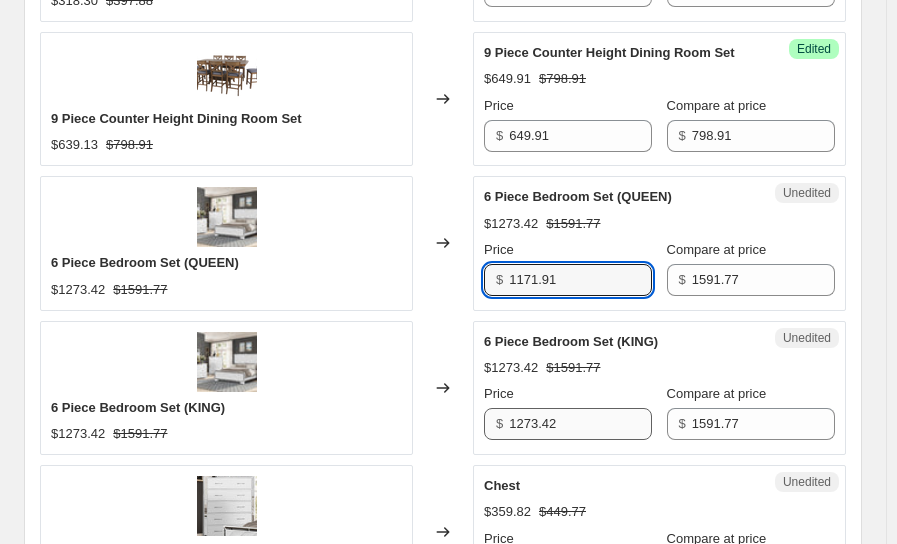 type on "1171.91" 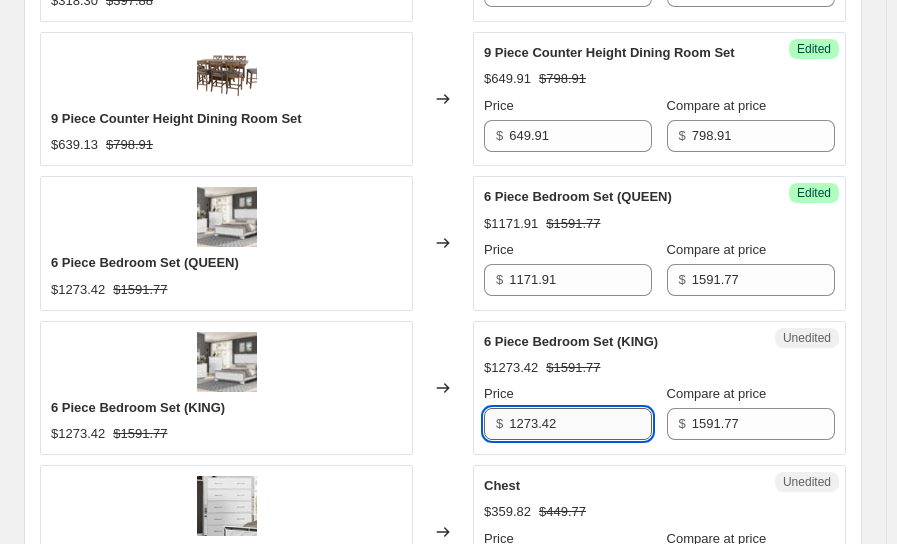click on "1273.42" at bounding box center [580, 424] 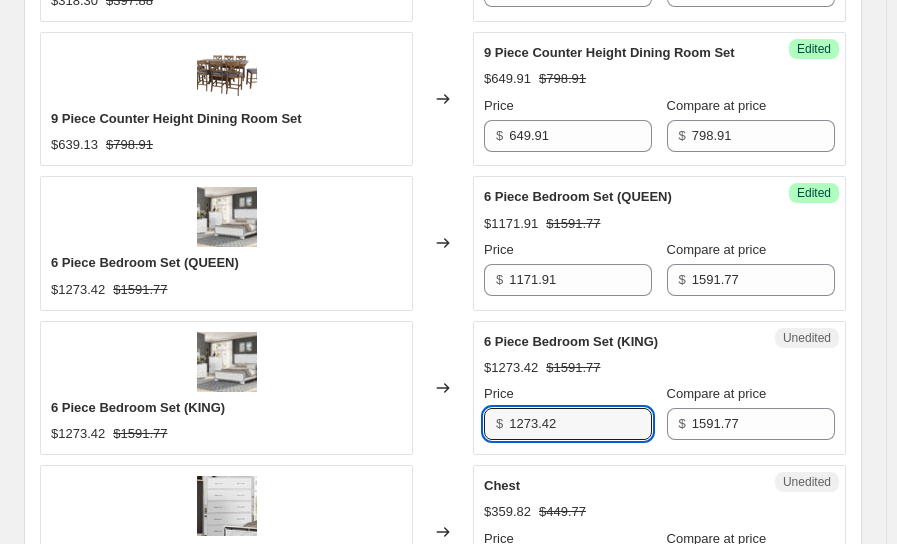 paste on "171.91" 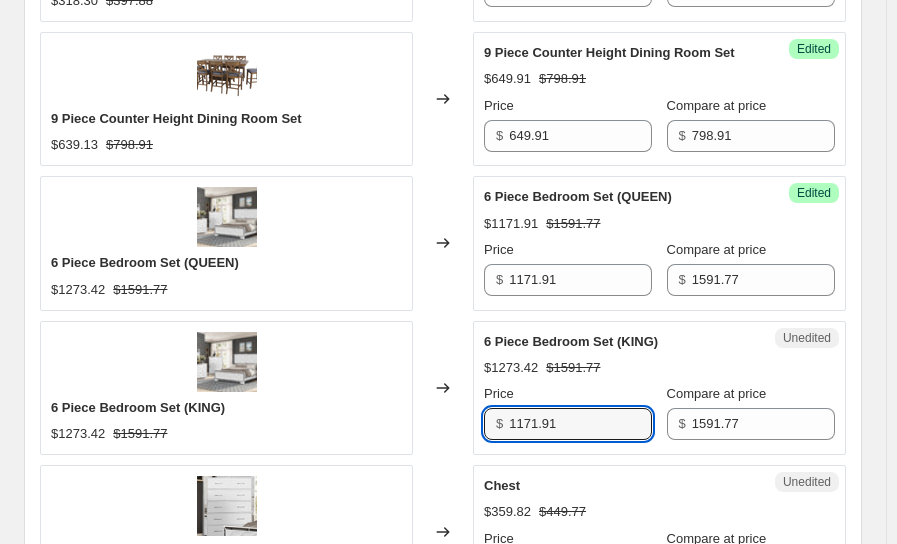 type on "1171.91" 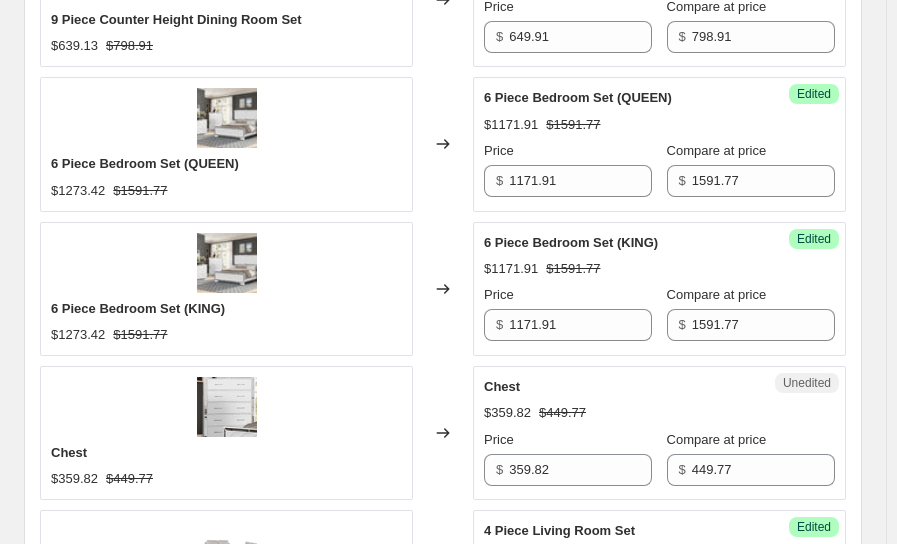 scroll, scrollTop: 1047, scrollLeft: 0, axis: vertical 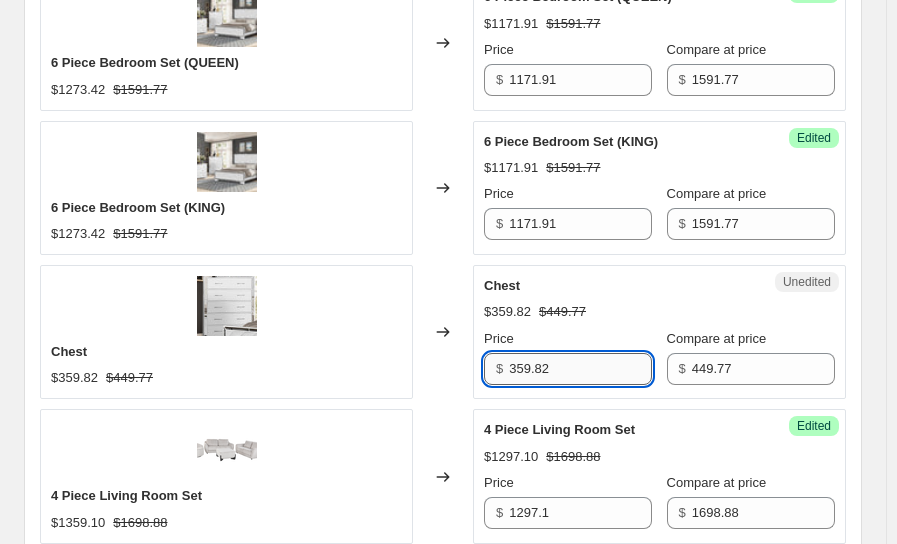 click on "359.82" at bounding box center (580, 369) 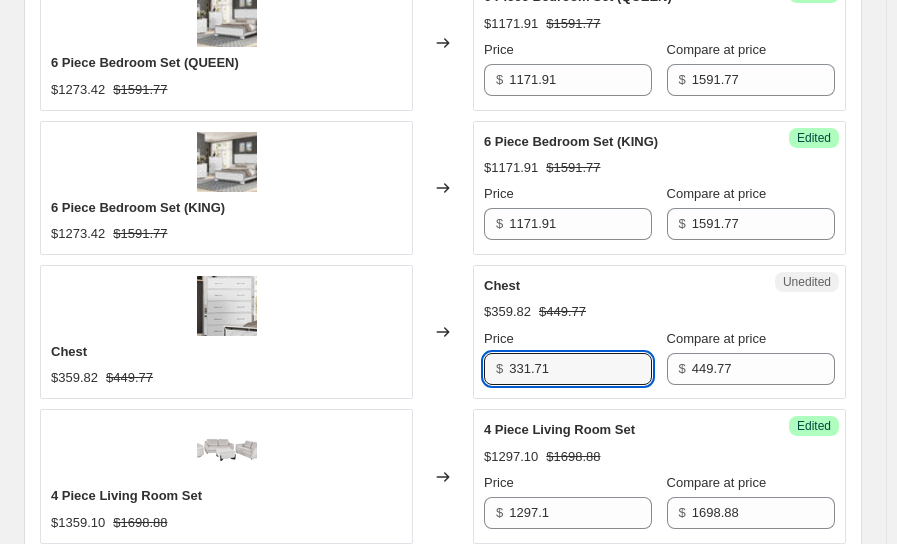type on "331.71" 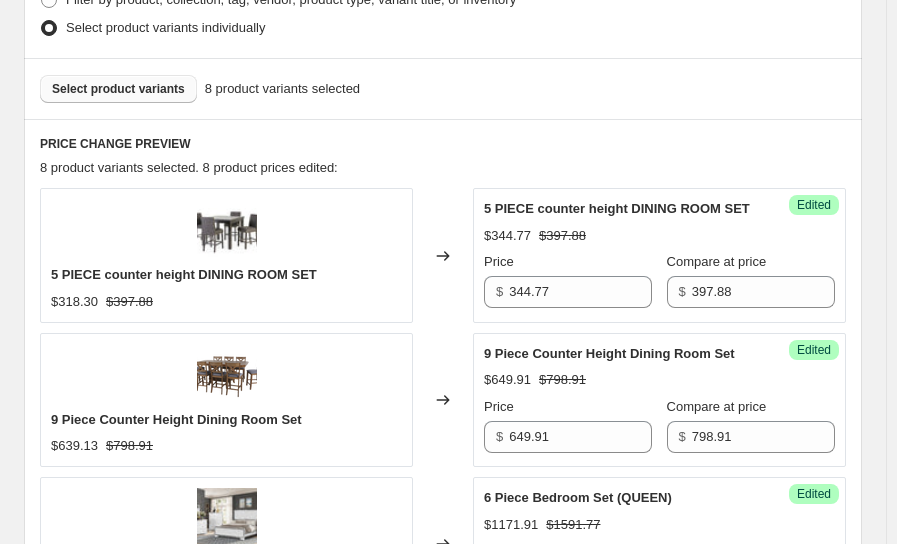 scroll, scrollTop: 447, scrollLeft: 0, axis: vertical 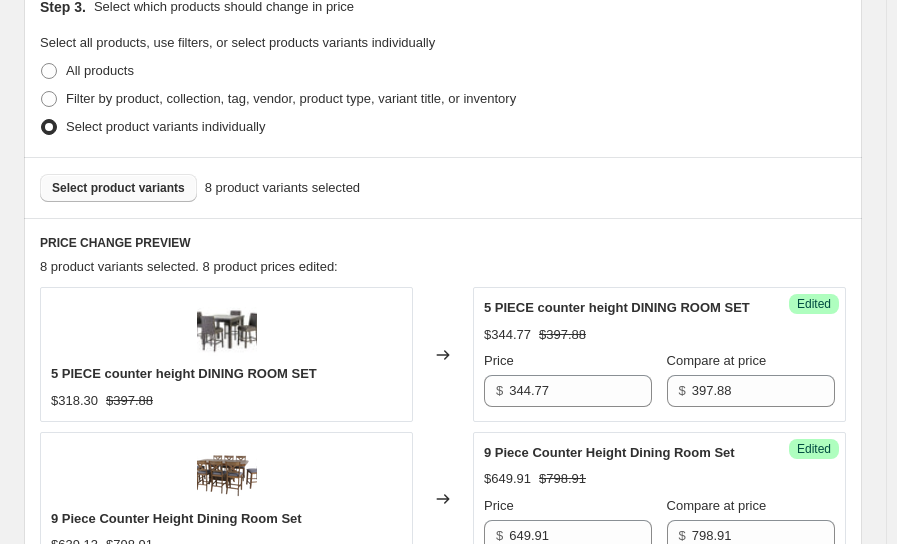 click on "Select product variants" at bounding box center [118, 188] 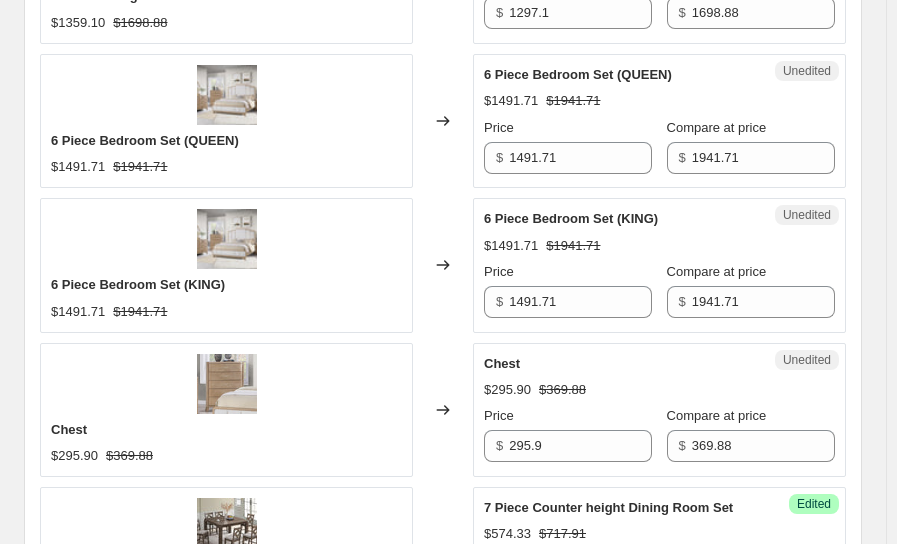 scroll, scrollTop: 1580, scrollLeft: 0, axis: vertical 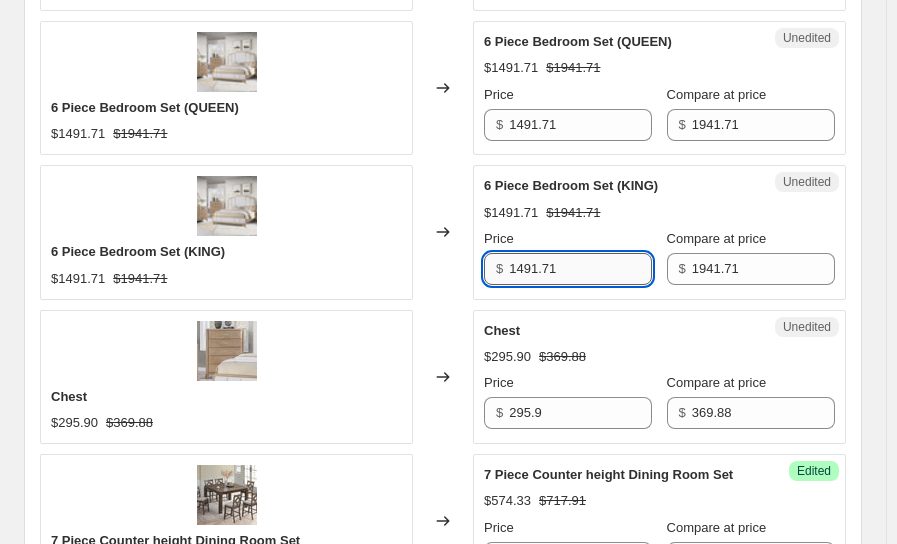 click on "1491.71" at bounding box center (580, 269) 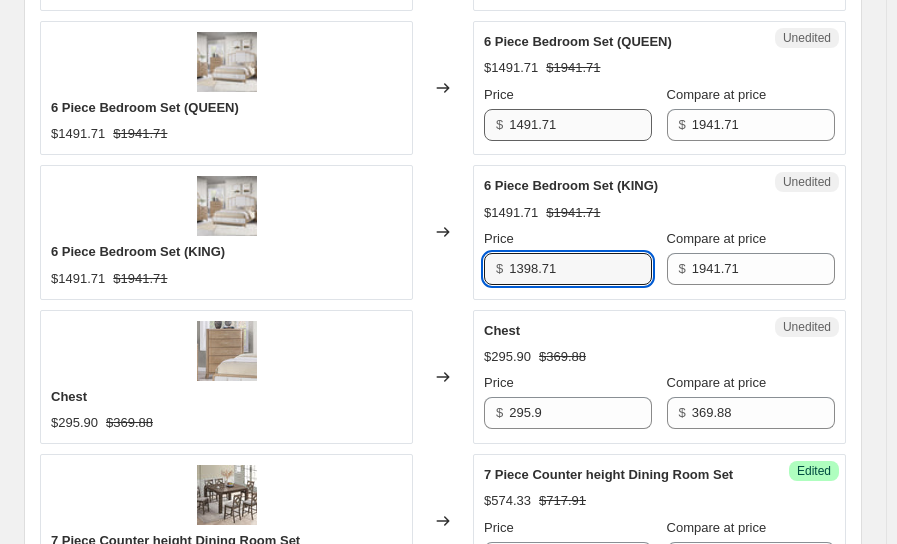 type on "1398.71" 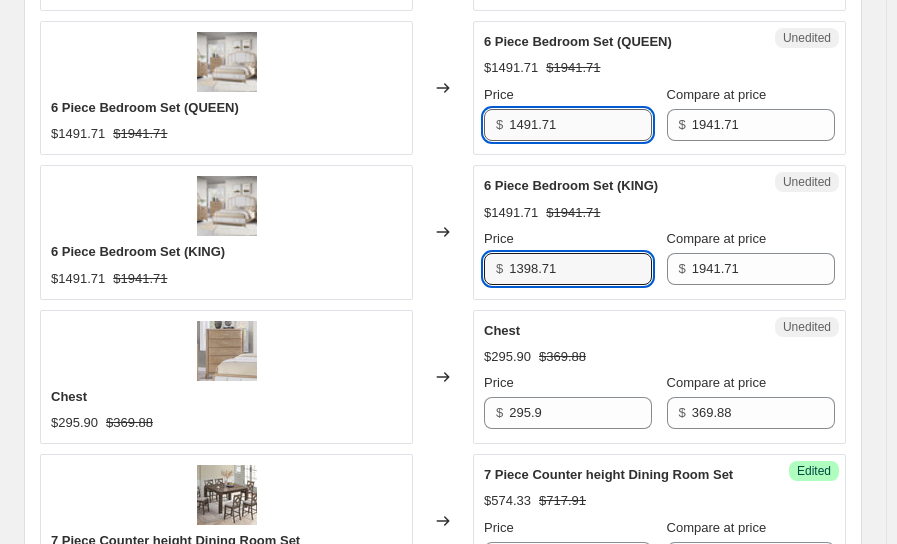 click on "1491.71" at bounding box center (580, 125) 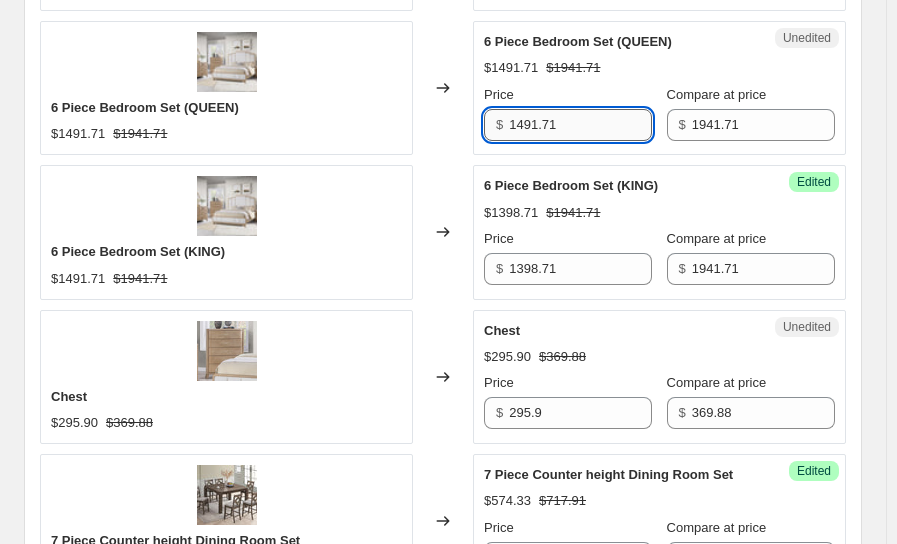 click on "1491.71" at bounding box center (580, 125) 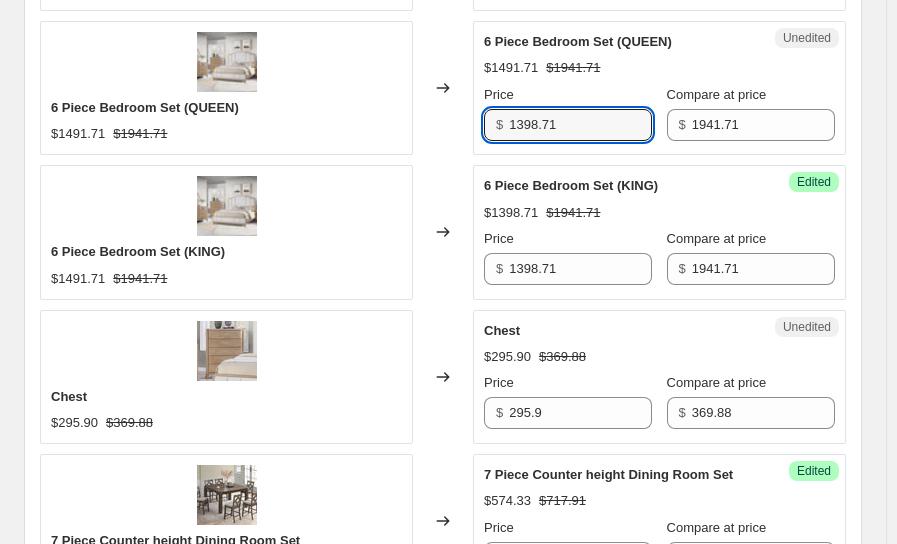 type on "1398.71" 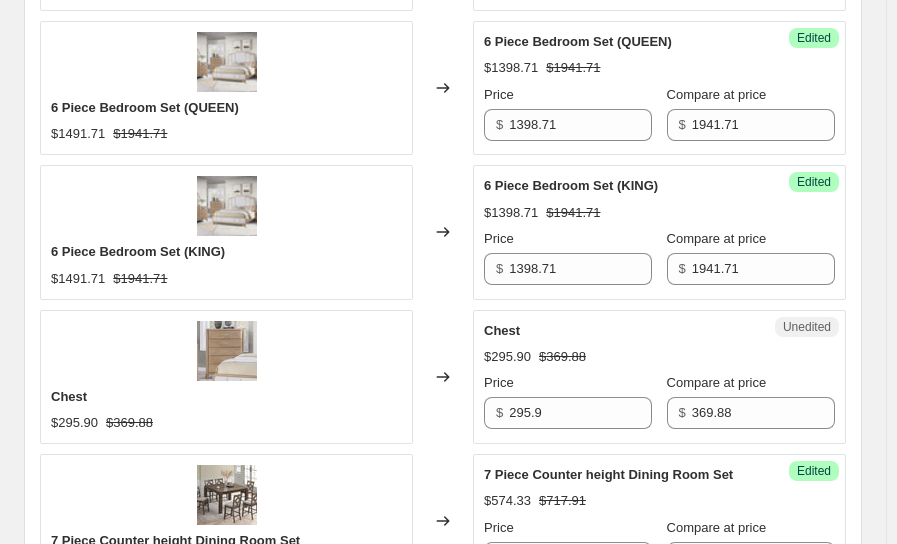 click on "5 PIECE counter height DINING ROOM SET $318.30 $397.88 Changed to Success Edited 5 PIECE counter height DINING ROOM SET $344.77 $397.88 Price $ 344.77 Compare at price $ 397.88 9 Piece Counter Height Dining Room Set $639.13 $798.91 Changed to Success Edited 9 Piece Counter Height Dining Room Set $649.91 $798.91 Price $ 649.91 Compare at price $ 798.91 6 Piece Bedroom Set (QUEEN) $1273.42 $1591.77 Changed to Success Edited 6 Piece Bedroom Set (QUEEN) $1171.91 $1591.77 Price $ 1171.91 Compare at price $ 1591.77 6 Piece Bedroom Set (KING) $1273.42 $1591.77 Changed to Success Edited 6 Piece Bedroom Set (KING) $1171.91 $1591.77 Price $ 1171.91 Compare at price $ 1591.77 Chest $359.82 $449.77 Changed to Success Edited Chest $331.71 $449.77 Price $ 331.71 Compare at price $ 449.77 4 Piece Living Room Set $1359.10 $1698.88 Changed to Success Edited 4 Piece Living Room Set $1297.10 $1698.88 Price $ 1297.1 Compare at price $ 1698.88 6 Piece Bedroom Set (QUEEN) $1491.71 $1941.71 Changed to Success Edited $1398.71 Price" at bounding box center (443, -39) 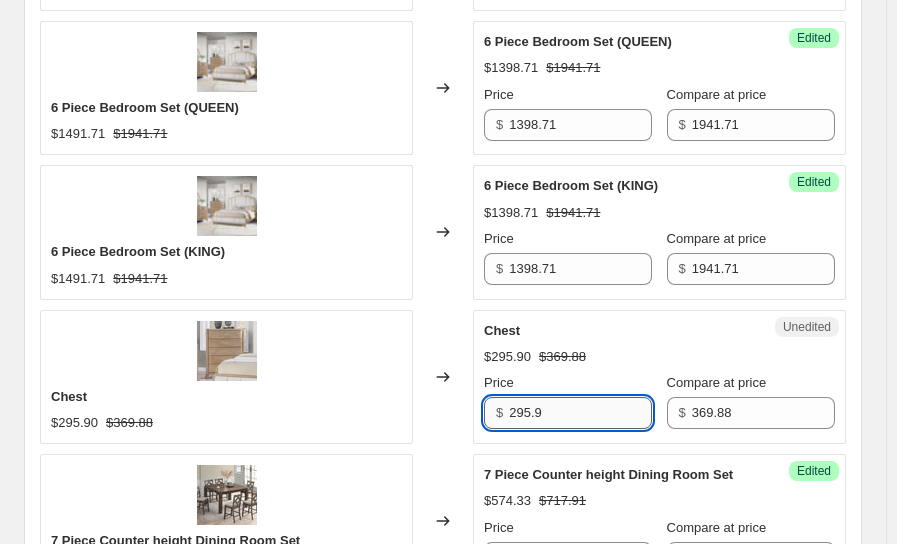 click on "295.9" at bounding box center (580, 413) 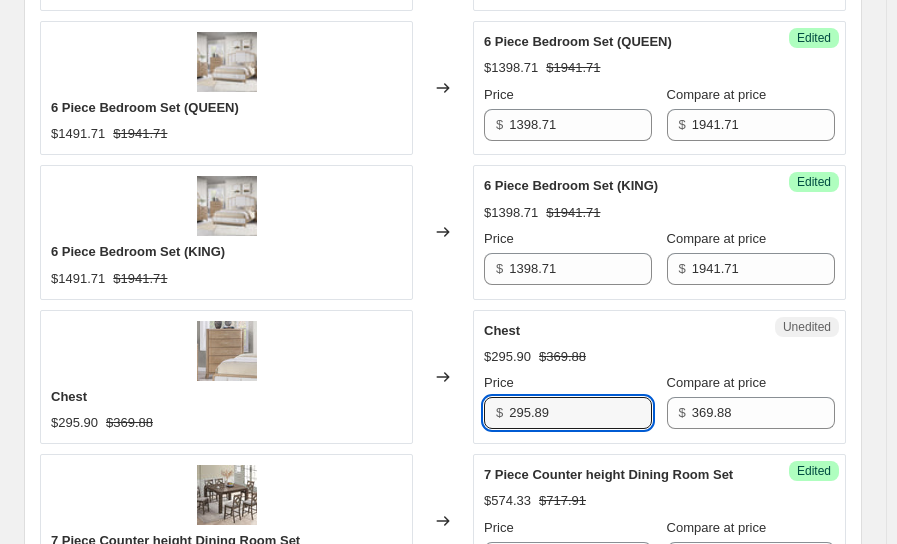 type on "295.89" 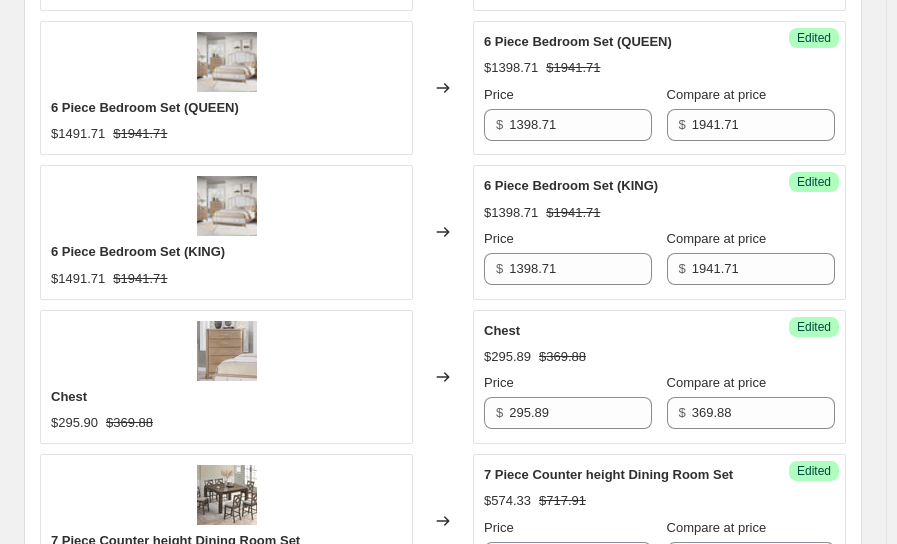 click on "Changed to" at bounding box center (443, 377) 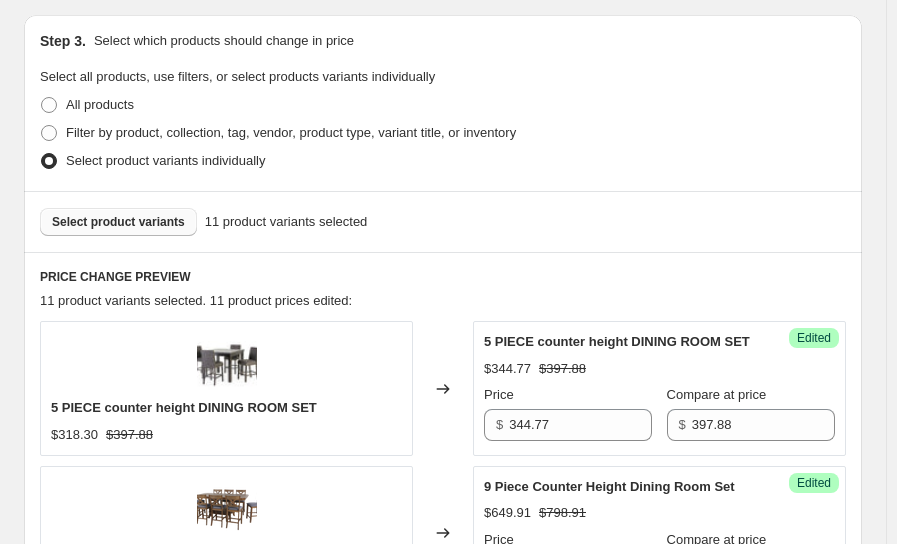 scroll, scrollTop: 513, scrollLeft: 0, axis: vertical 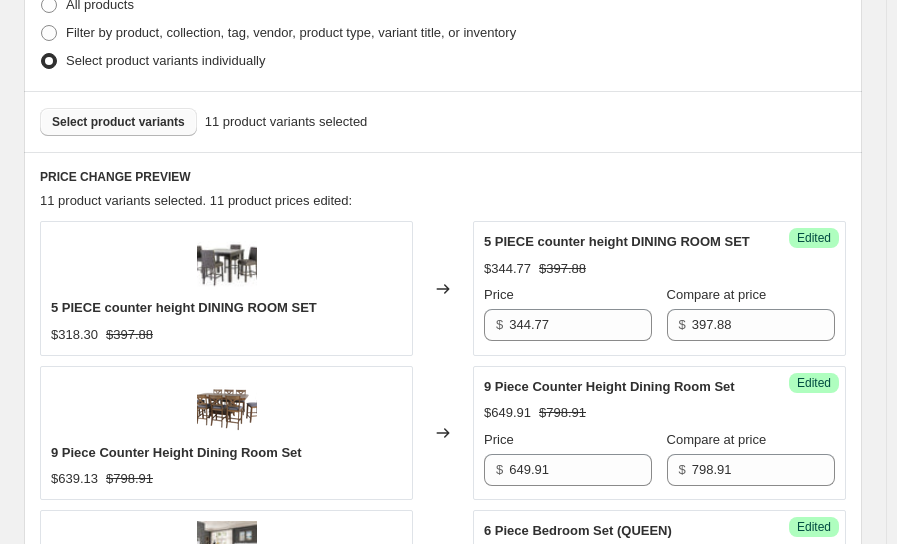 click on "Select product variants" at bounding box center (118, 122) 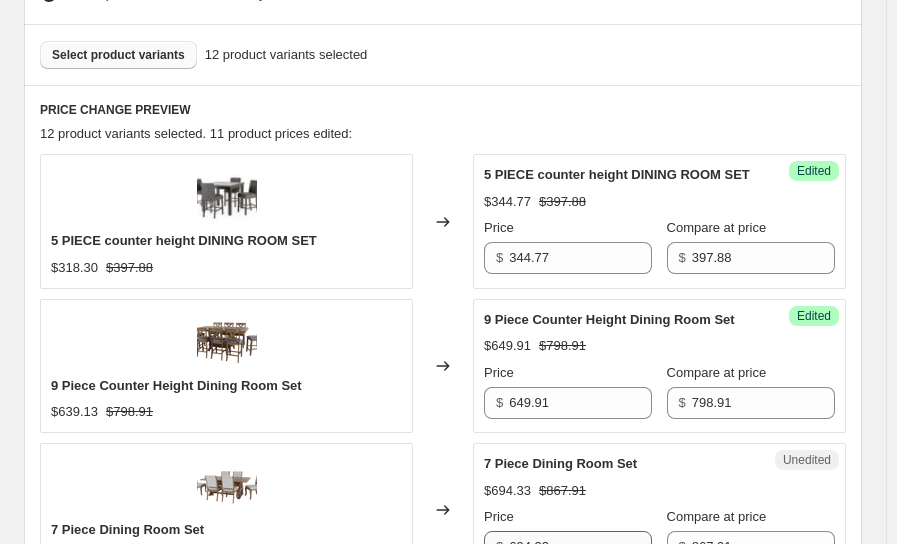 scroll, scrollTop: 747, scrollLeft: 0, axis: vertical 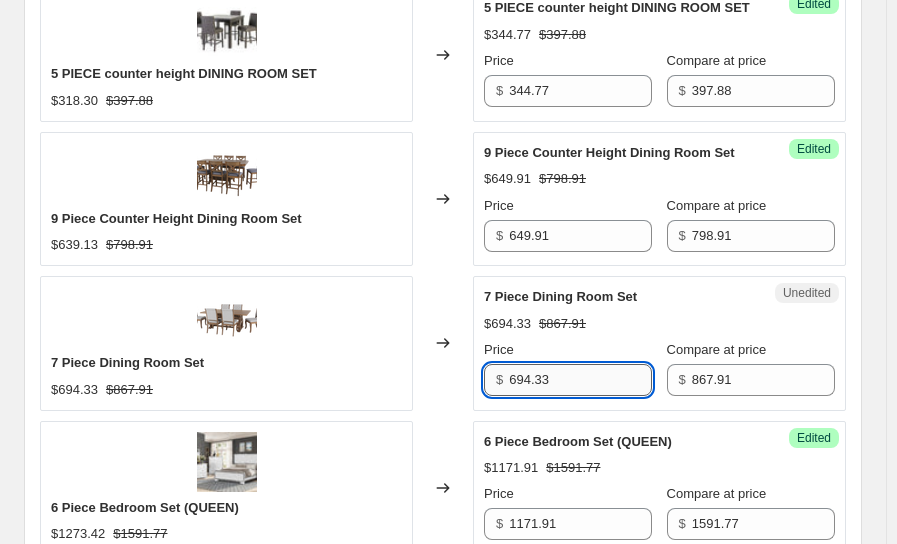 click on "694.33" at bounding box center (580, 380) 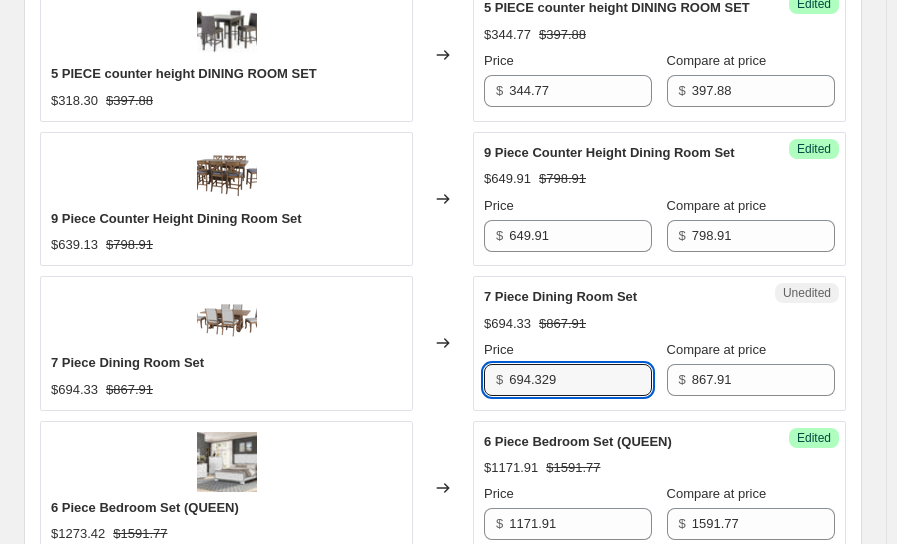 type on "694.329" 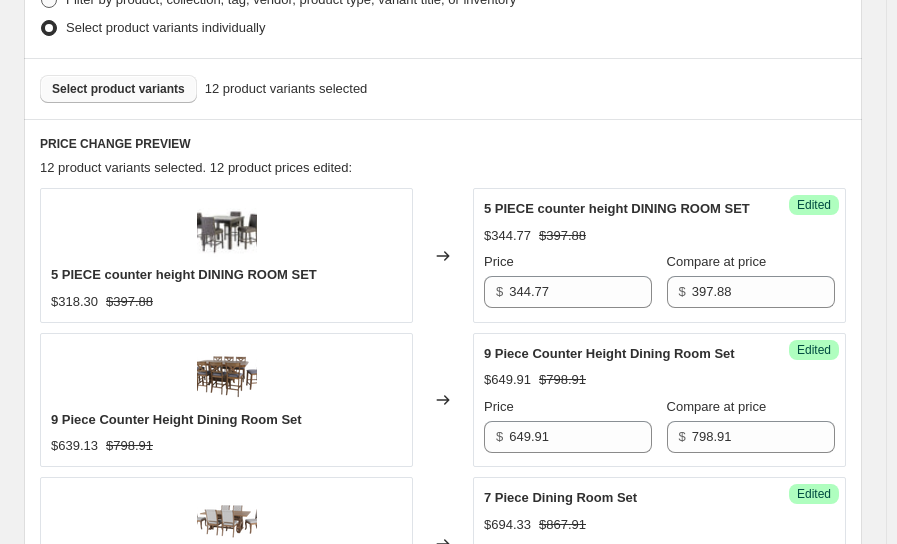 scroll, scrollTop: 380, scrollLeft: 0, axis: vertical 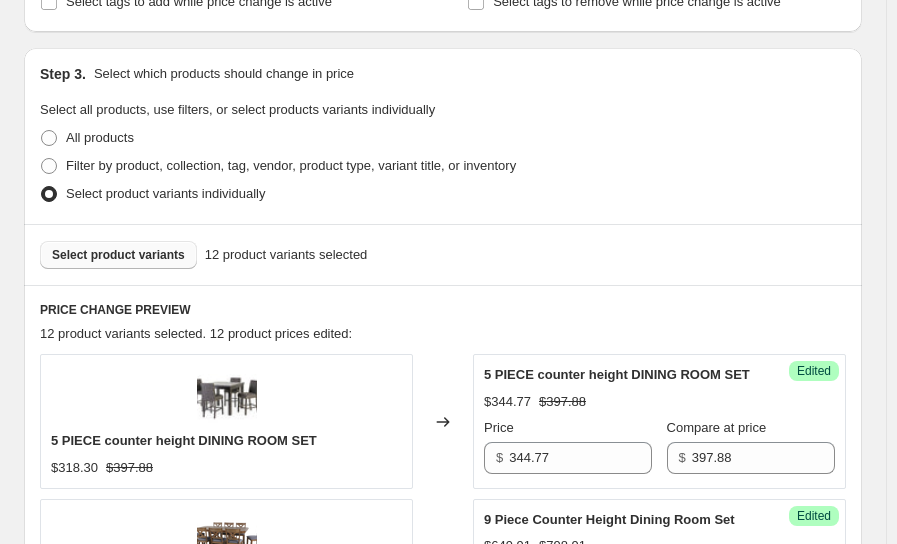 click on "Select product variants" at bounding box center (118, 255) 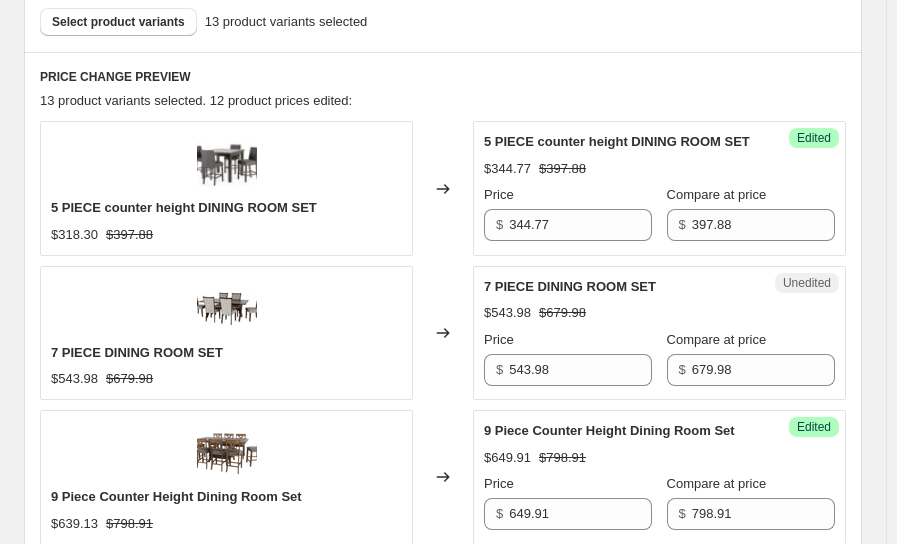 scroll, scrollTop: 813, scrollLeft: 0, axis: vertical 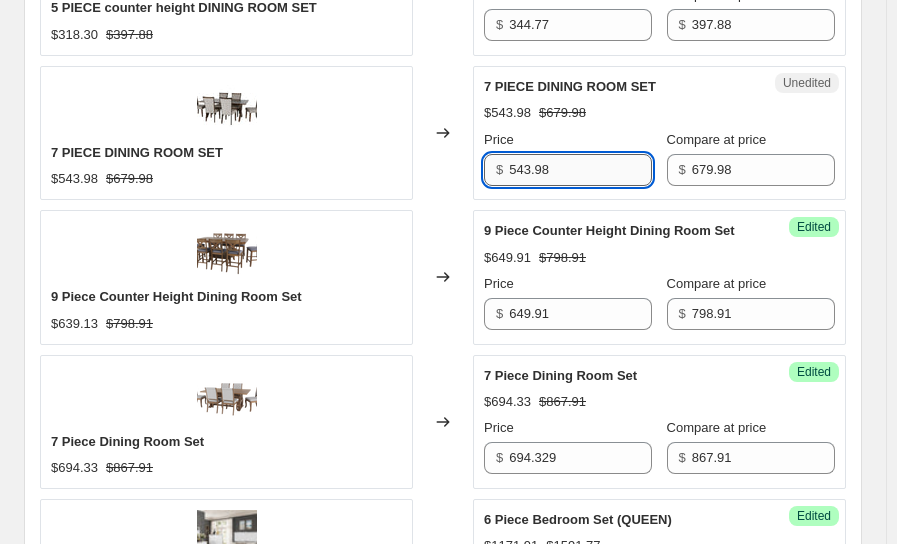 click on "543.98" at bounding box center (580, 170) 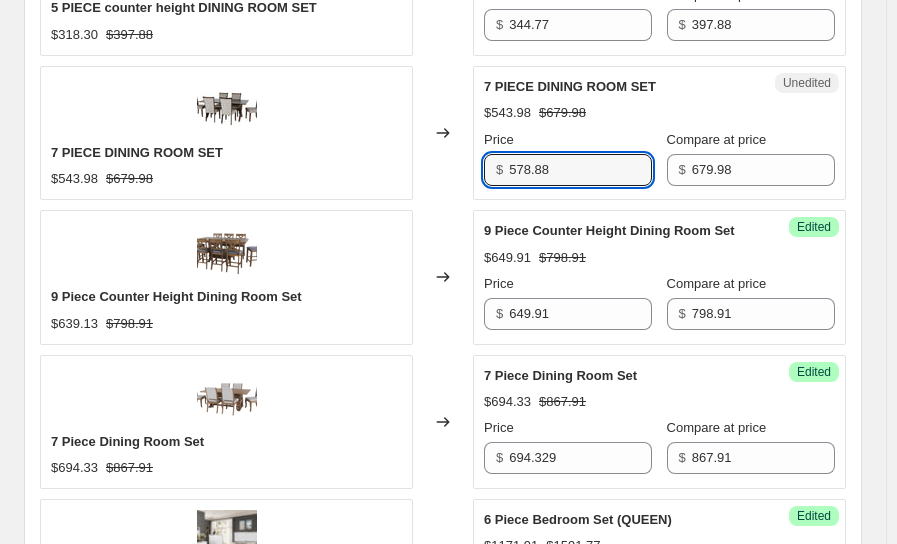 type on "578.88" 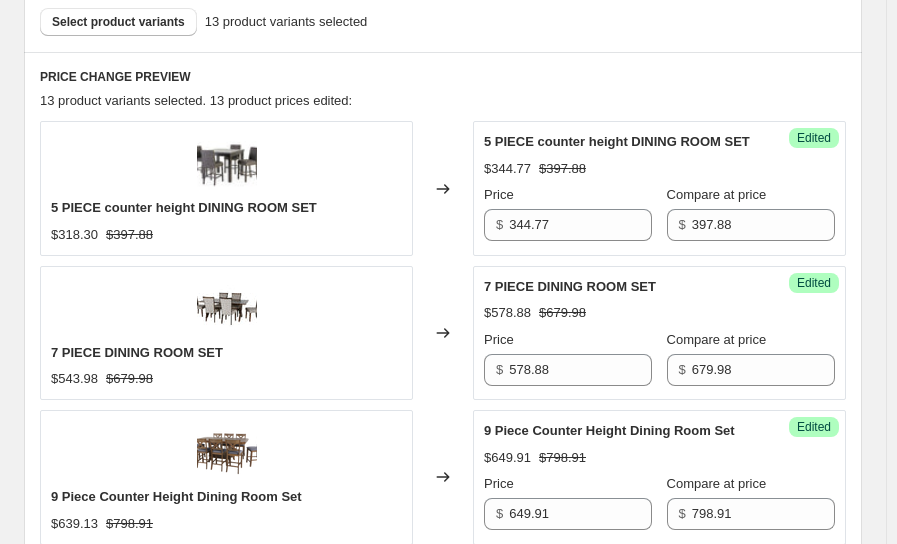 scroll, scrollTop: 447, scrollLeft: 0, axis: vertical 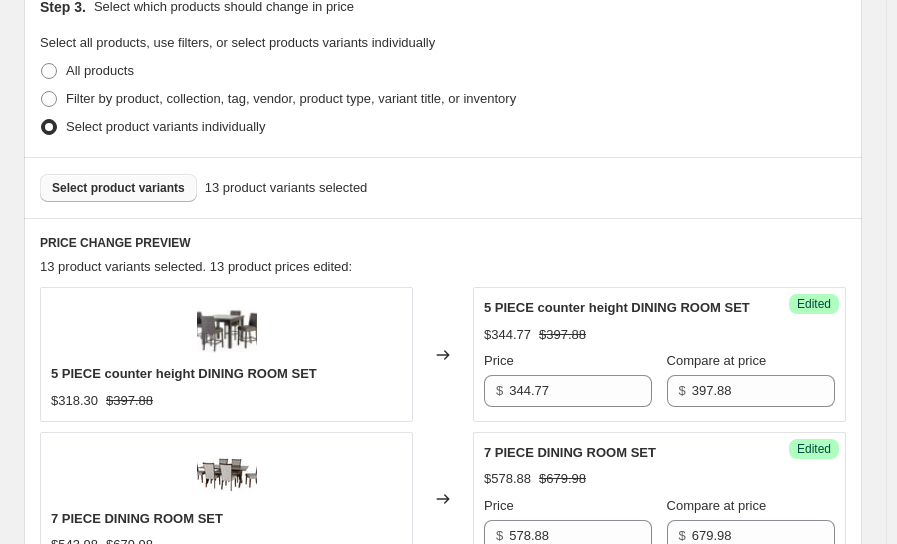 click on "Select product variants" at bounding box center [118, 188] 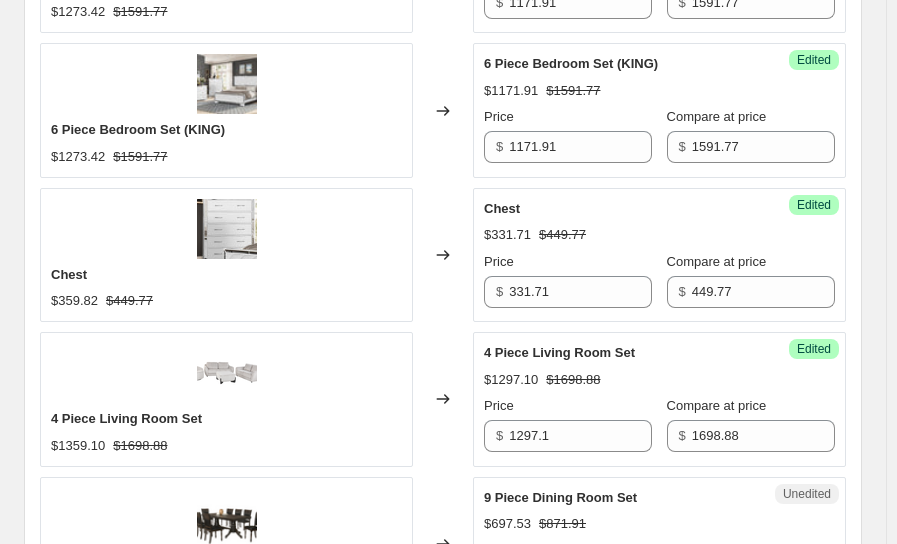 scroll, scrollTop: 1547, scrollLeft: 0, axis: vertical 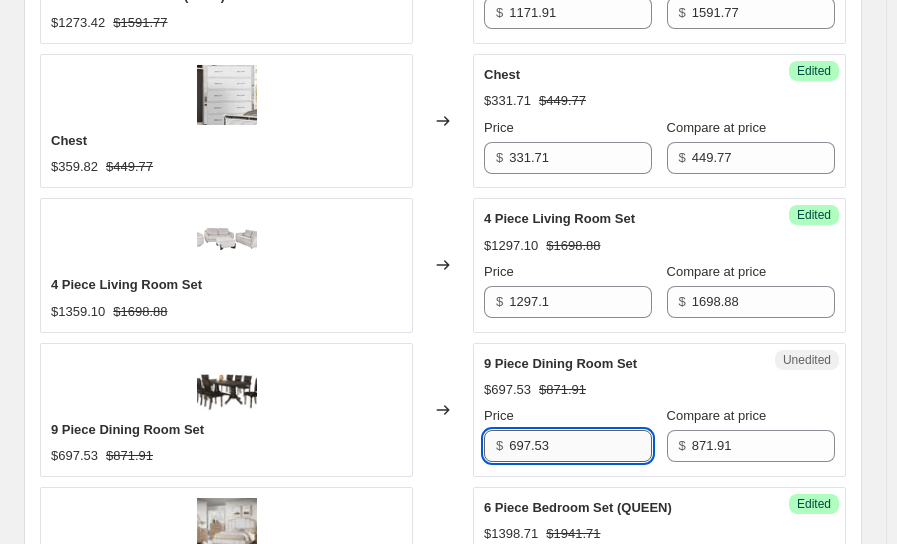click on "697.53" at bounding box center (580, 446) 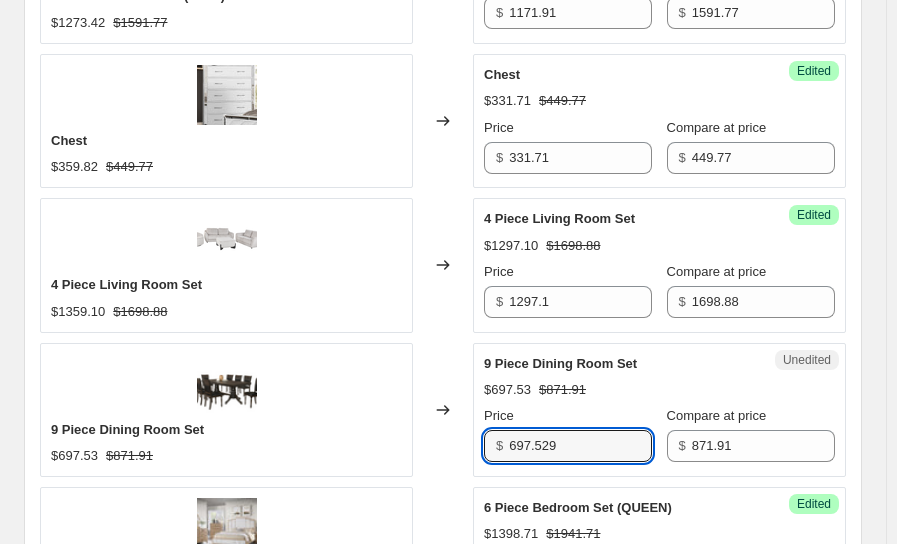 type on "697.529" 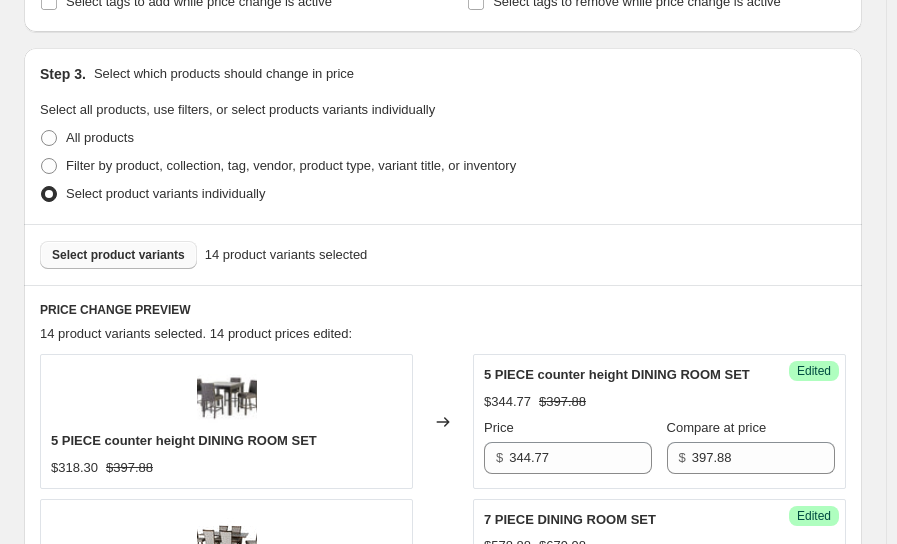 scroll, scrollTop: 347, scrollLeft: 0, axis: vertical 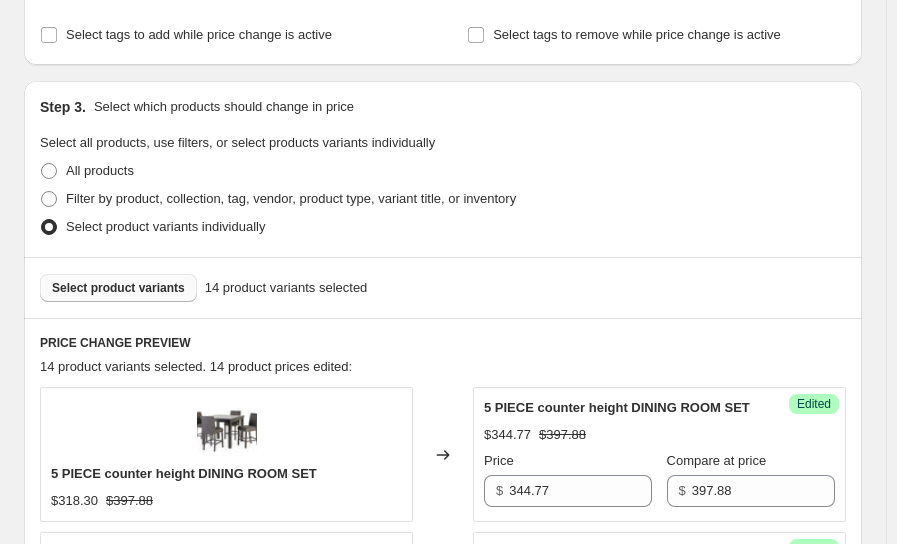 click on "Select product variants" at bounding box center (118, 288) 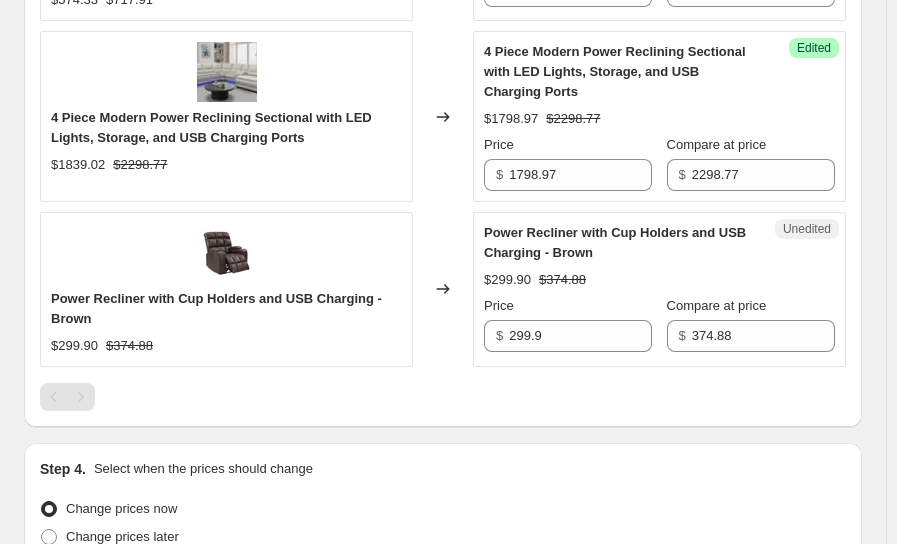 scroll, scrollTop: 2613, scrollLeft: 0, axis: vertical 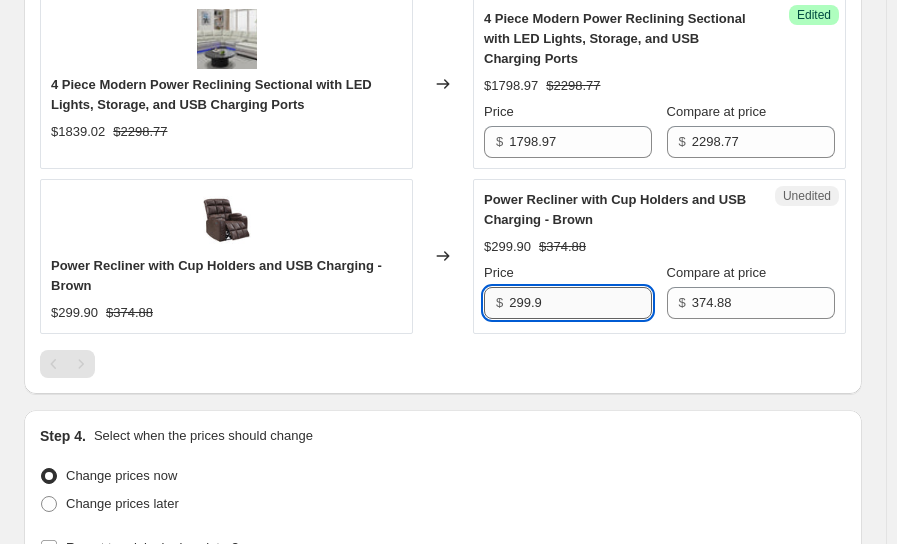 click on "299.9" at bounding box center (580, 303) 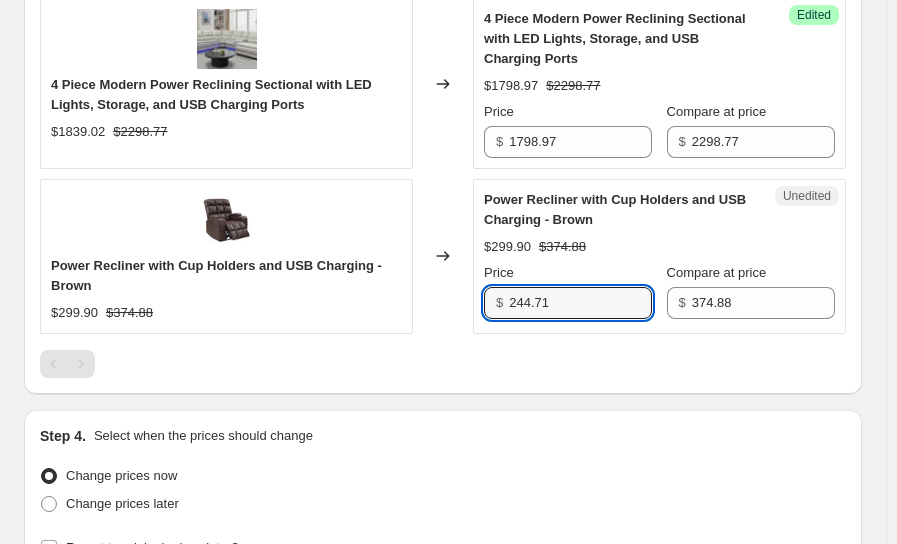 type on "244.71" 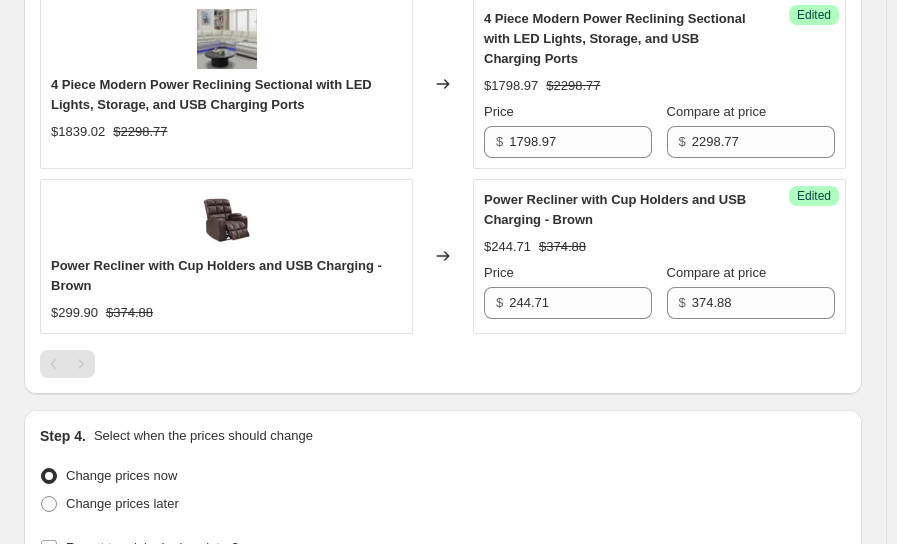 click at bounding box center [443, 364] 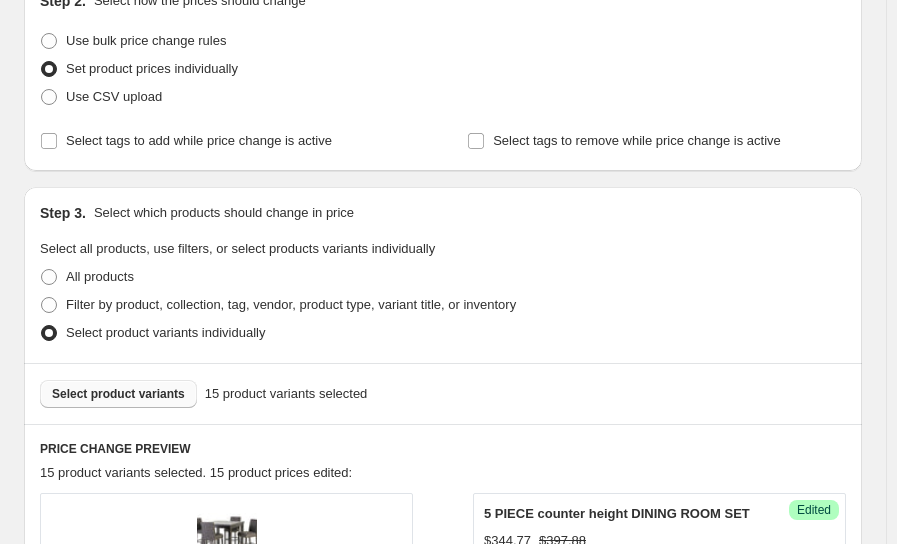 scroll, scrollTop: 308, scrollLeft: 0, axis: vertical 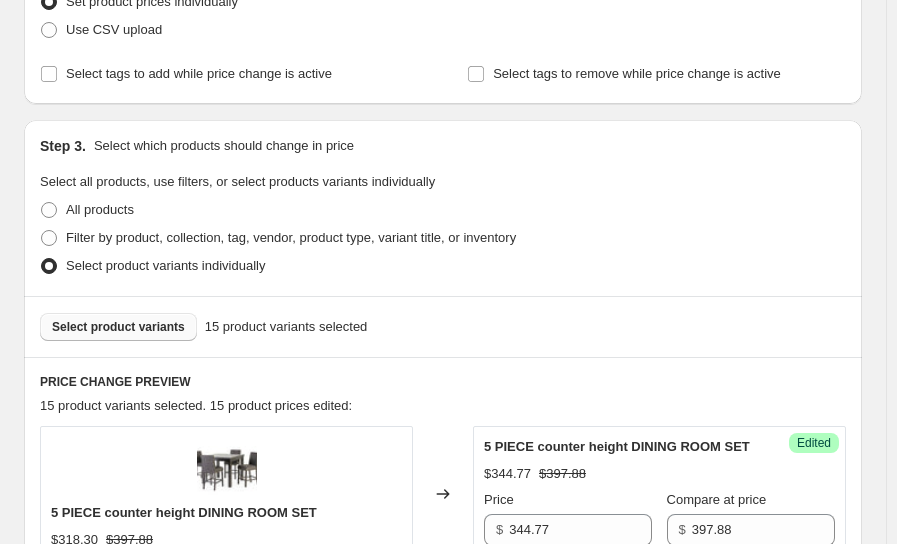 click on "Select product variants" at bounding box center [118, 327] 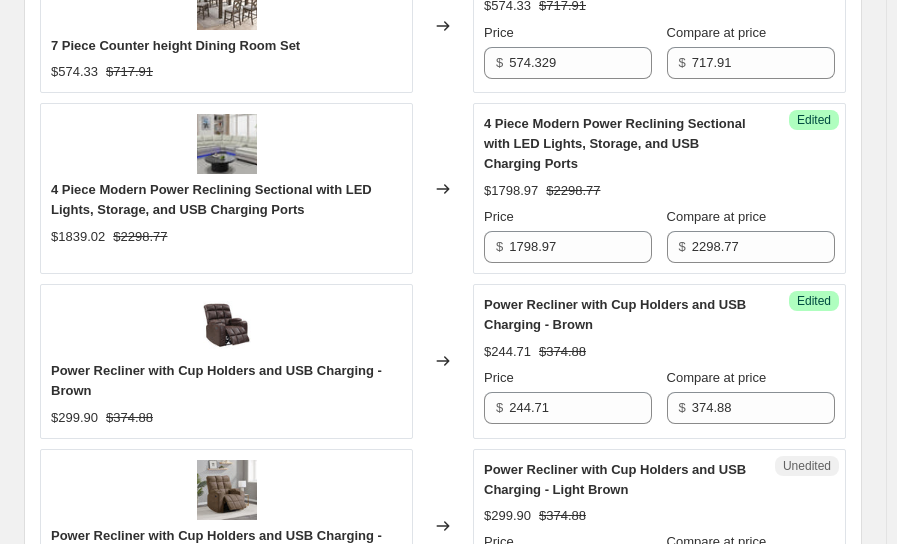 scroll, scrollTop: 2675, scrollLeft: 0, axis: vertical 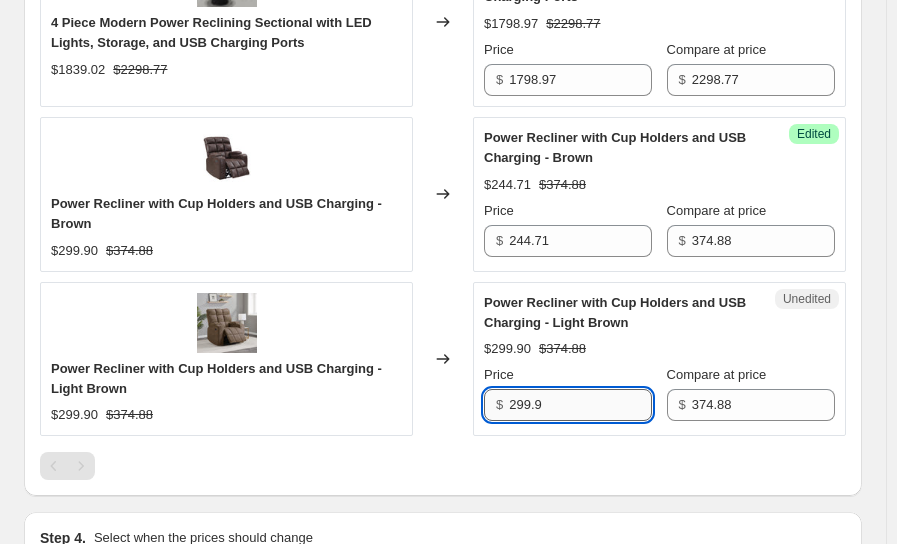 click on "299.9" at bounding box center (580, 405) 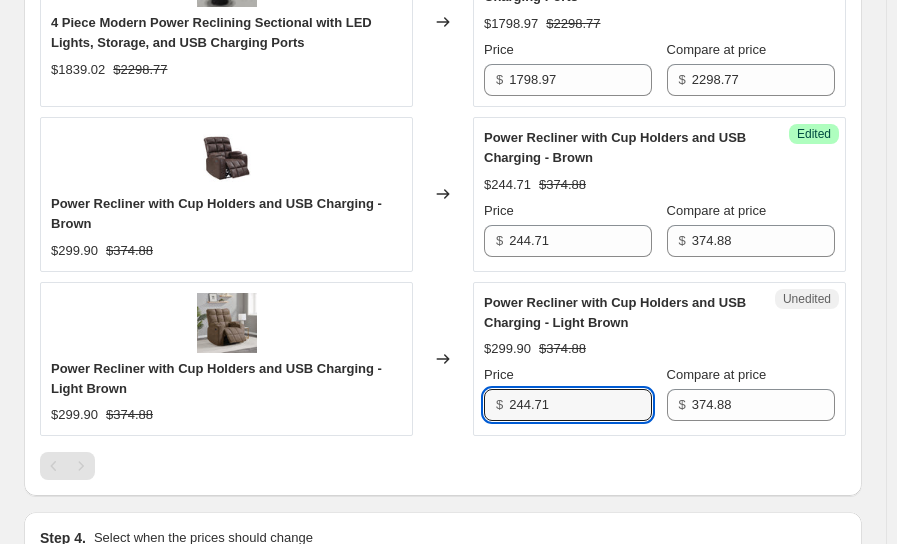 type on "244.71" 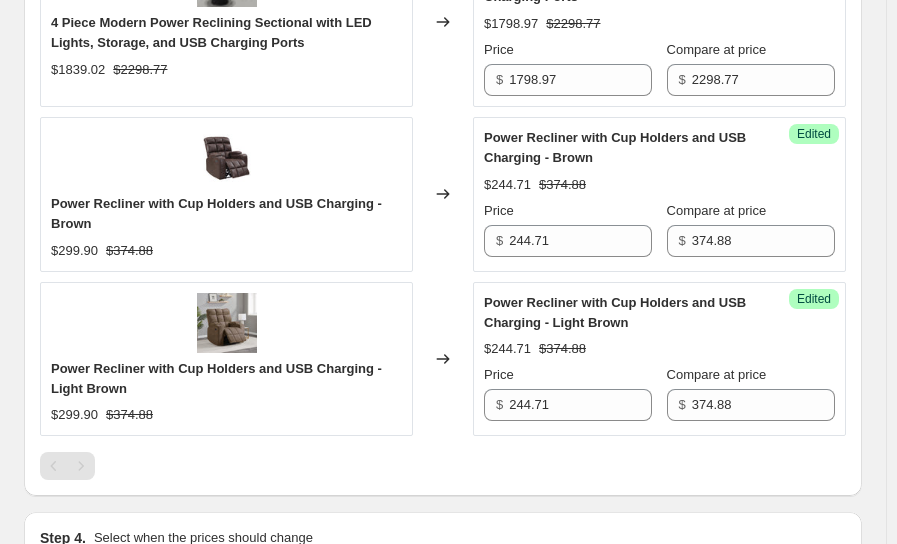 click on "Power Recliner with Cup Holders and USB Charging - Light Brown $299.90 $374.88" at bounding box center (226, 359) 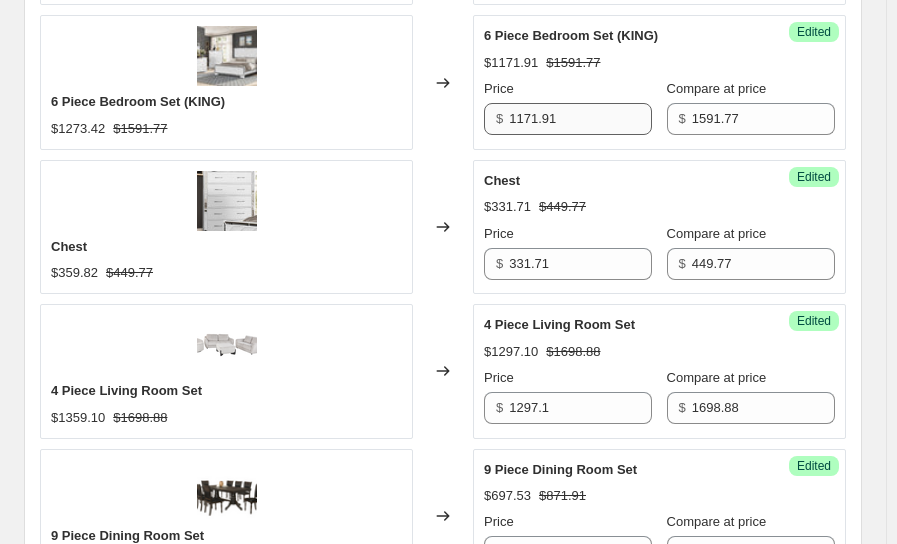 scroll, scrollTop: 1275, scrollLeft: 0, axis: vertical 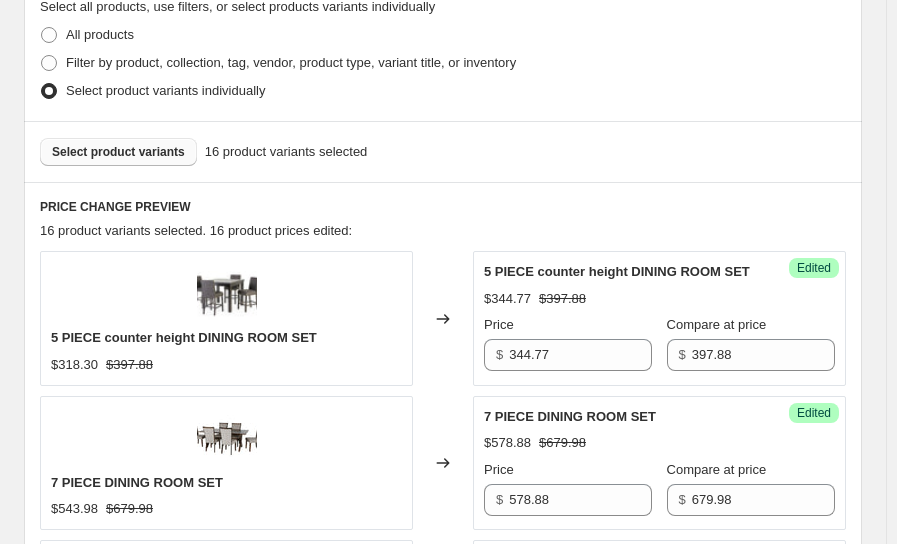 click on "Select product variants" at bounding box center [118, 152] 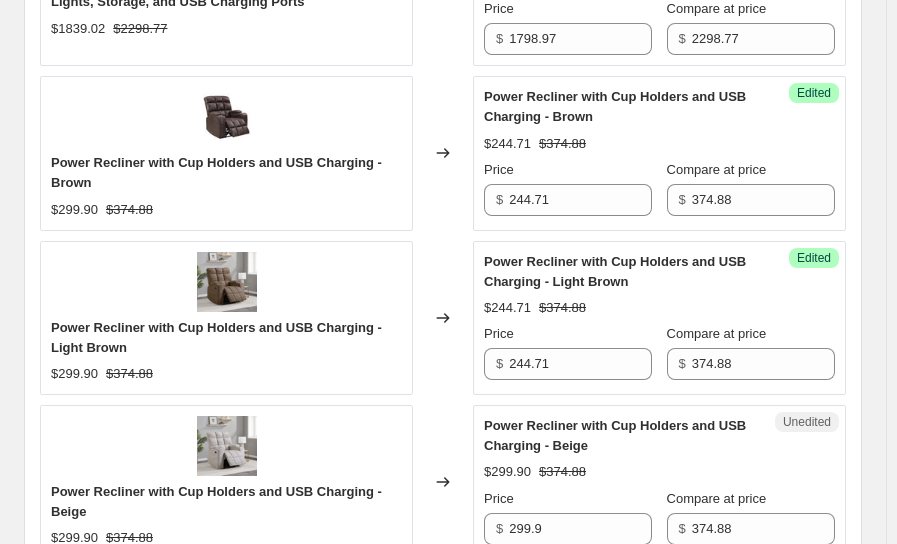 scroll, scrollTop: 2916, scrollLeft: 0, axis: vertical 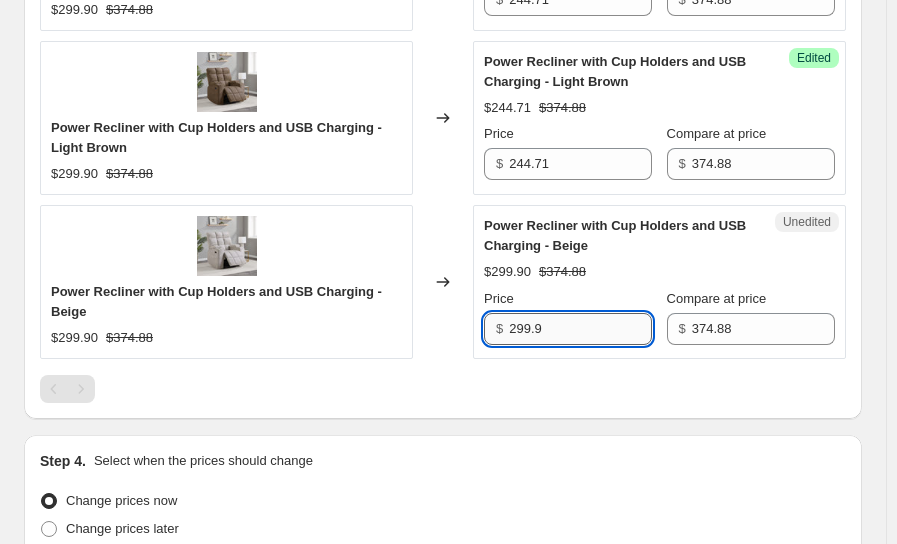 click on "299.9" at bounding box center [580, 329] 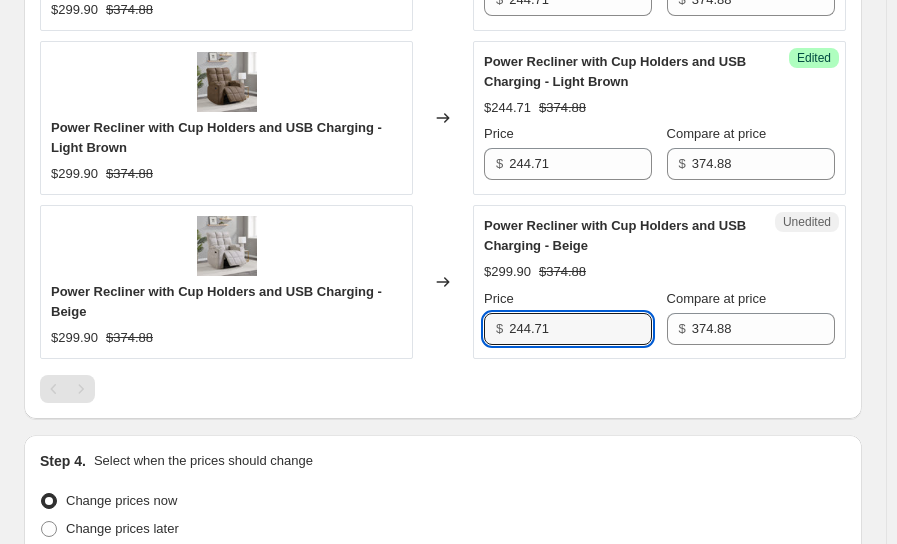 type on "244.71" 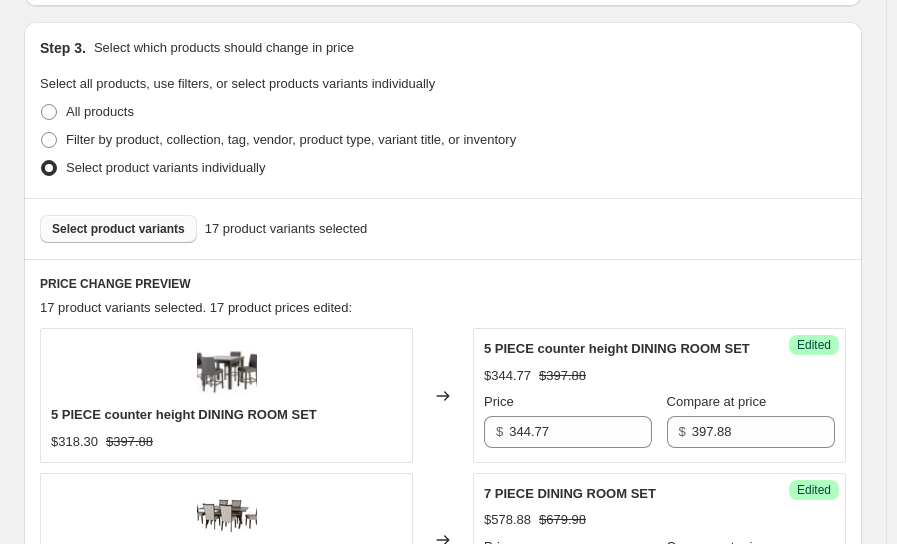 scroll, scrollTop: 446, scrollLeft: 0, axis: vertical 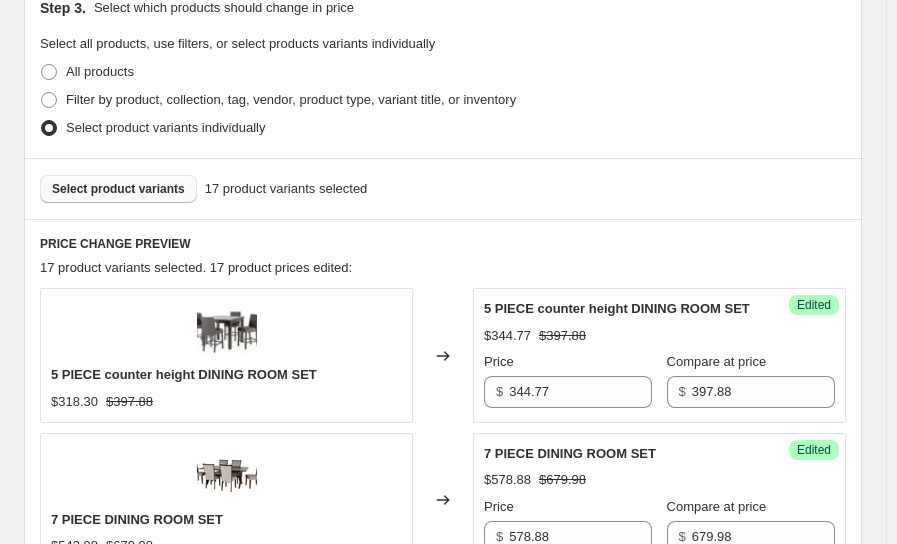 click on "Select product variants" at bounding box center [118, 189] 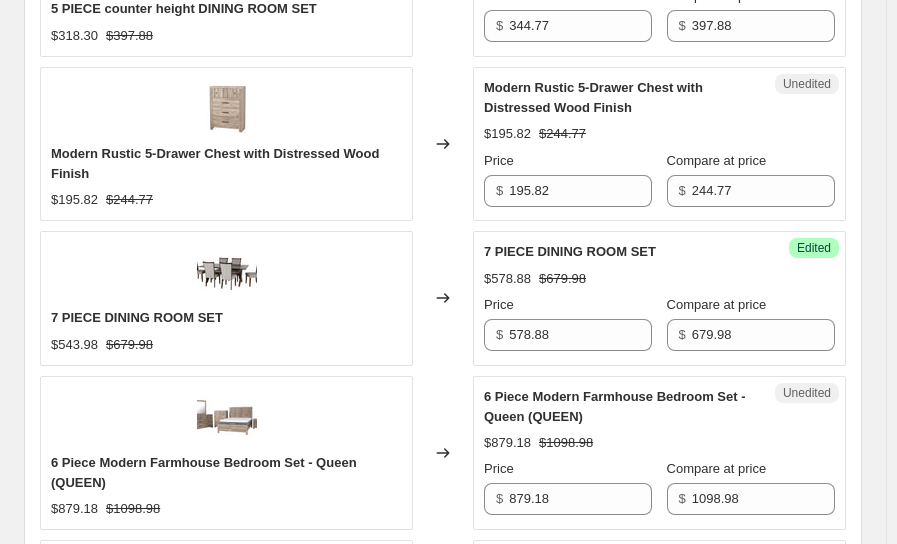 scroll, scrollTop: 979, scrollLeft: 0, axis: vertical 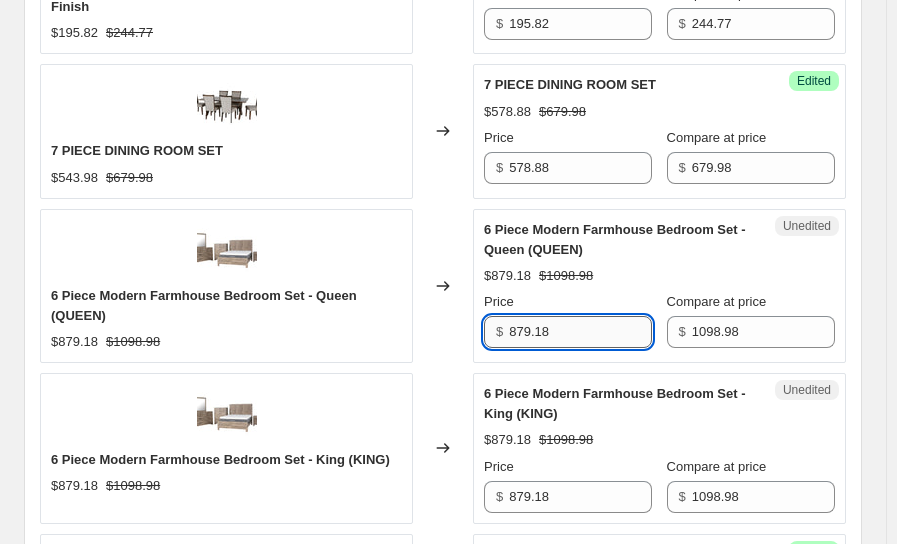 click on "879.18" at bounding box center (580, 332) 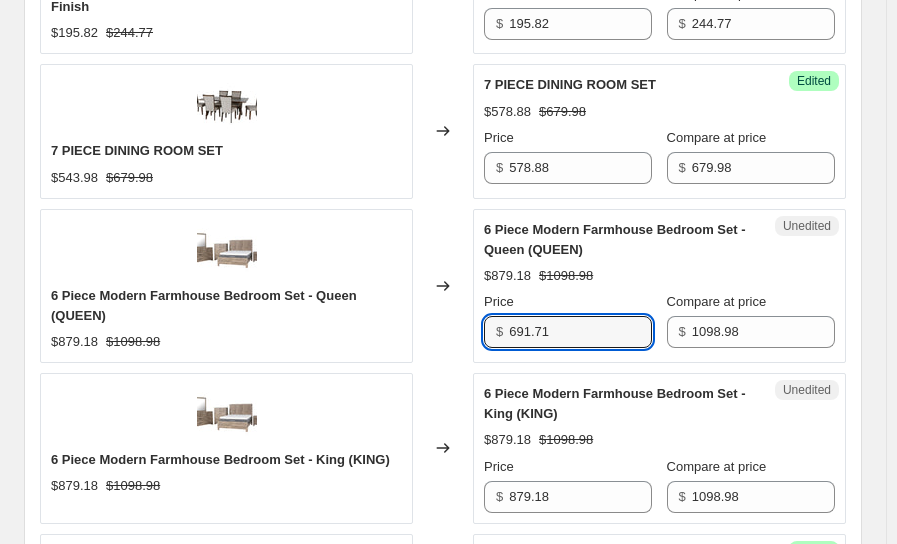 drag, startPoint x: 573, startPoint y: 326, endPoint x: 472, endPoint y: 328, distance: 101.0198 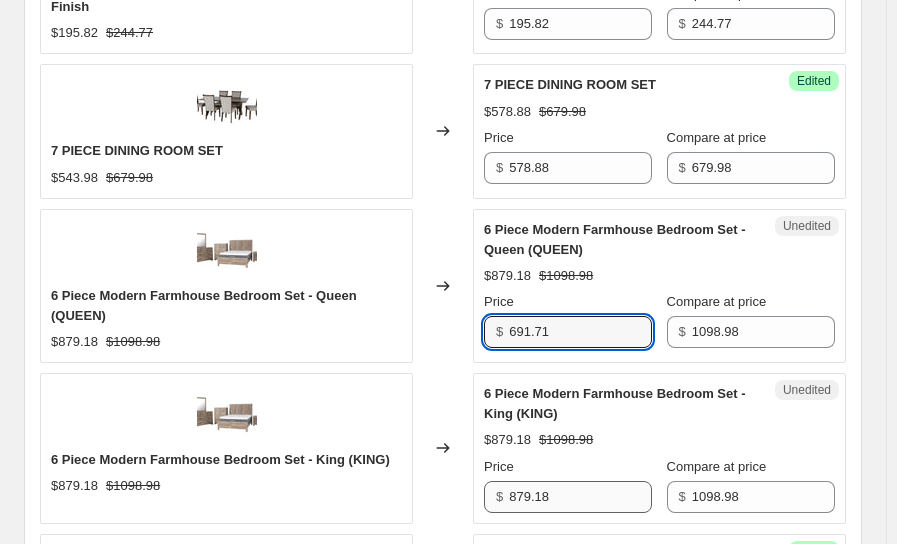 scroll, scrollTop: 1079, scrollLeft: 0, axis: vertical 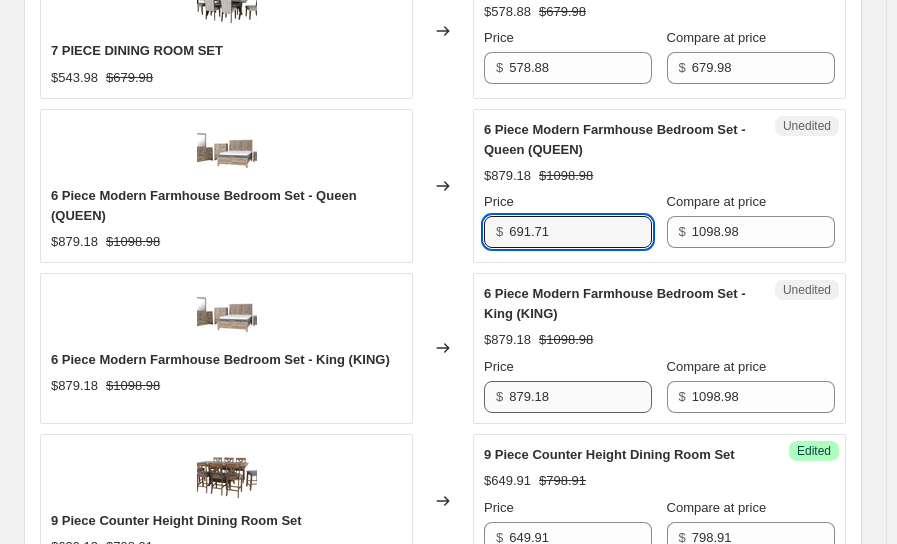 type on "691.71" 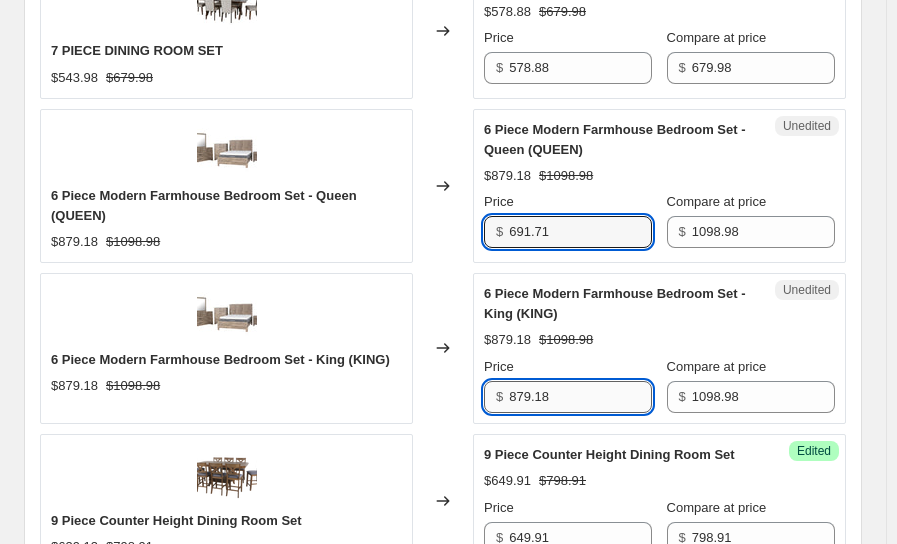 click on "879.18" at bounding box center [580, 397] 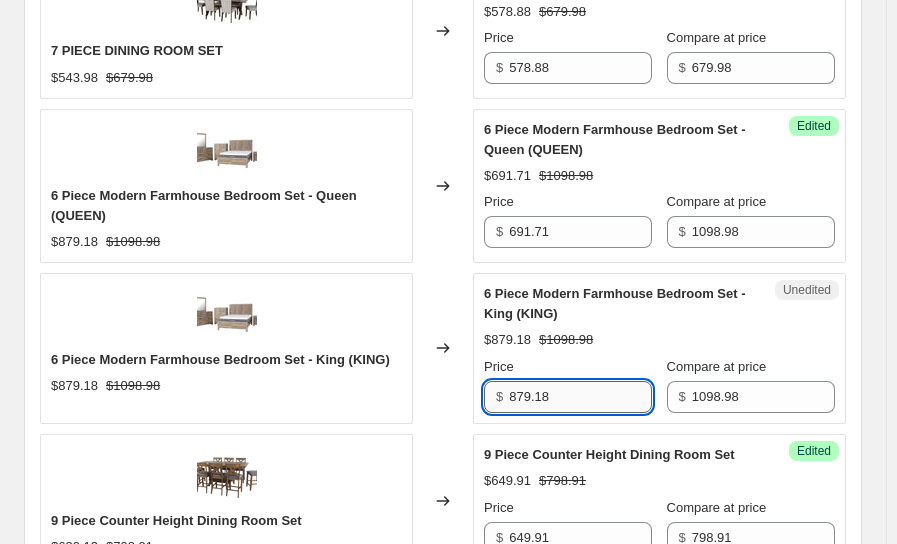 click on "879.18" at bounding box center [580, 397] 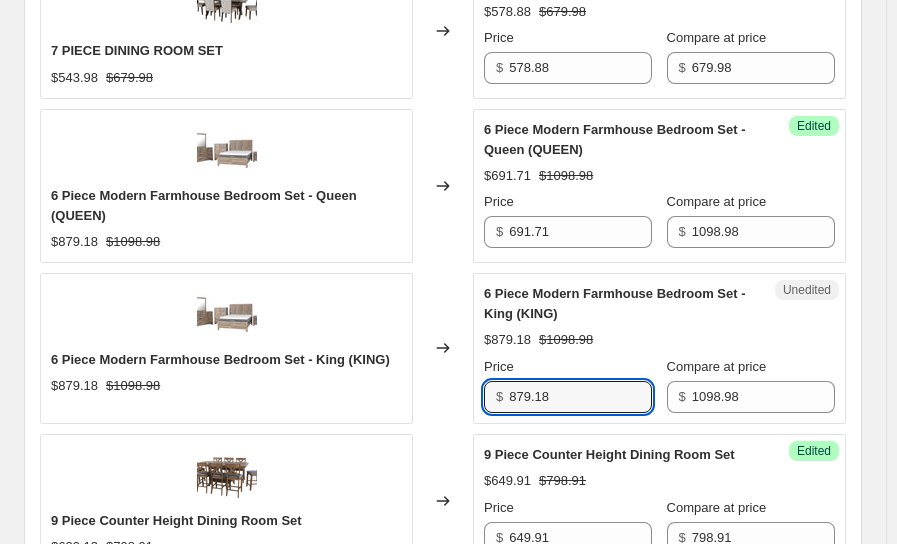paste on "691.71" 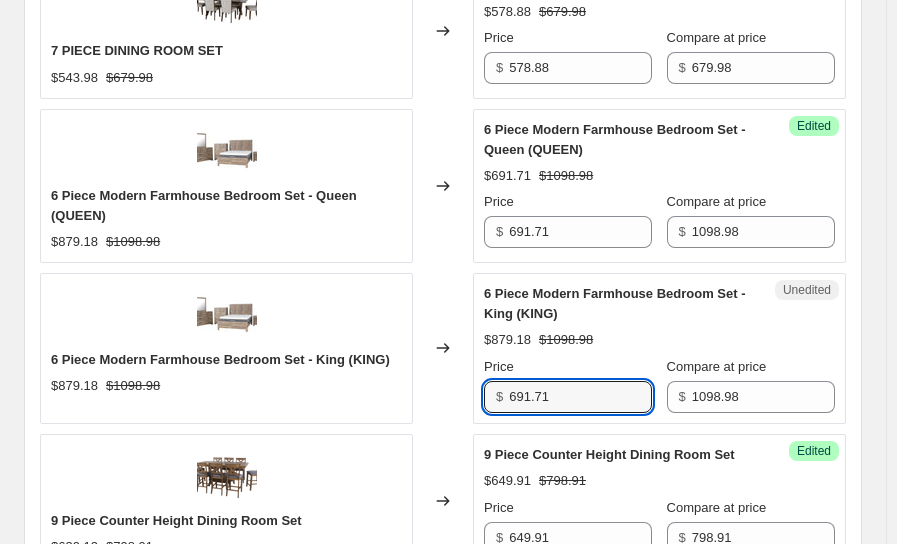 type on "691.71" 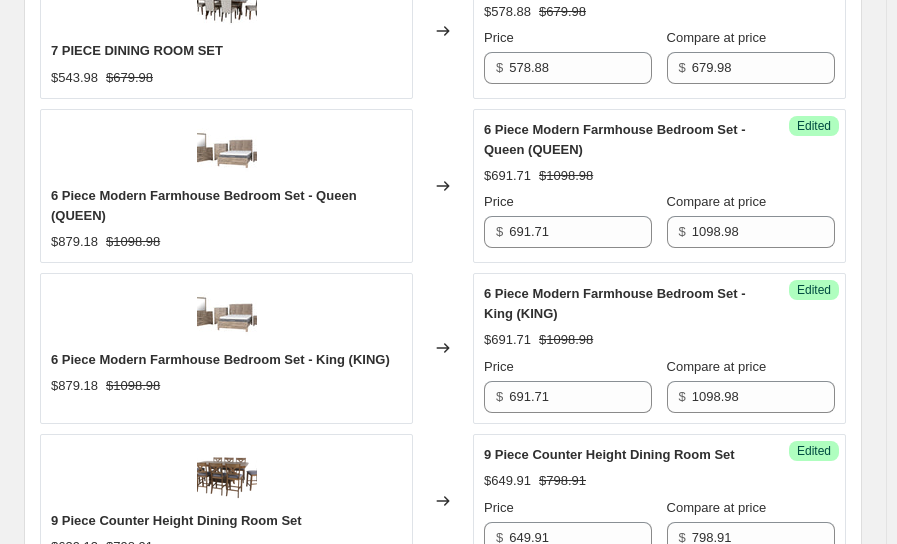 click on "Changed to" at bounding box center [443, 348] 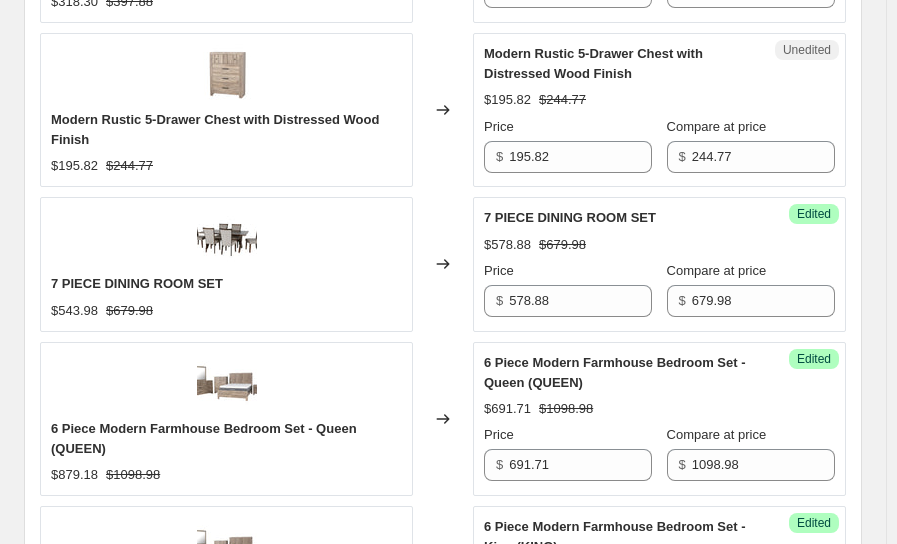 scroll, scrollTop: 779, scrollLeft: 0, axis: vertical 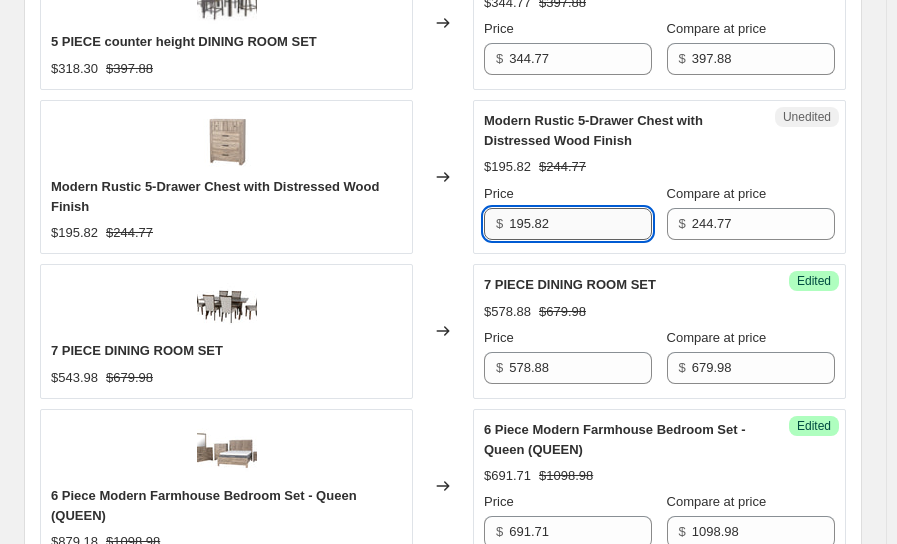 click on "195.82" at bounding box center [580, 224] 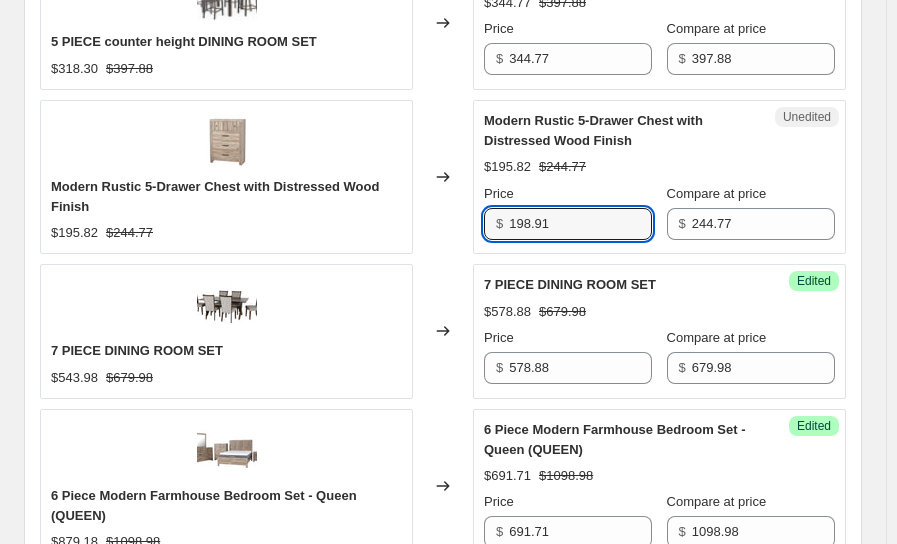 type on "198.91" 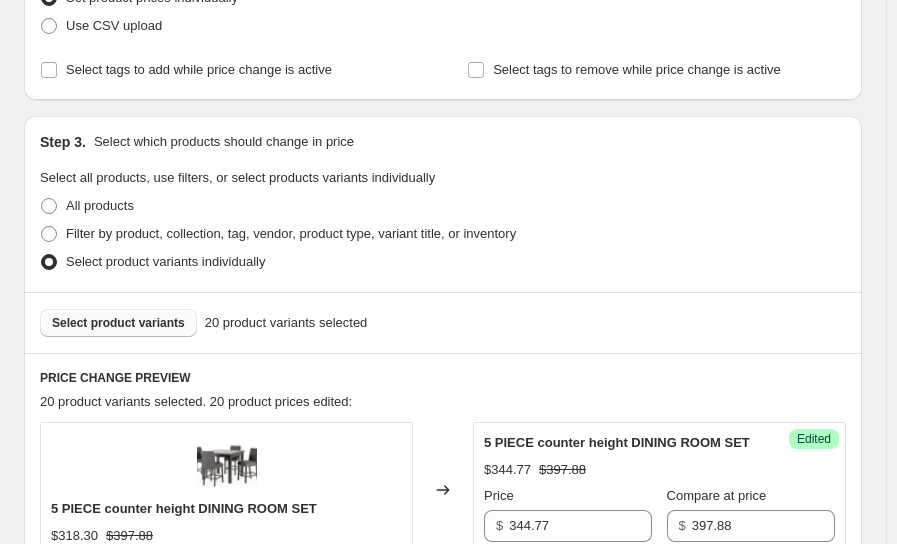 scroll, scrollTop: 279, scrollLeft: 0, axis: vertical 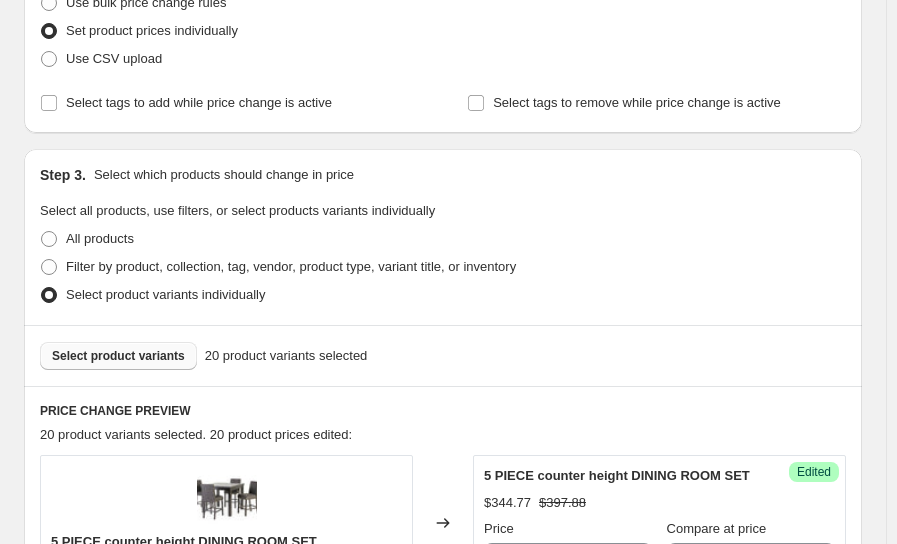 click on "Select product variants" at bounding box center (118, 356) 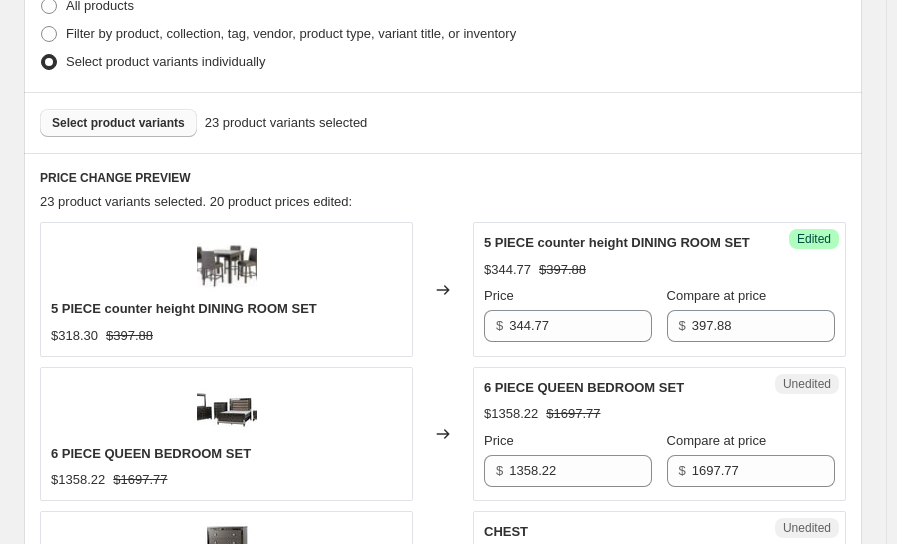 scroll, scrollTop: 613, scrollLeft: 0, axis: vertical 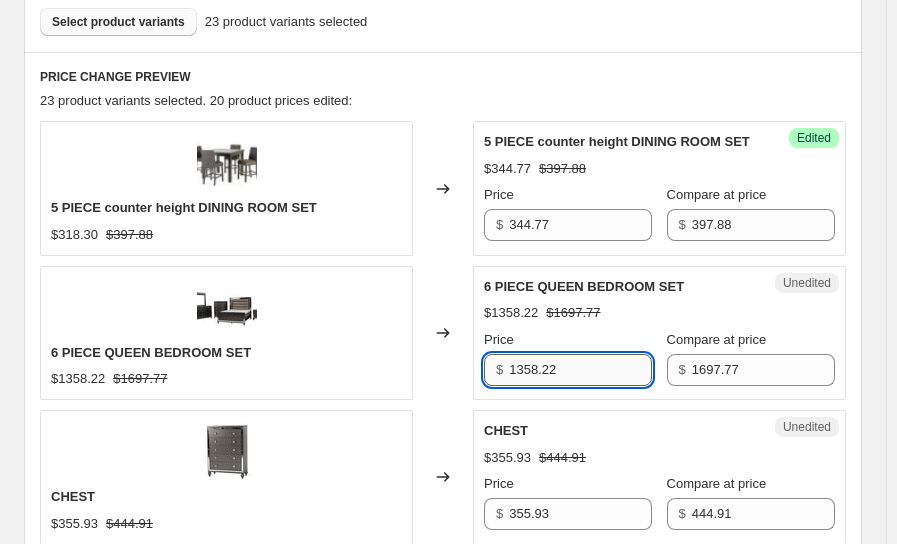 click on "1358.22" at bounding box center [580, 370] 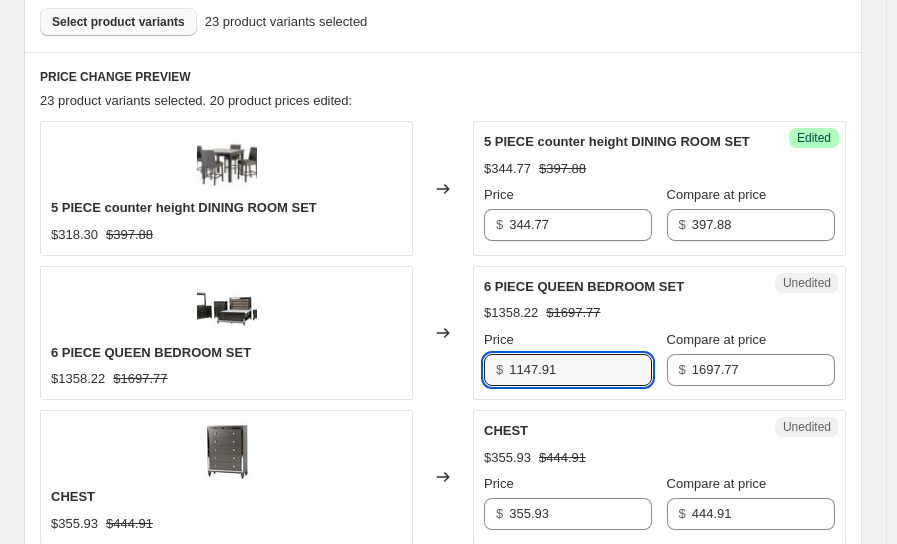 type on "1147.91" 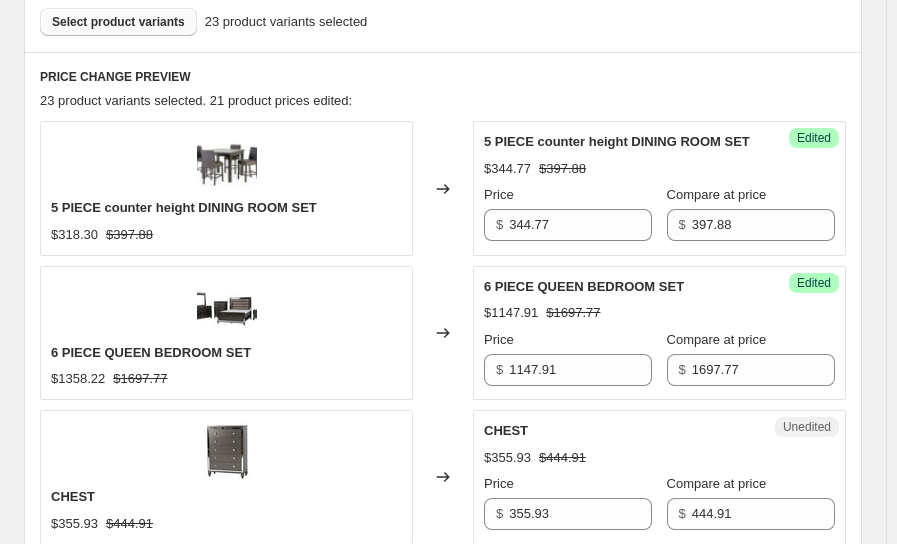 click on "Changed to" at bounding box center [443, 333] 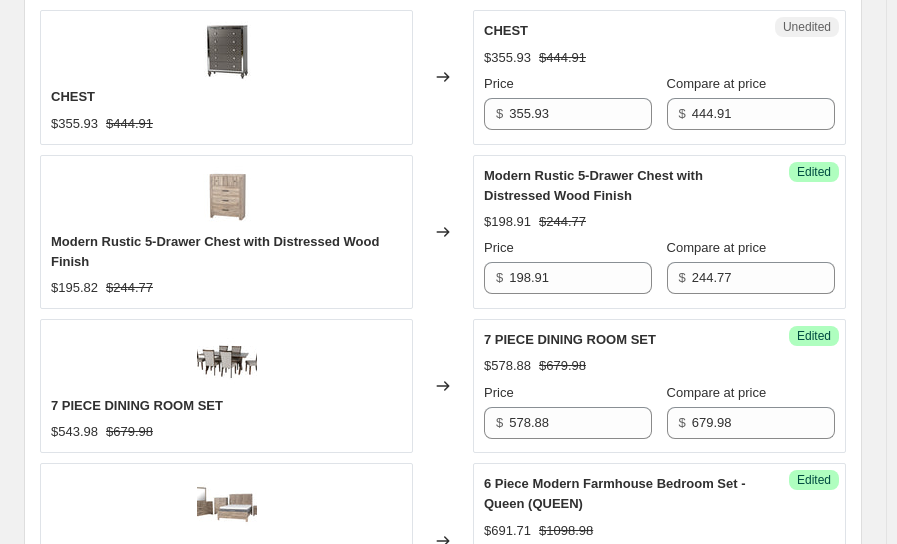 scroll, scrollTop: 979, scrollLeft: 0, axis: vertical 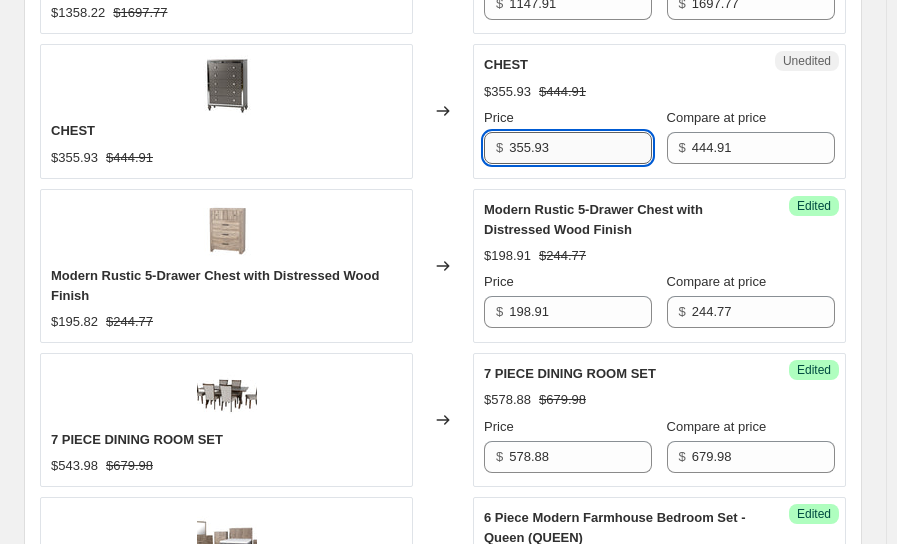 click on "355.93" at bounding box center [580, 148] 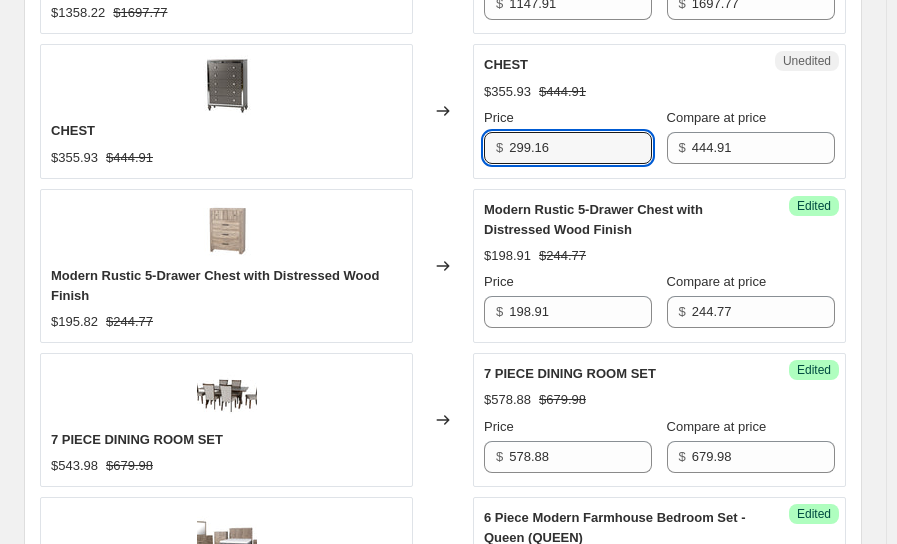 type on "299.16" 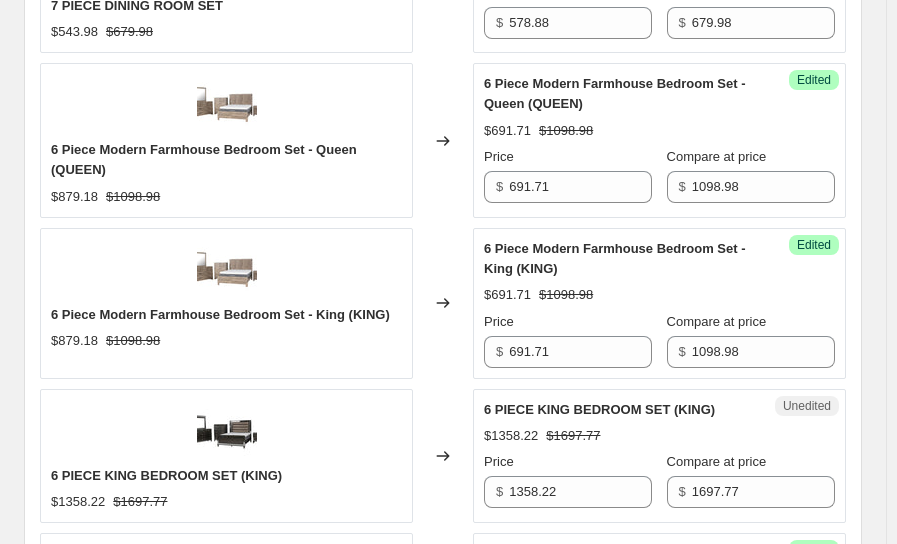 scroll, scrollTop: 1546, scrollLeft: 0, axis: vertical 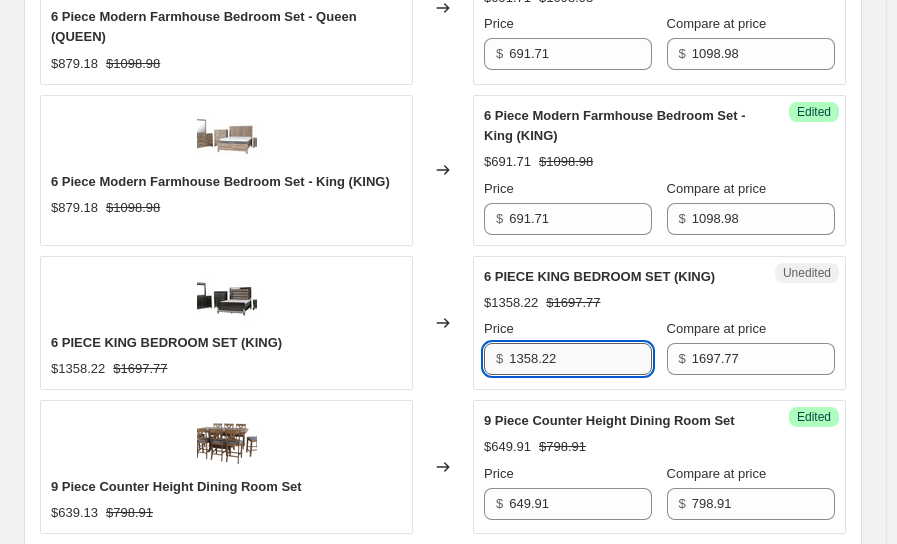click on "1358.22" at bounding box center (580, 359) 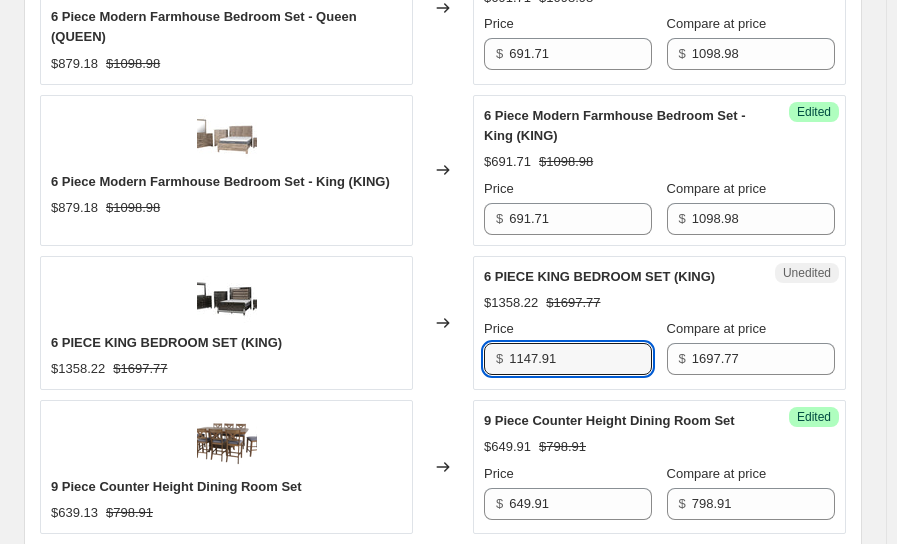 type on "1147.91" 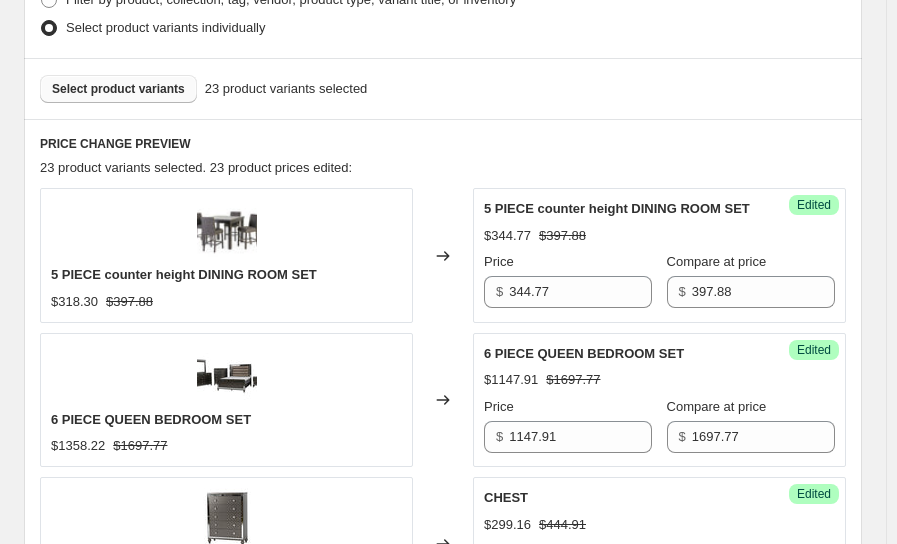scroll, scrollTop: 412, scrollLeft: 0, axis: vertical 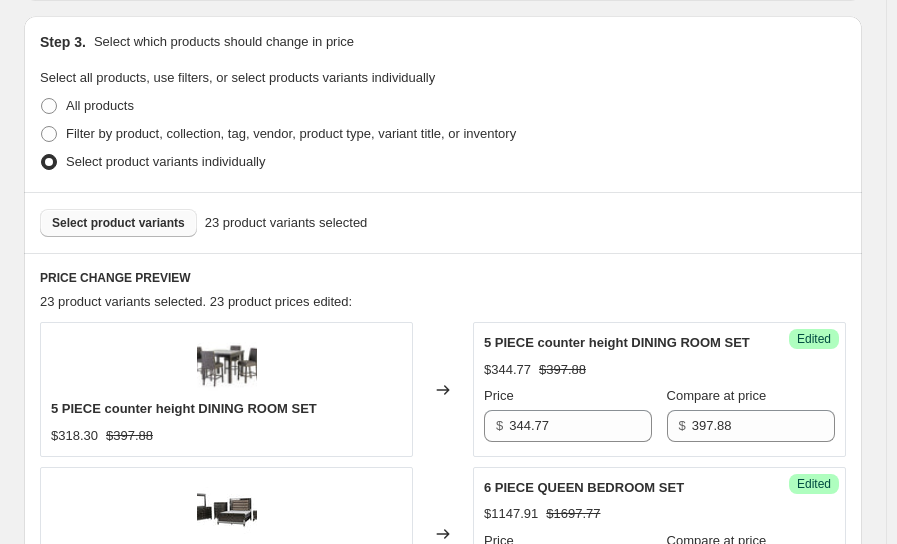 click on "Select product variants" at bounding box center [118, 223] 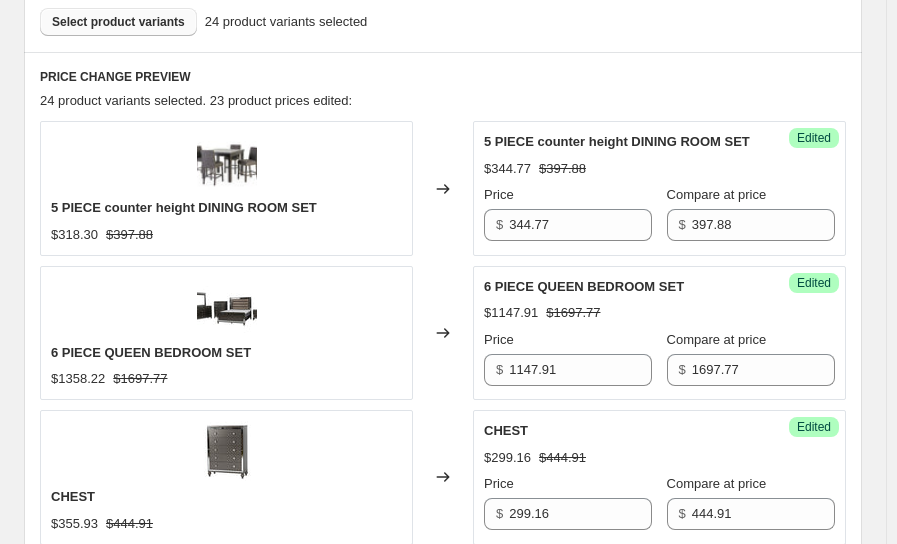 scroll, scrollTop: 712, scrollLeft: 0, axis: vertical 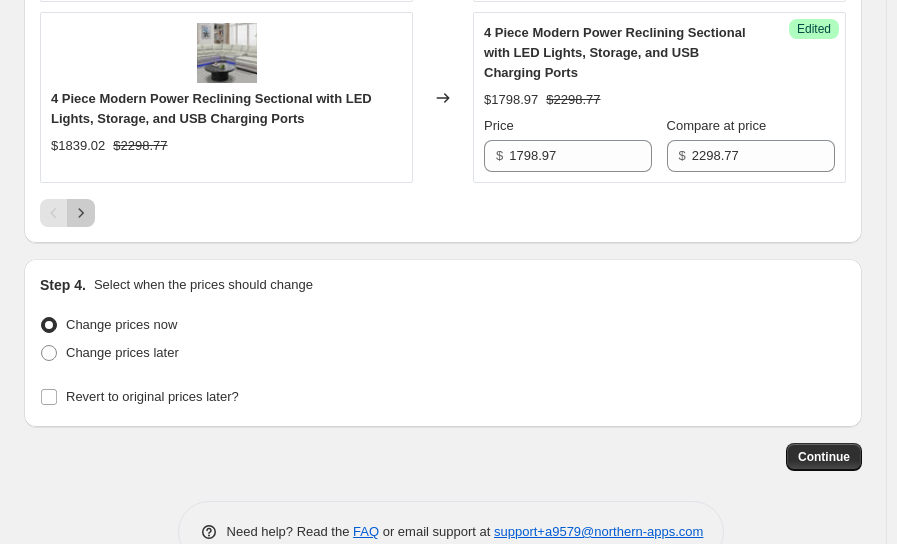 click 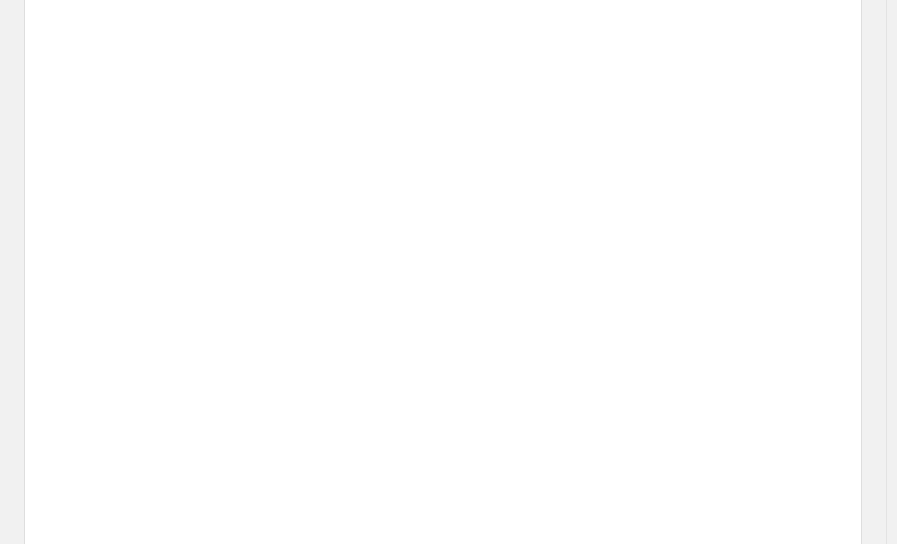 scroll, scrollTop: 1261, scrollLeft: 0, axis: vertical 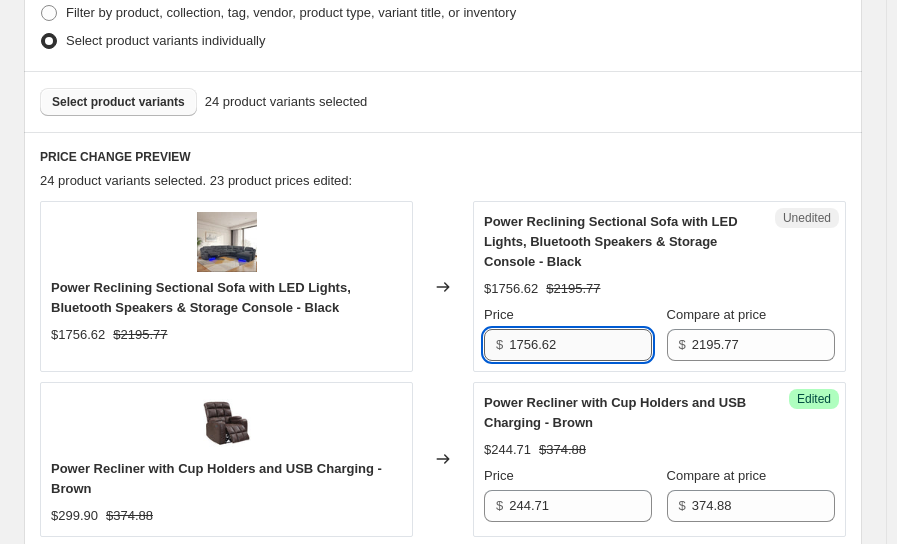 click on "1756.62" at bounding box center (580, 345) 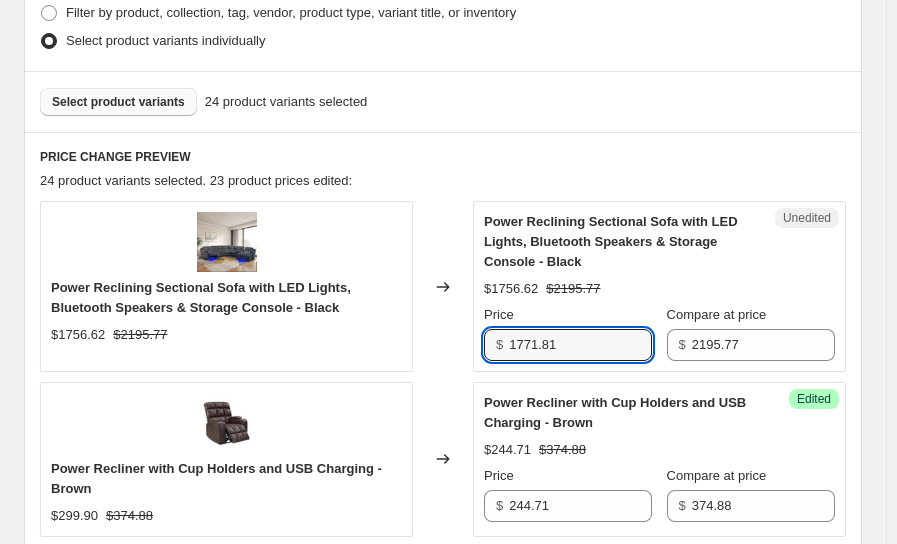 type on "1771.81" 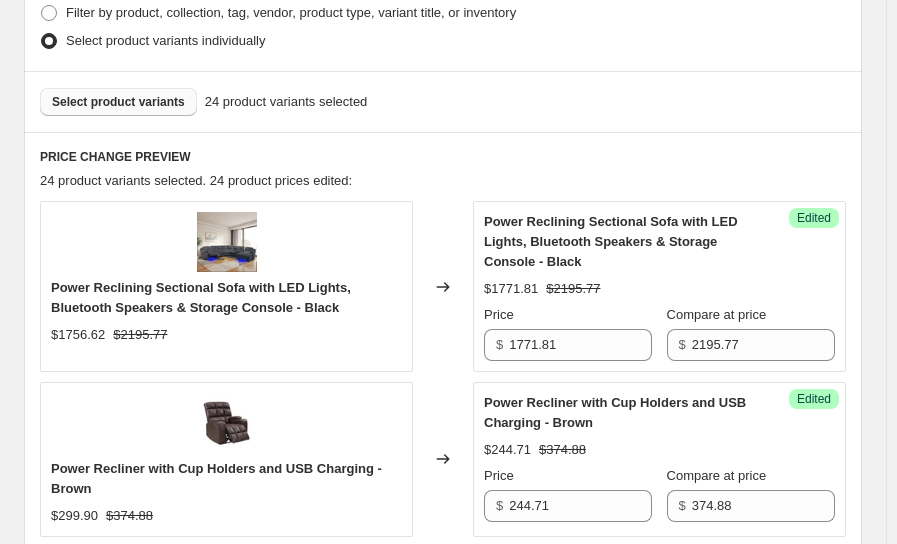scroll, scrollTop: 300, scrollLeft: 0, axis: vertical 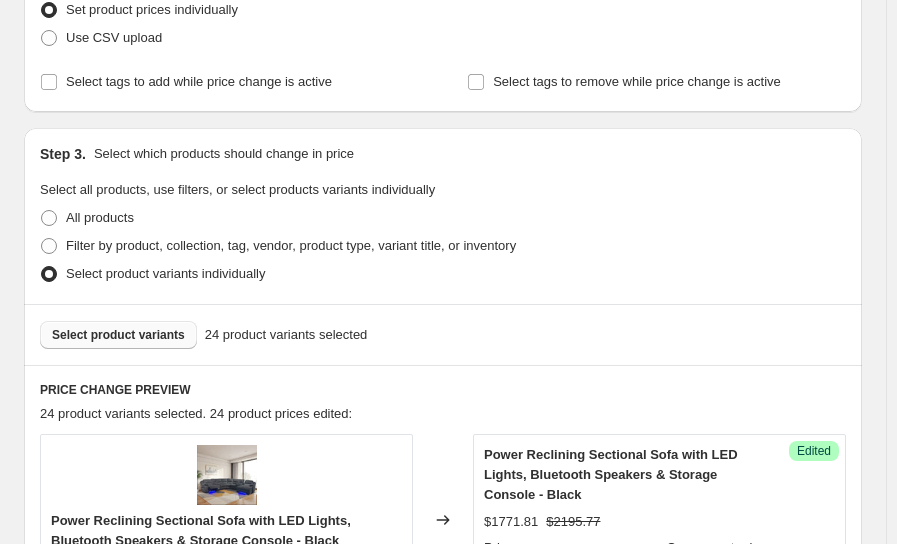 click on "Select product variants" at bounding box center [118, 335] 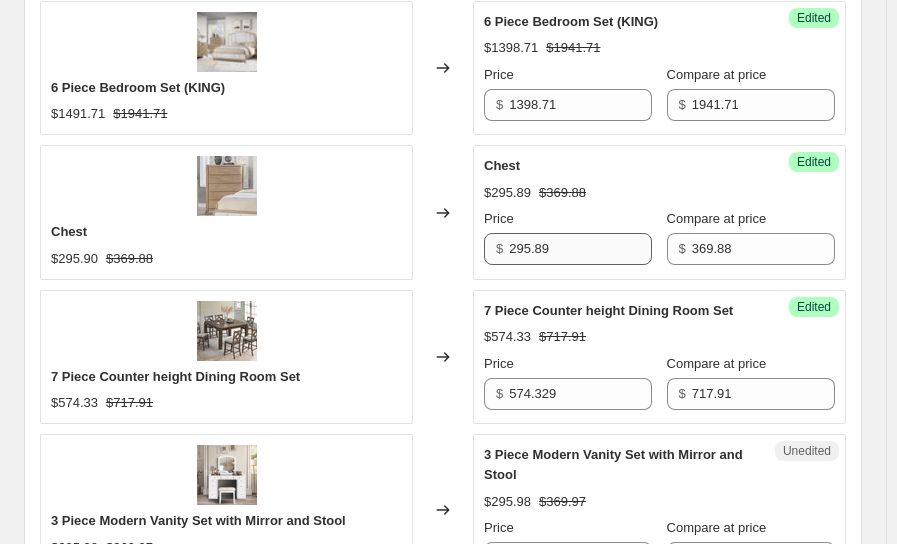 scroll, scrollTop: 3133, scrollLeft: 0, axis: vertical 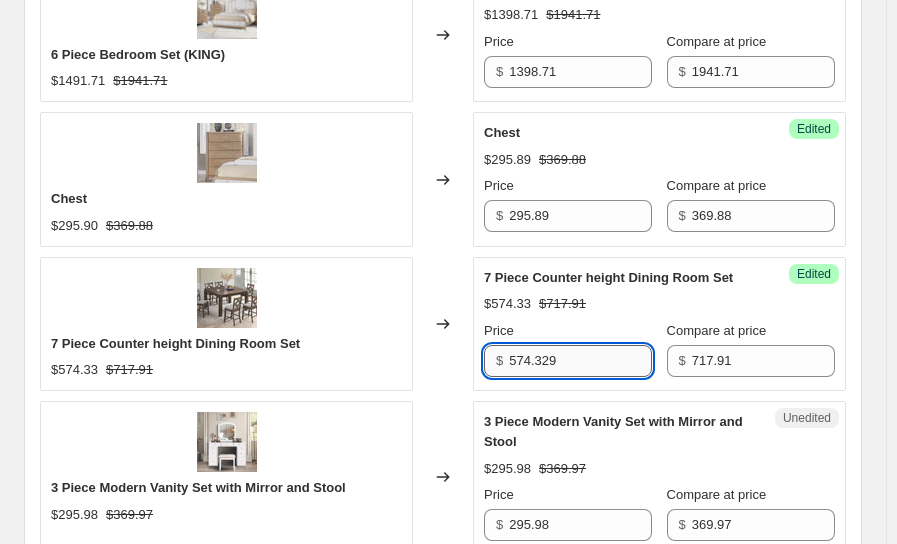 click on "574.329" at bounding box center [580, 361] 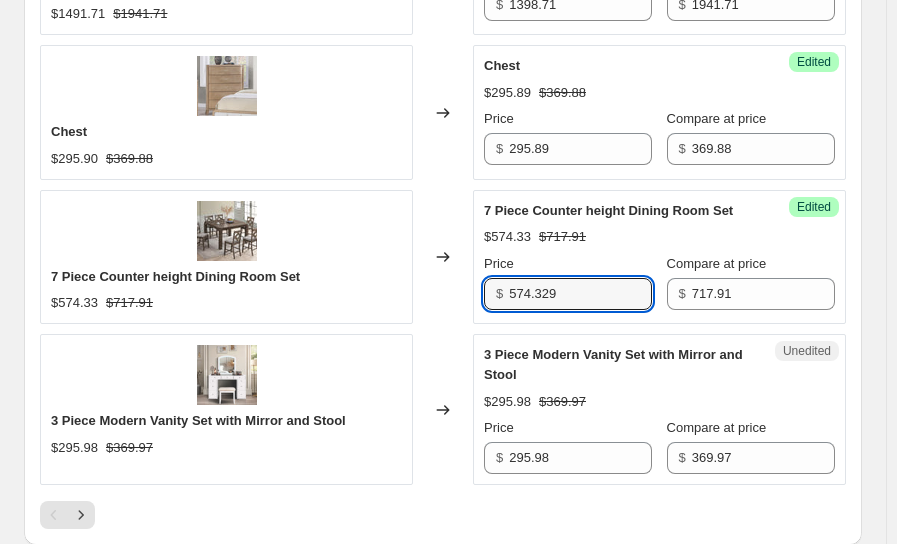 scroll, scrollTop: 3233, scrollLeft: 0, axis: vertical 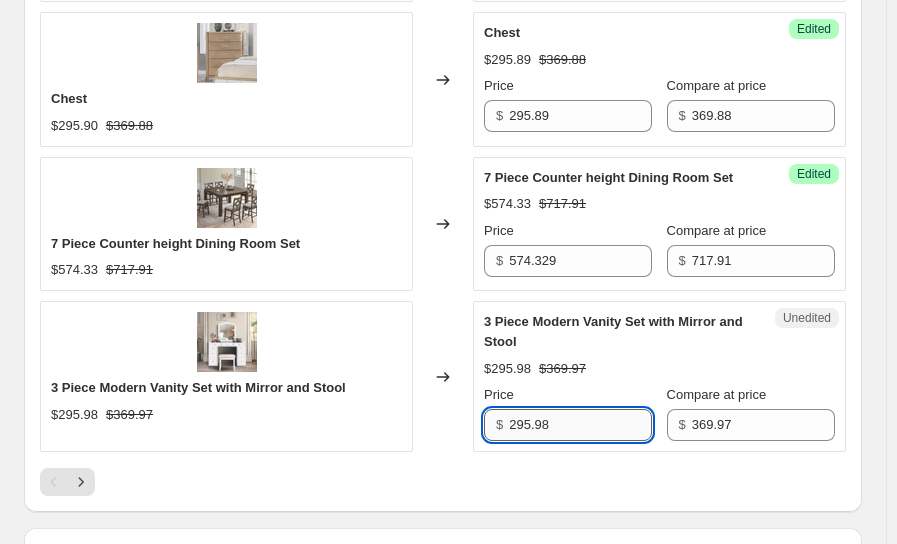 click on "295.98" at bounding box center (580, 425) 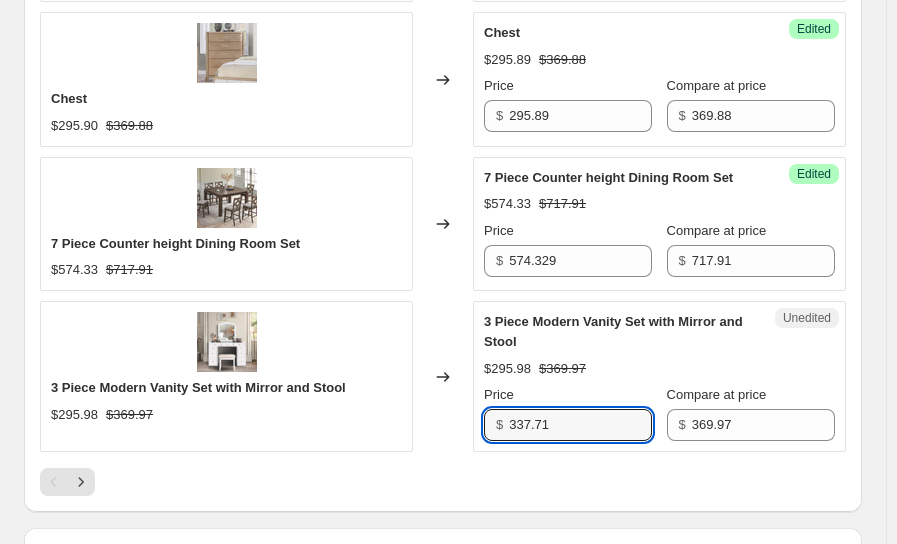 type on "337.71" 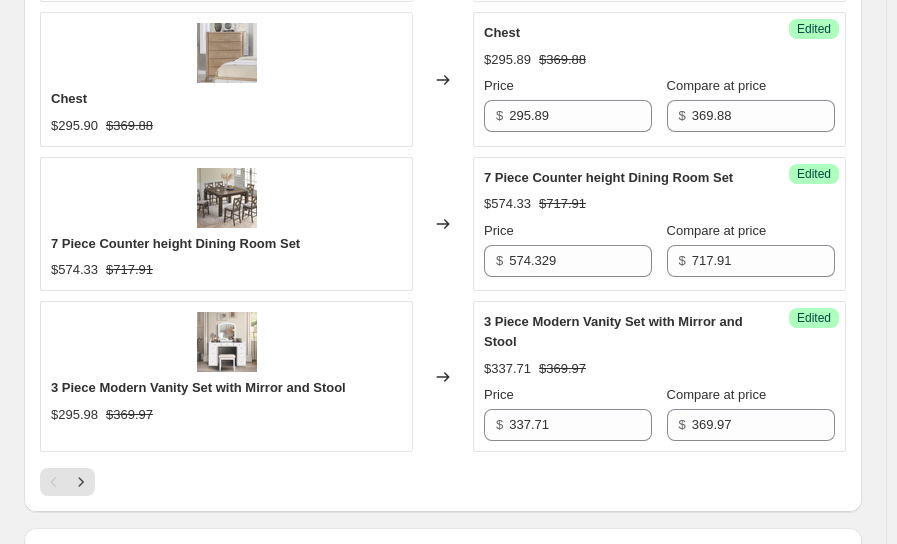 click on "Changed to" at bounding box center [443, 376] 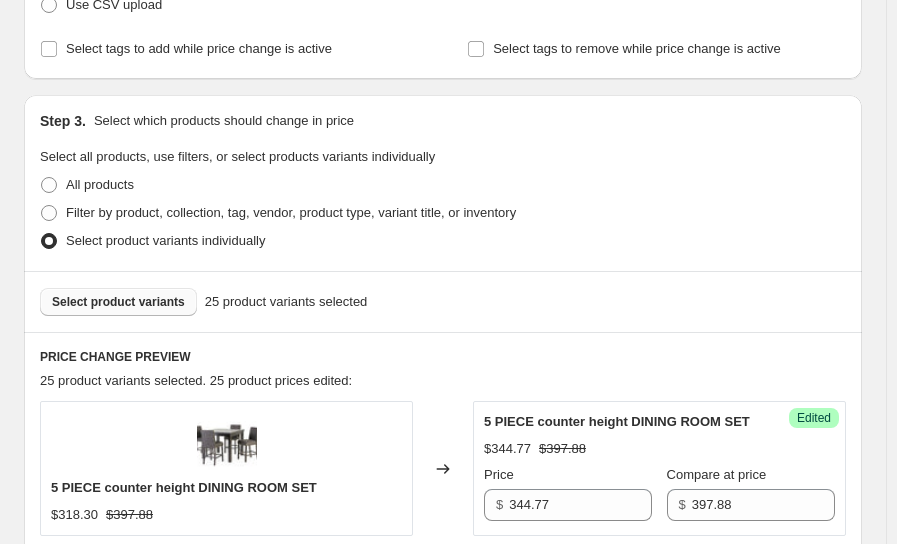 scroll, scrollTop: 267, scrollLeft: 0, axis: vertical 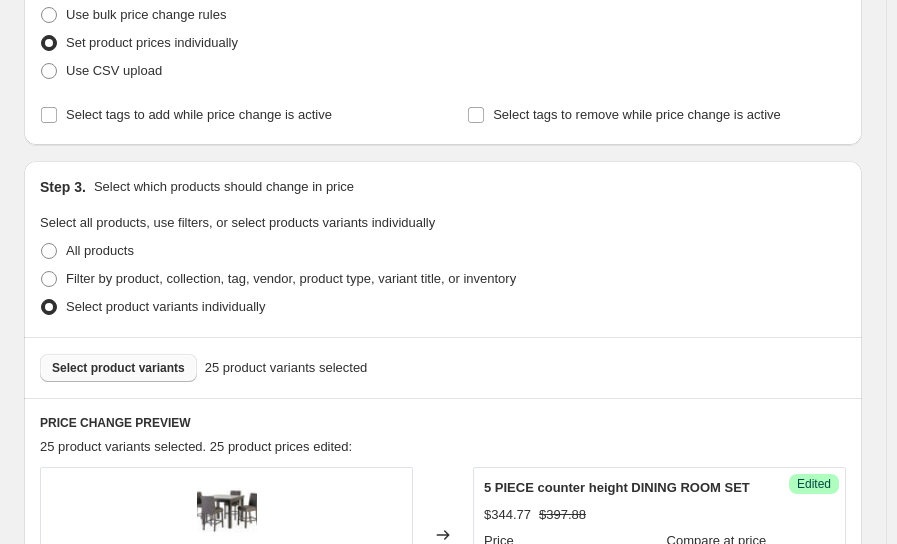 click on "Select product variants" at bounding box center [118, 368] 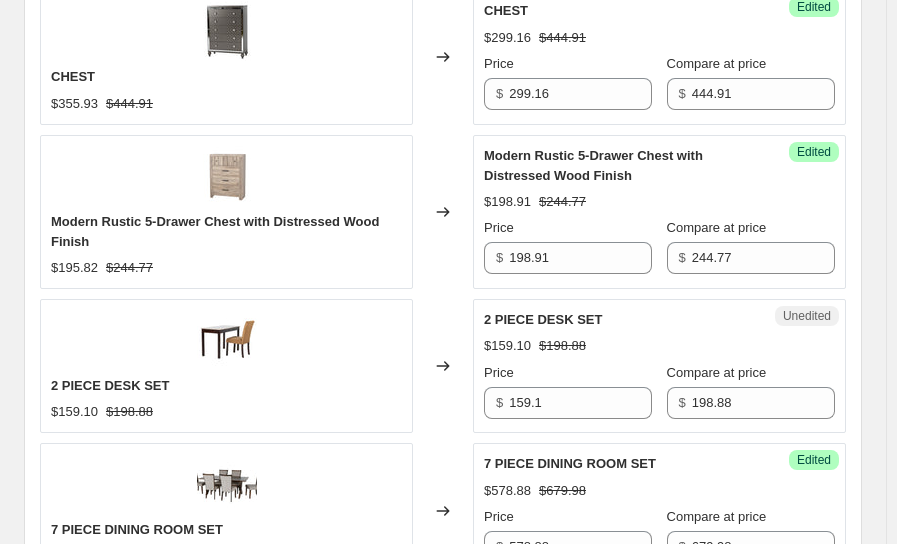 scroll, scrollTop: 1100, scrollLeft: 0, axis: vertical 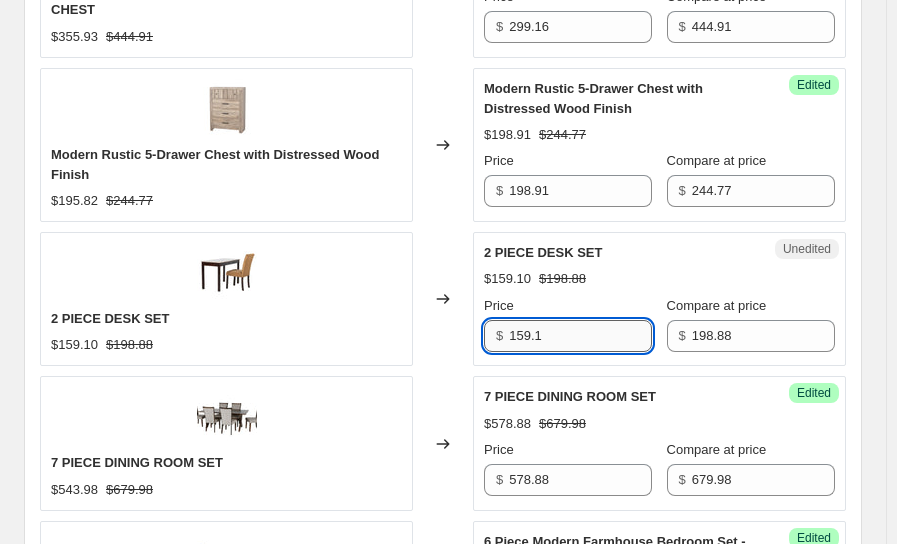click on "159.1" at bounding box center (580, 336) 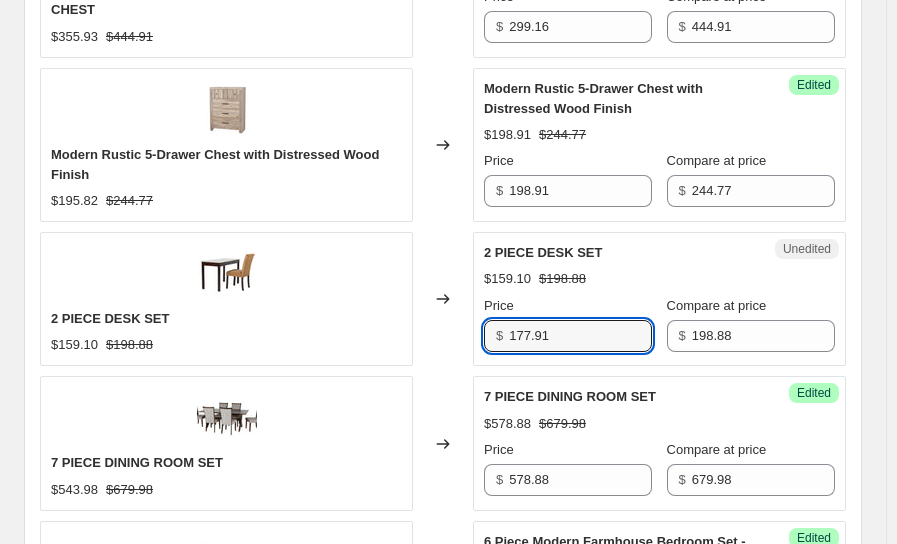 type on "177.91" 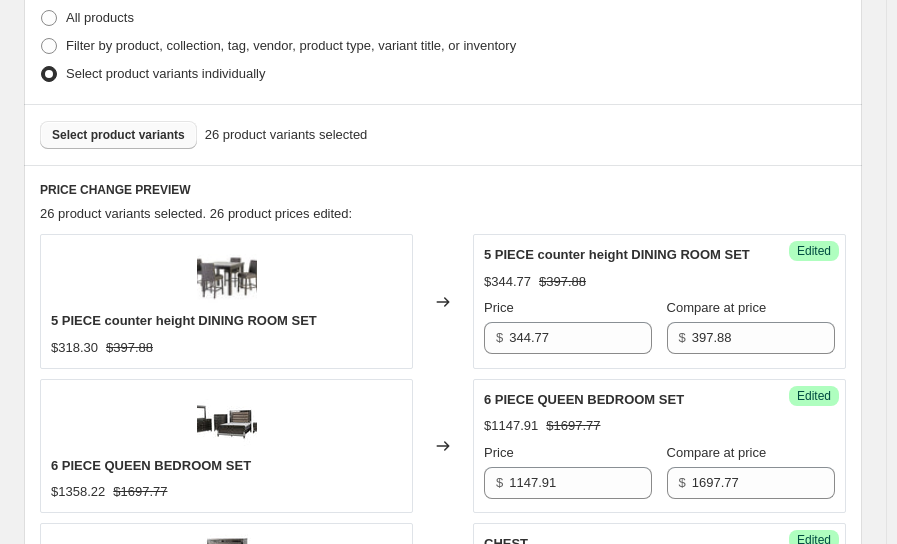 scroll, scrollTop: 367, scrollLeft: 0, axis: vertical 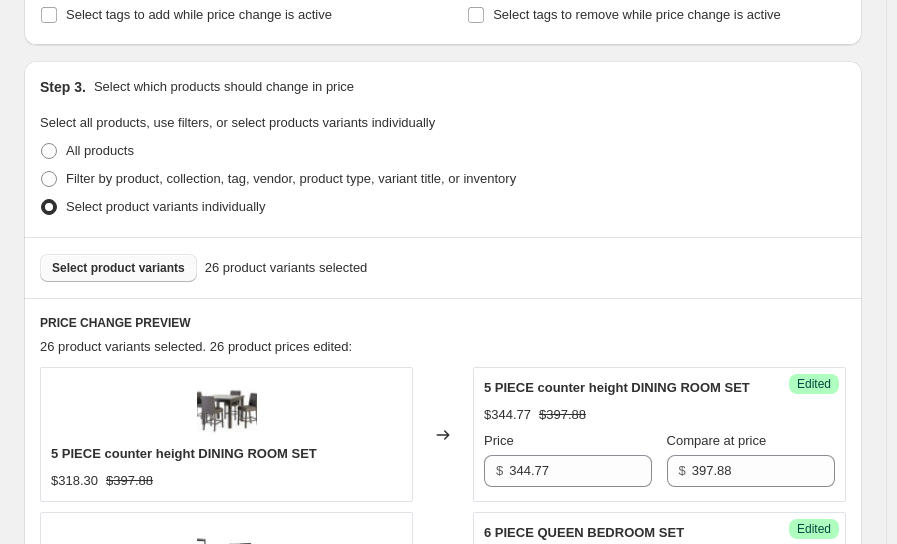 click on "Select product variants" at bounding box center (118, 268) 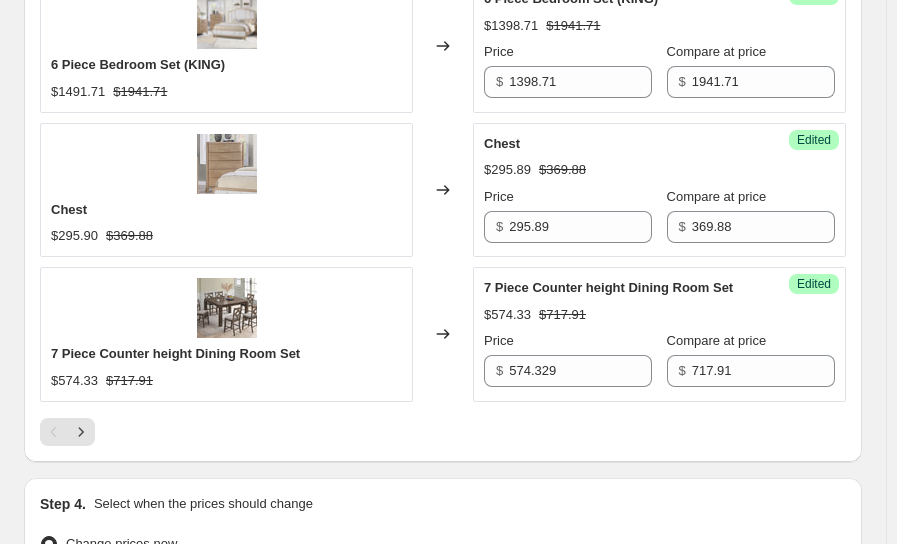 scroll, scrollTop: 3433, scrollLeft: 0, axis: vertical 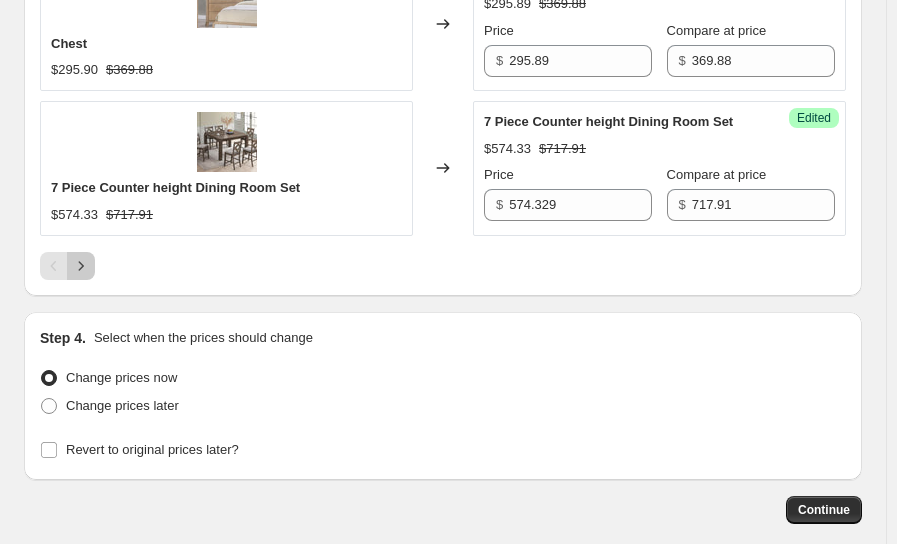 click 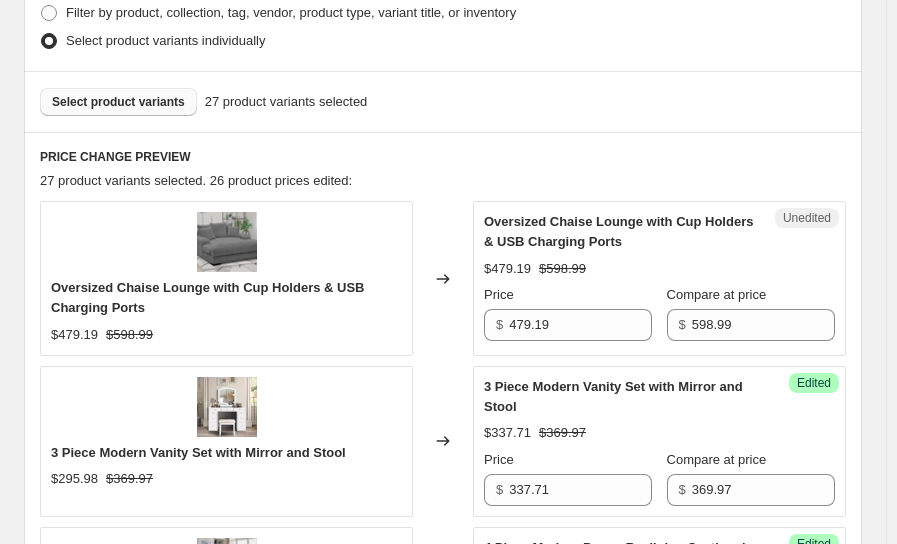 scroll, scrollTop: 499, scrollLeft: 0, axis: vertical 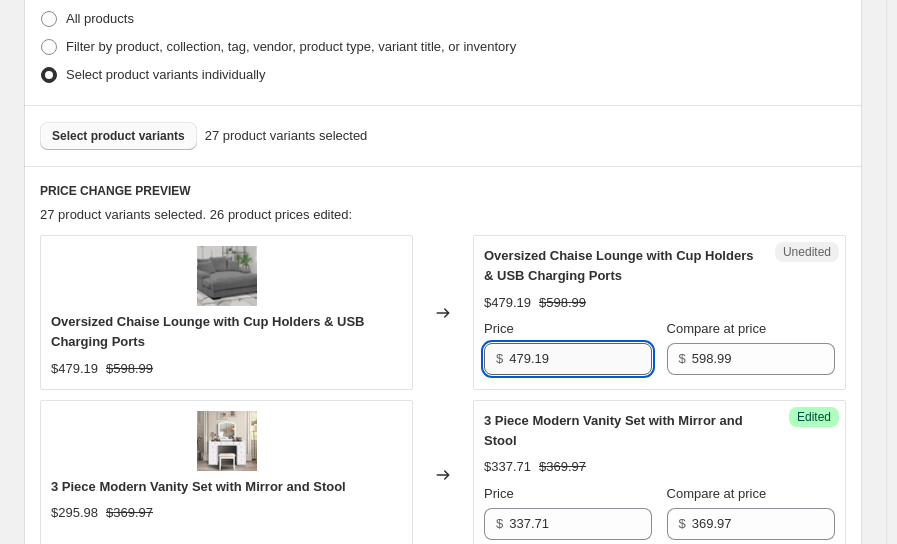 click on "479.19" at bounding box center (580, 359) 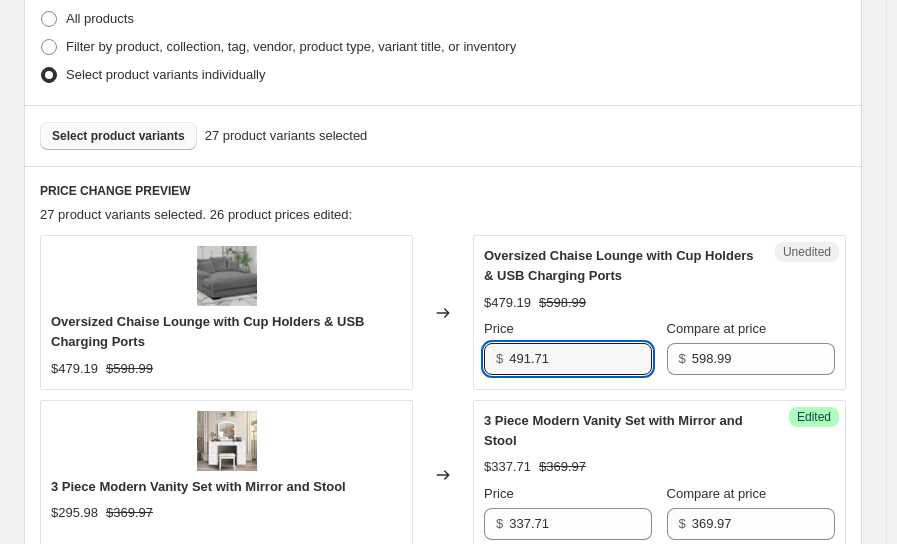 type on "491.71" 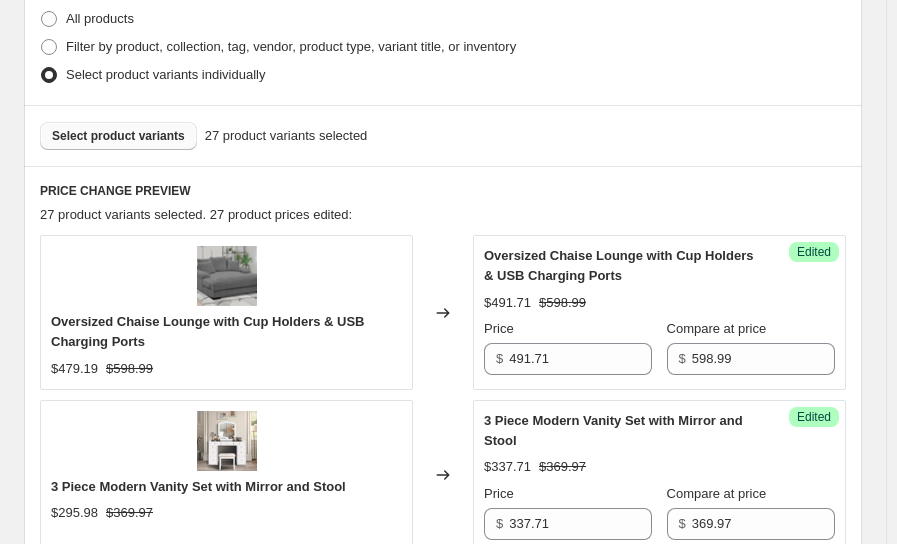 click on "PRICE CHANGE PREVIEW" at bounding box center (443, 191) 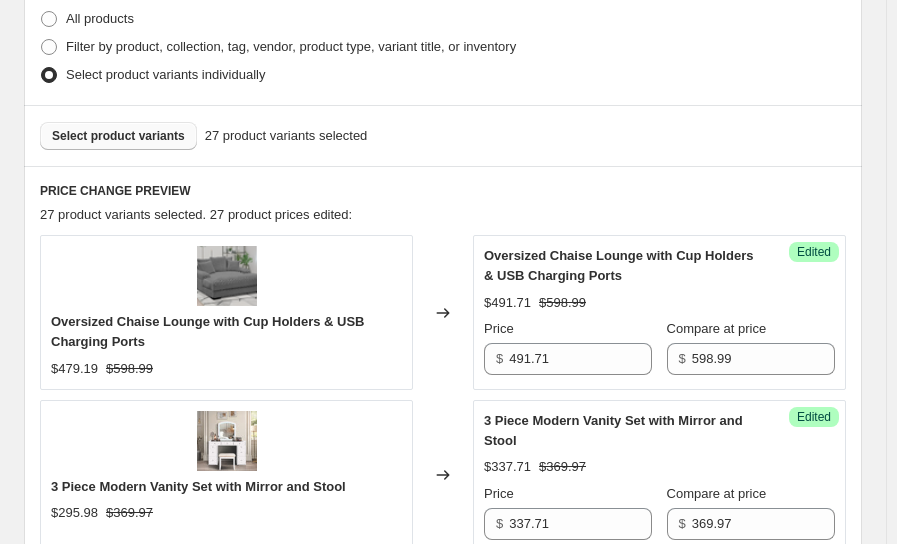click on "Select product variants" at bounding box center (118, 136) 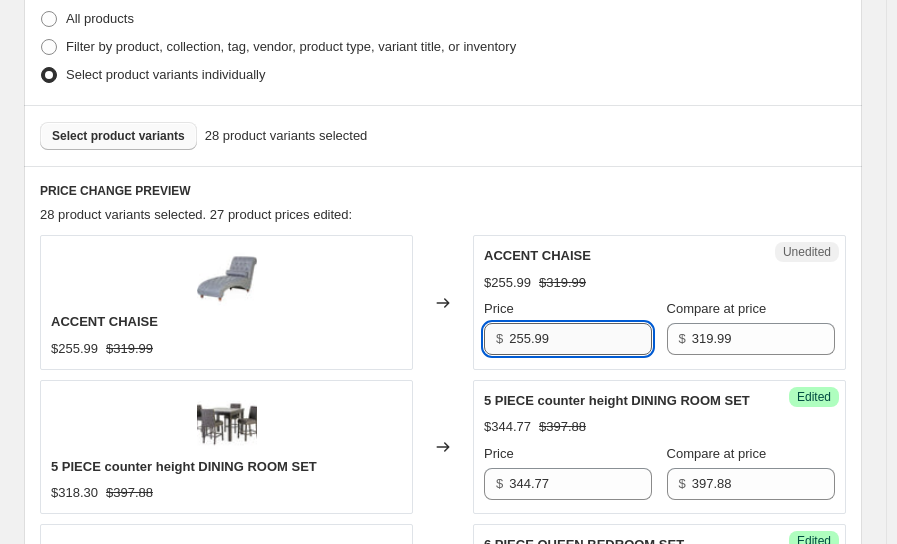 click on "255.99" at bounding box center (580, 339) 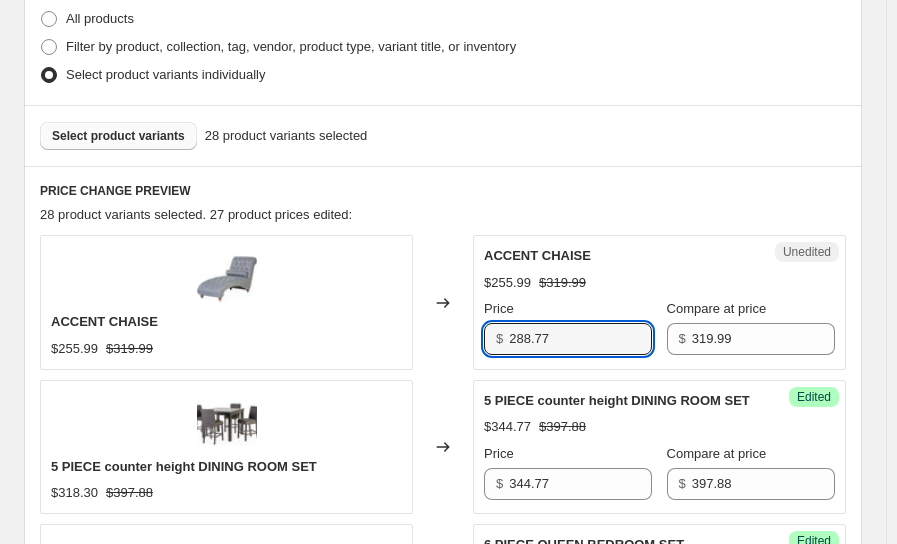 type on "288.77" 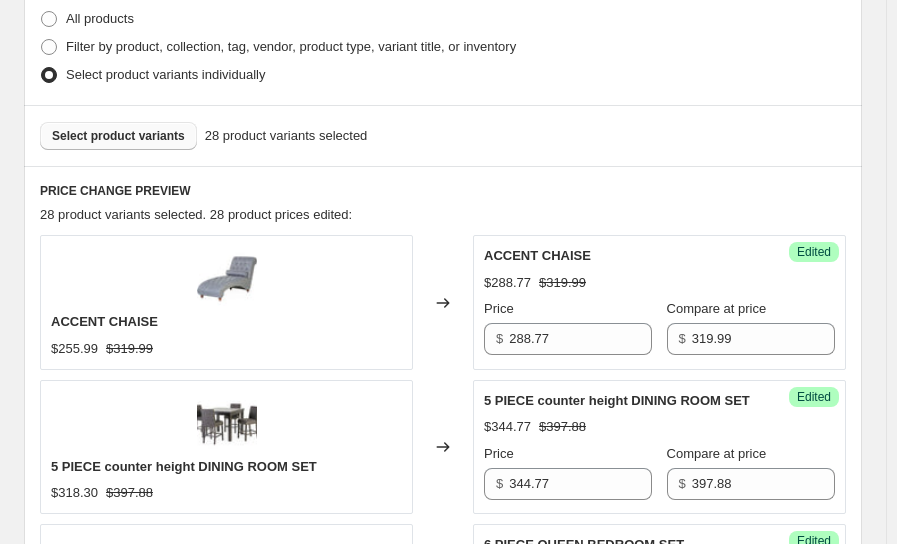 scroll, scrollTop: 533, scrollLeft: 0, axis: vertical 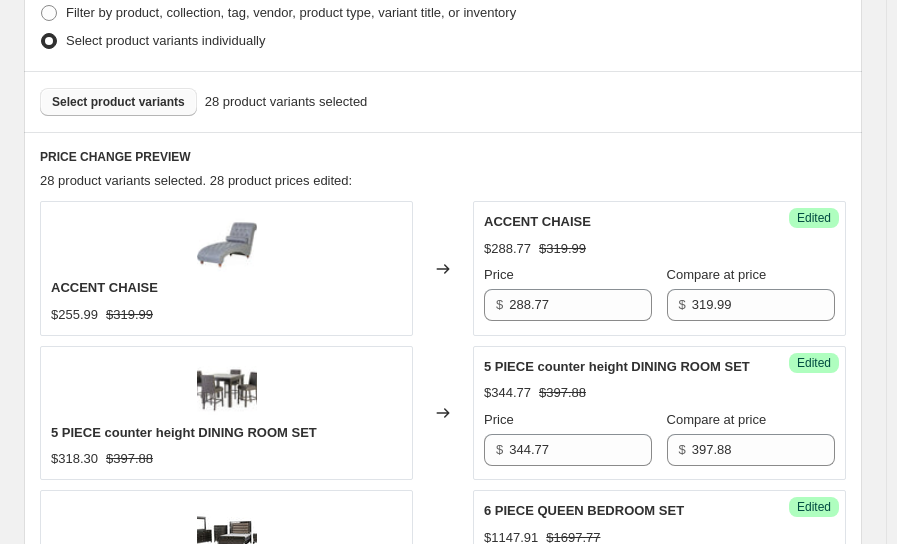 click on "Select product variants" at bounding box center [118, 102] 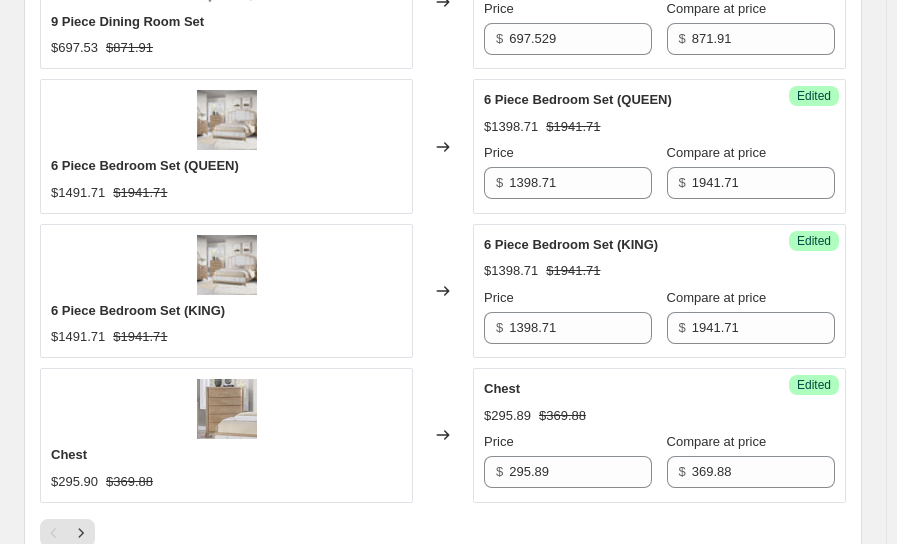 scroll, scrollTop: 3333, scrollLeft: 0, axis: vertical 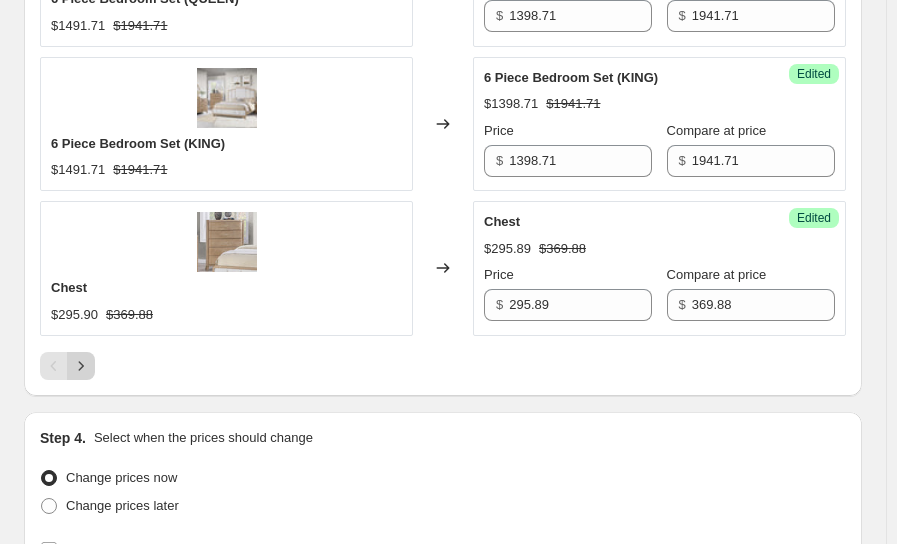 click 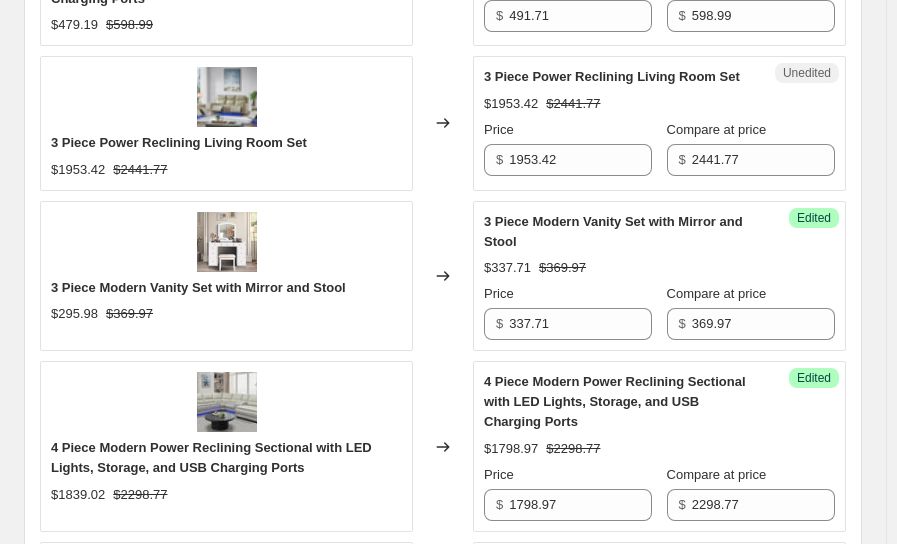 scroll, scrollTop: 854, scrollLeft: 0, axis: vertical 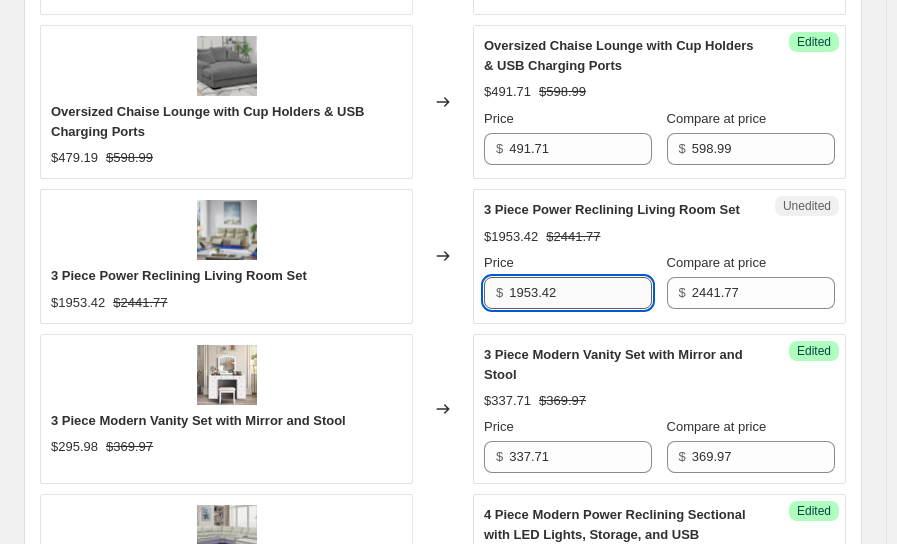 click on "1953.42" at bounding box center (580, 293) 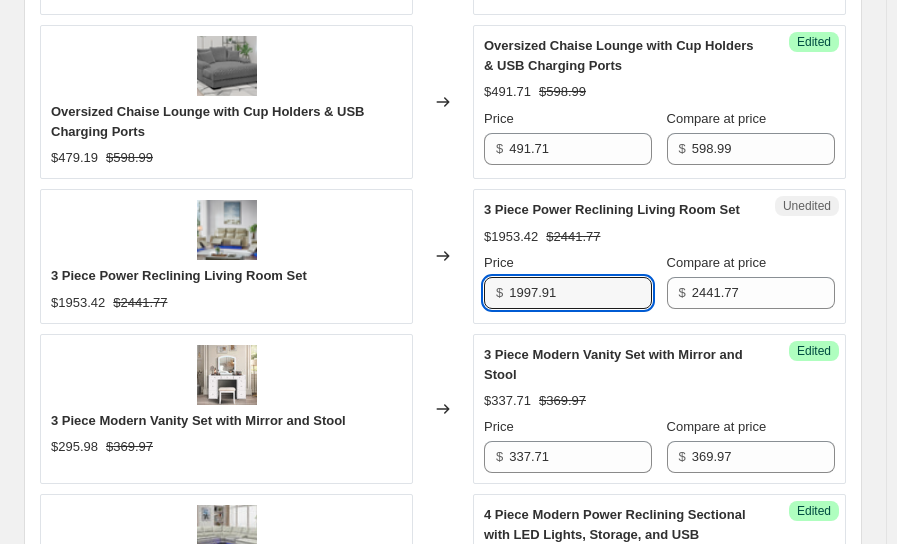 type on "1997.91" 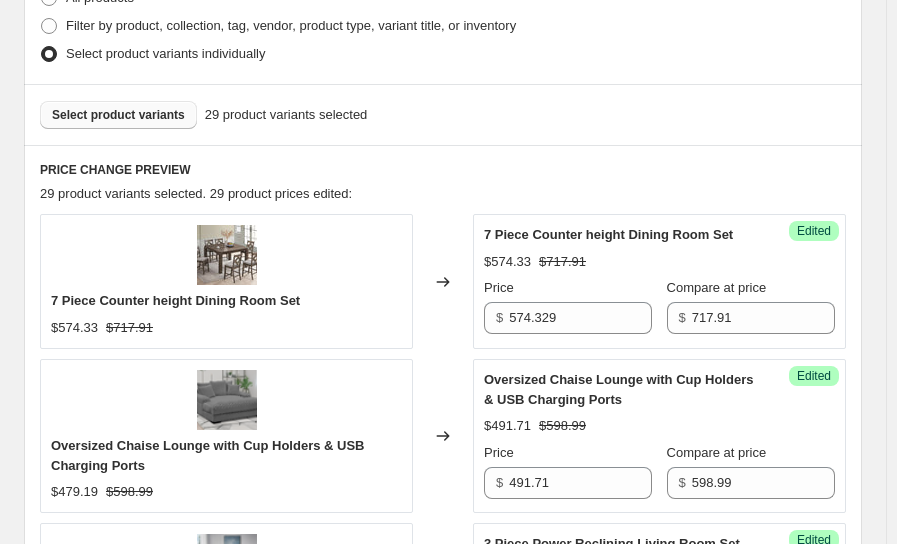 scroll, scrollTop: 387, scrollLeft: 0, axis: vertical 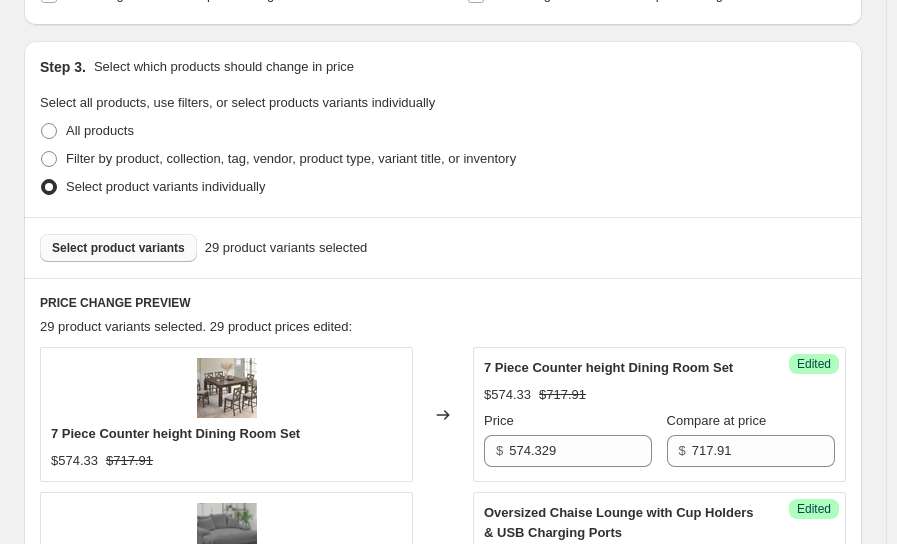 click on "Select product variants" at bounding box center (118, 248) 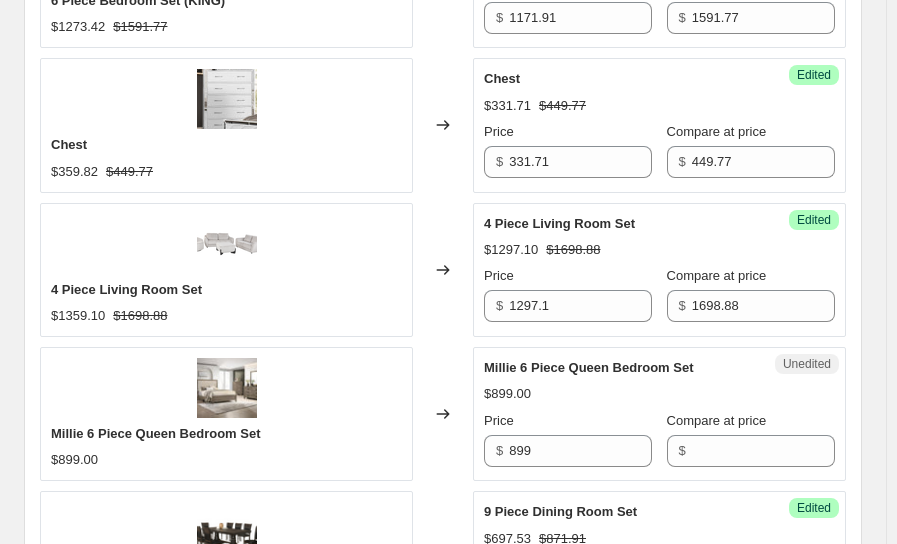 scroll, scrollTop: 2854, scrollLeft: 0, axis: vertical 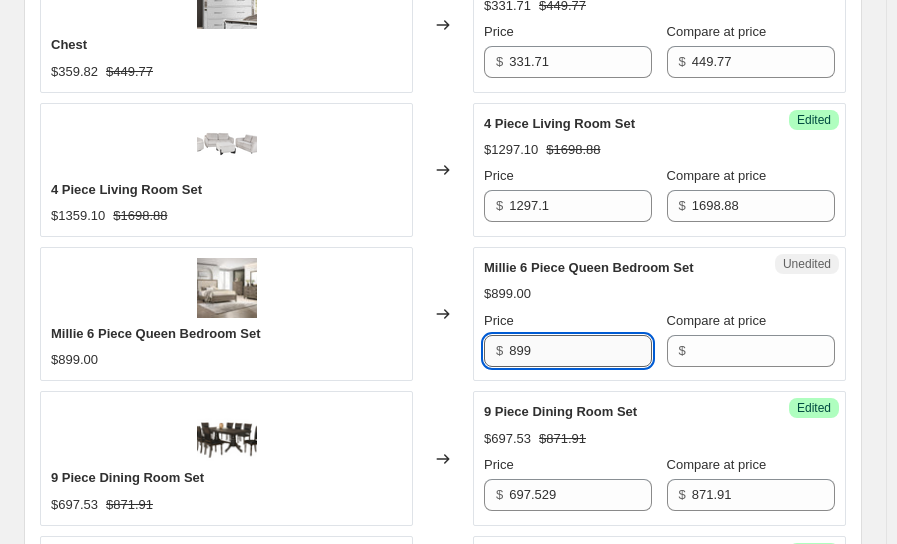 click on "899" at bounding box center [580, 351] 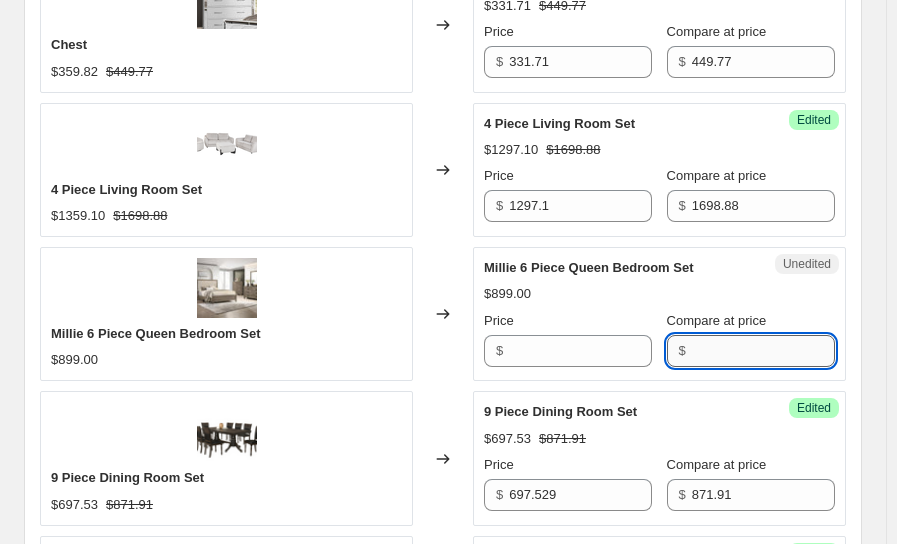 type on "899" 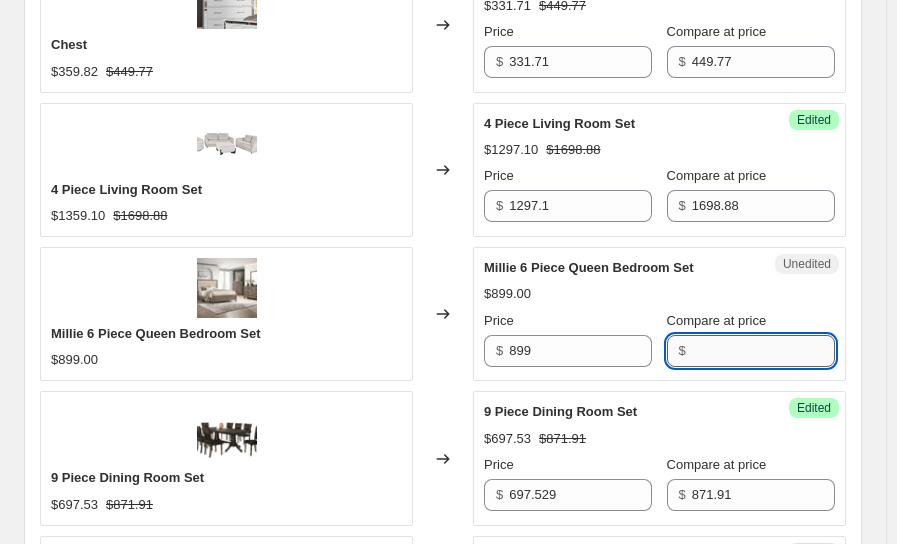 click on "Compare at price" at bounding box center (763, 351) 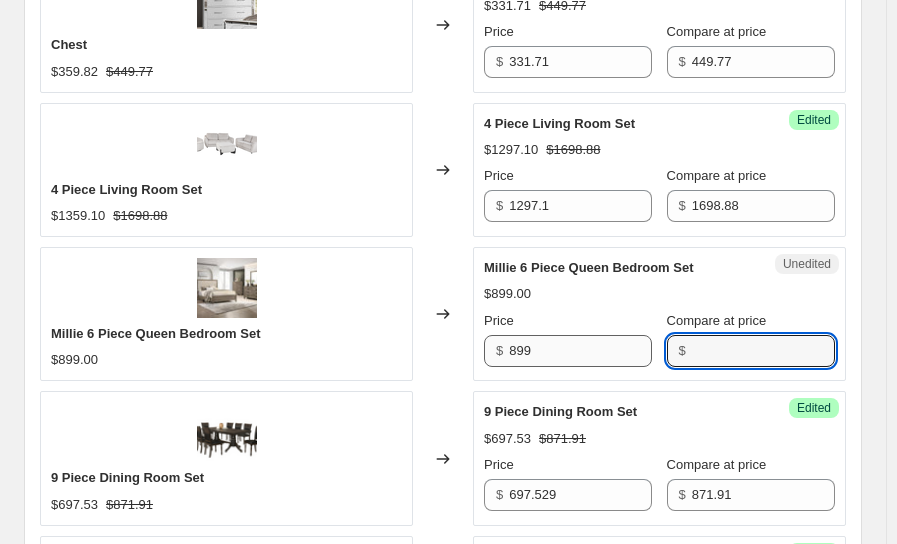 paste on "899" 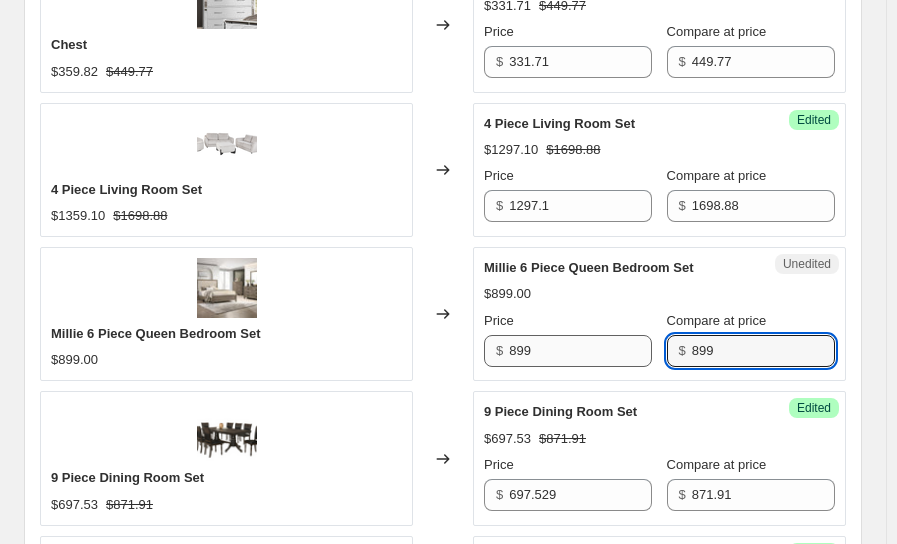 type on "899" 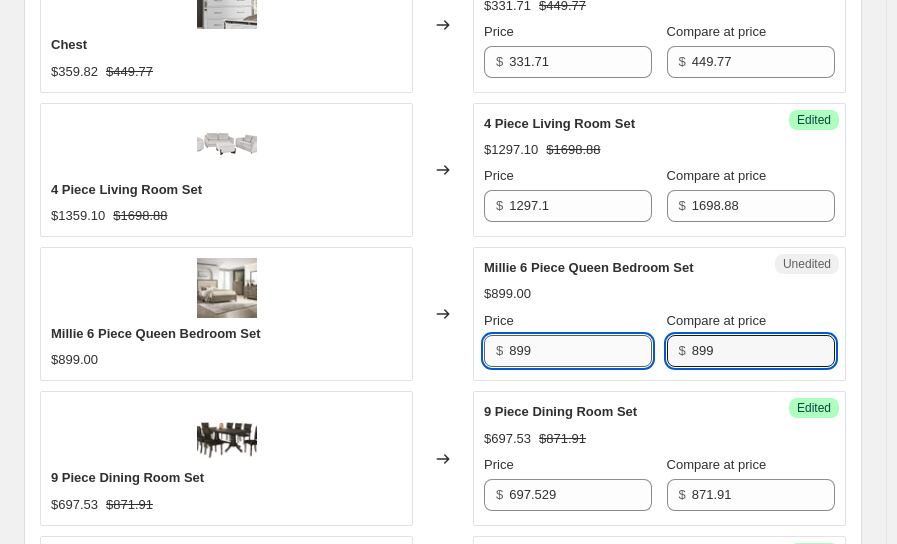 click on "899" at bounding box center (580, 351) 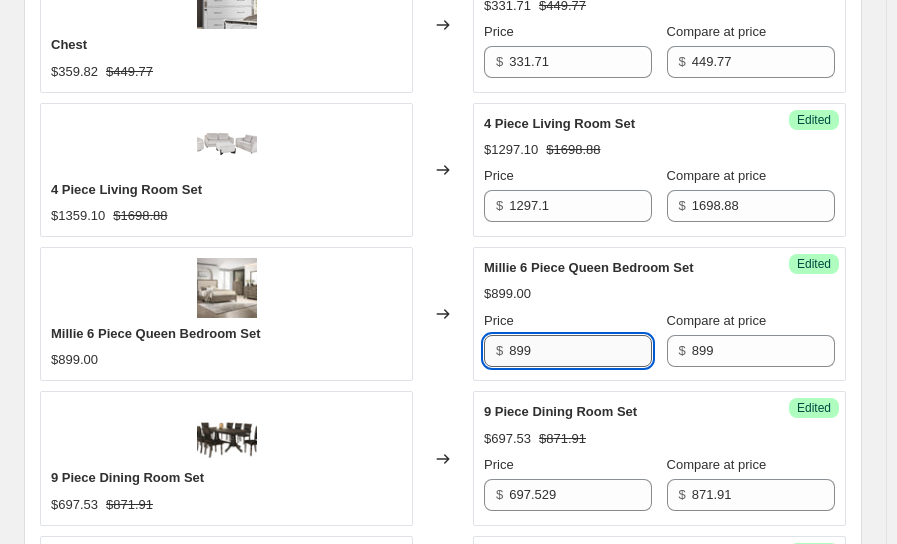 click on "899" at bounding box center [580, 351] 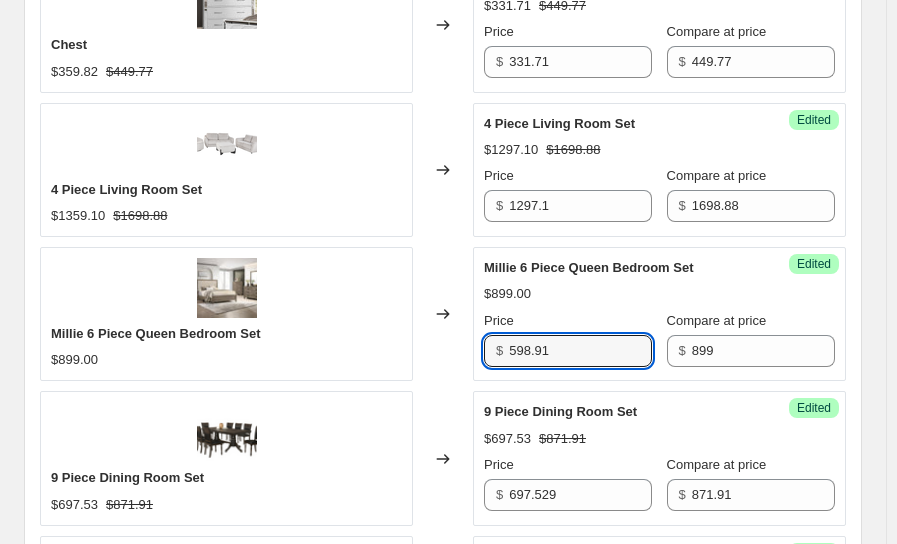 type on "598.91" 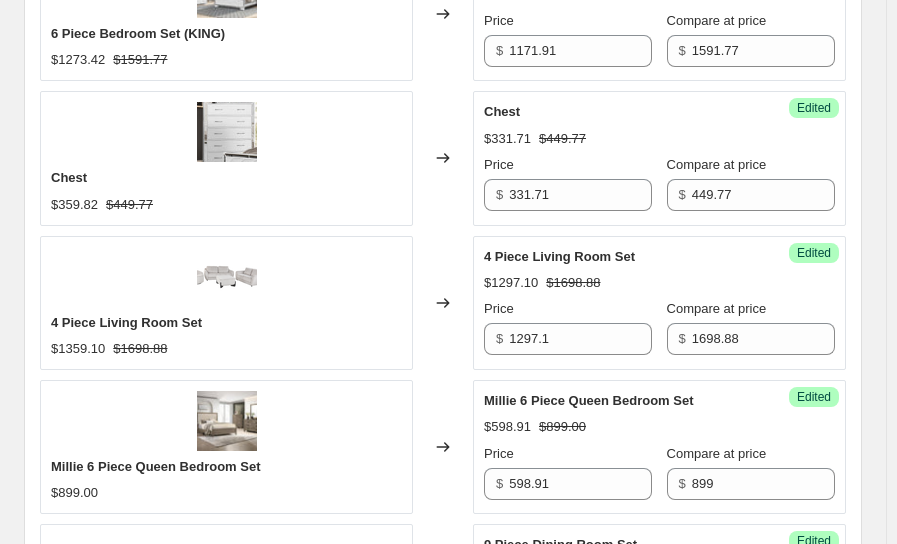 scroll, scrollTop: 2621, scrollLeft: 0, axis: vertical 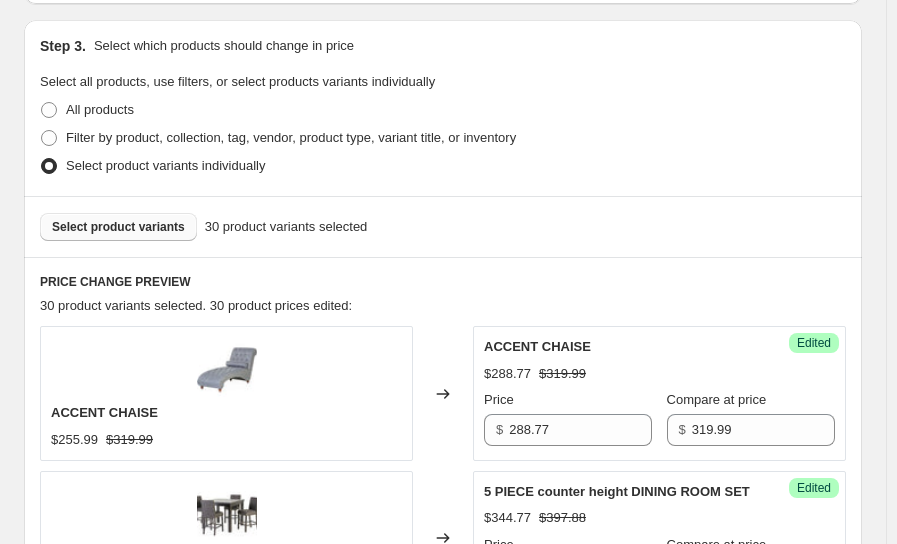 click on "Select product variants" at bounding box center (118, 227) 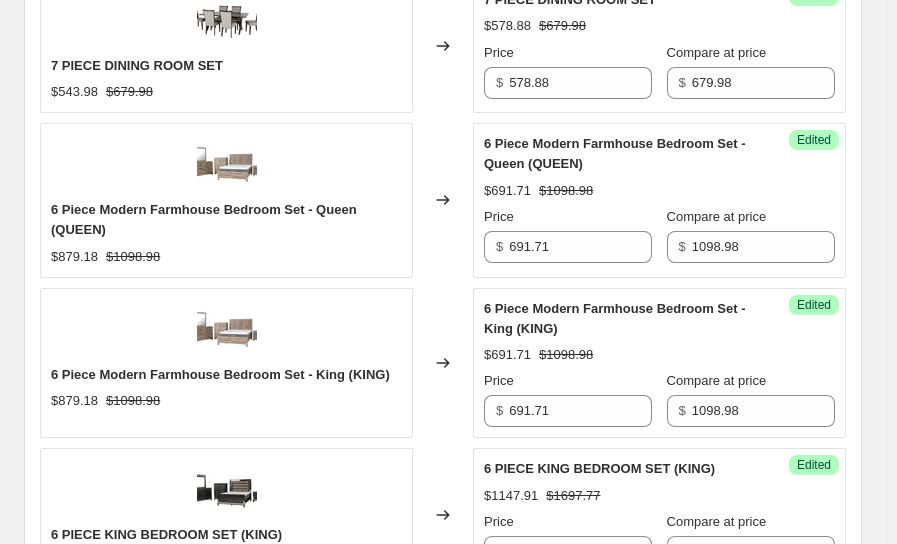 scroll, scrollTop: 1742, scrollLeft: 0, axis: vertical 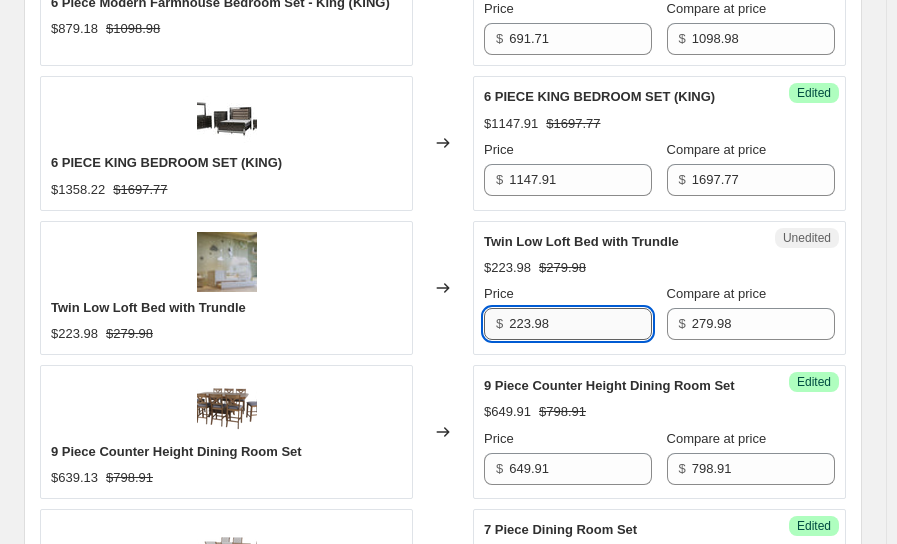 click on "223.98" at bounding box center (580, 324) 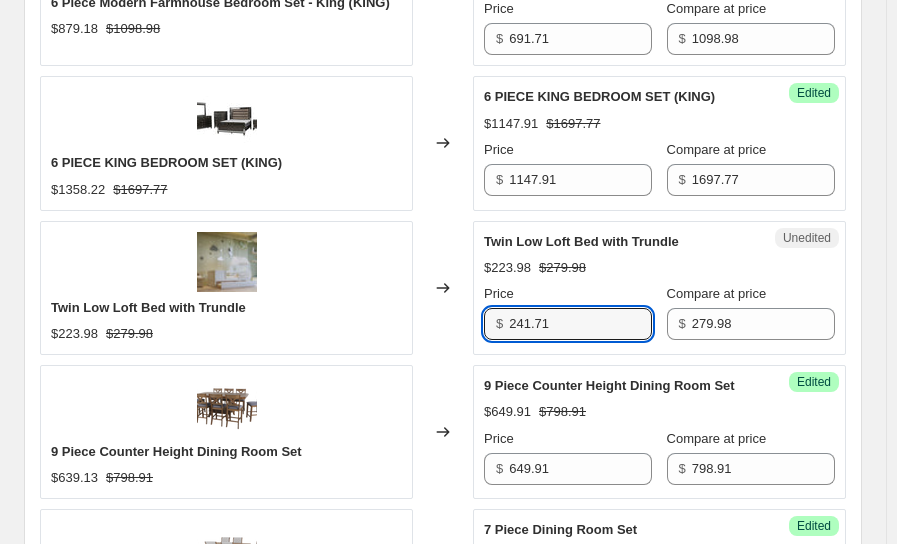 type on "241.71" 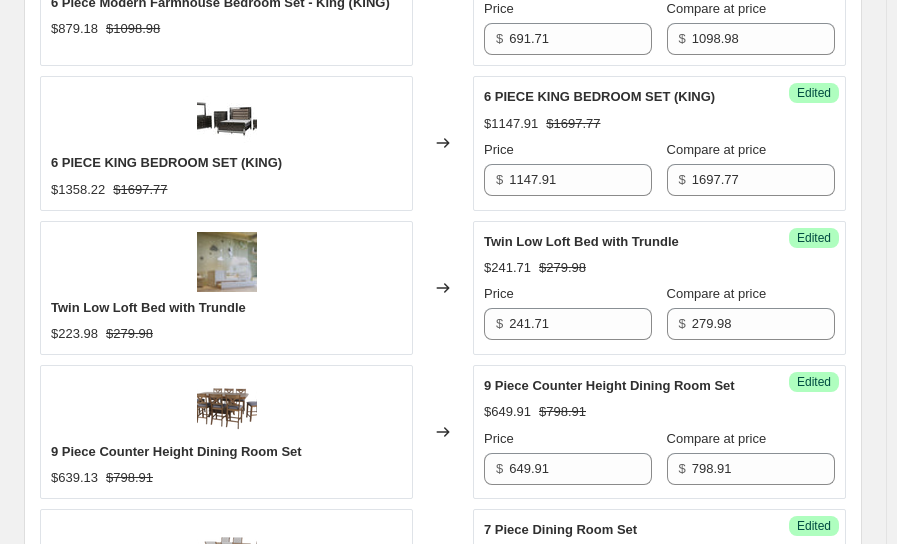 click on "Changed to" at bounding box center [443, 143] 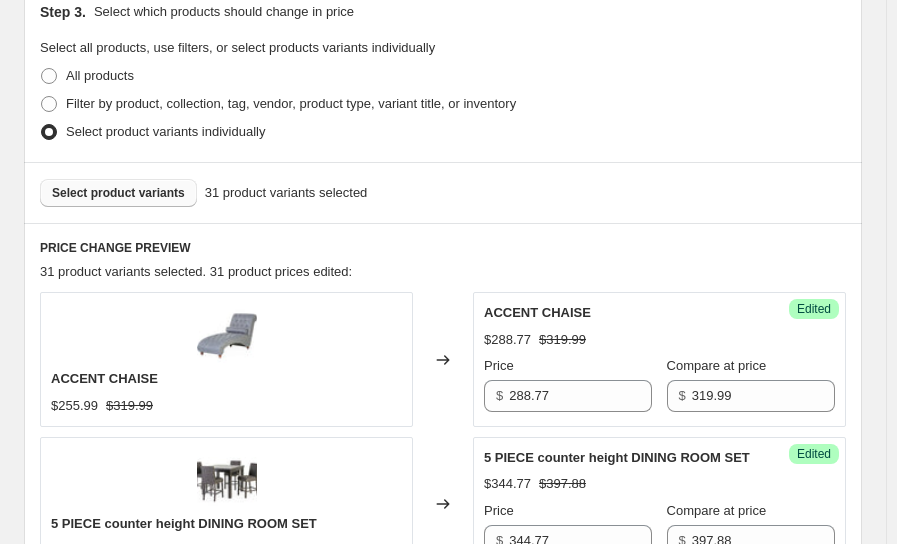 scroll, scrollTop: 435, scrollLeft: 0, axis: vertical 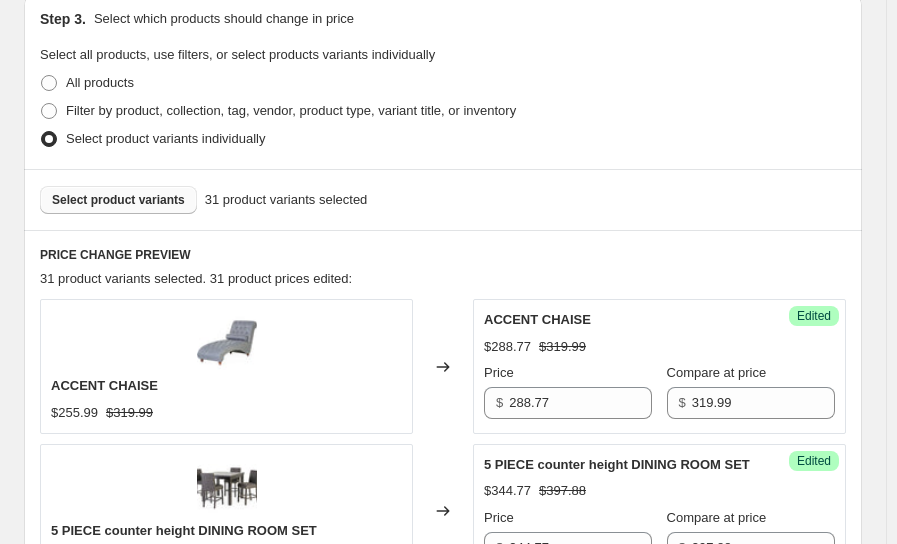 click on "Select product variants" at bounding box center (118, 200) 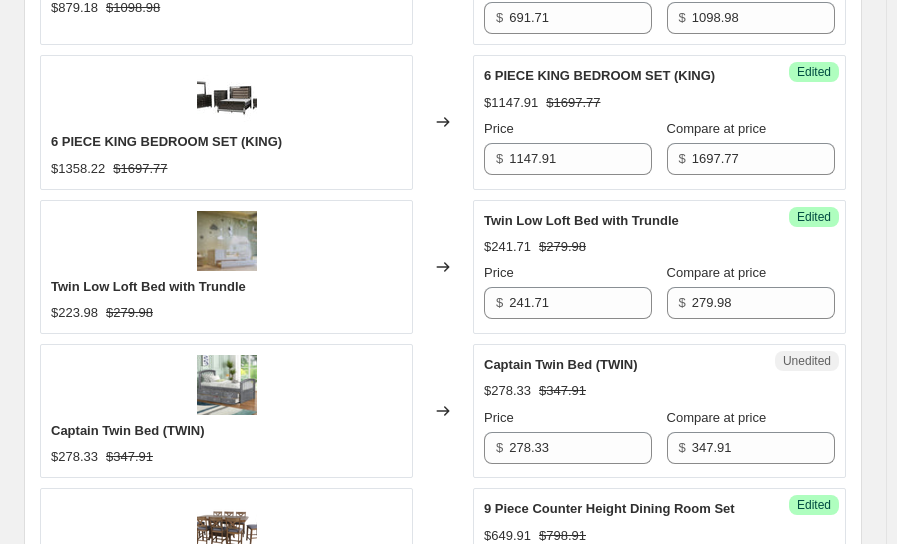 scroll, scrollTop: 2068, scrollLeft: 0, axis: vertical 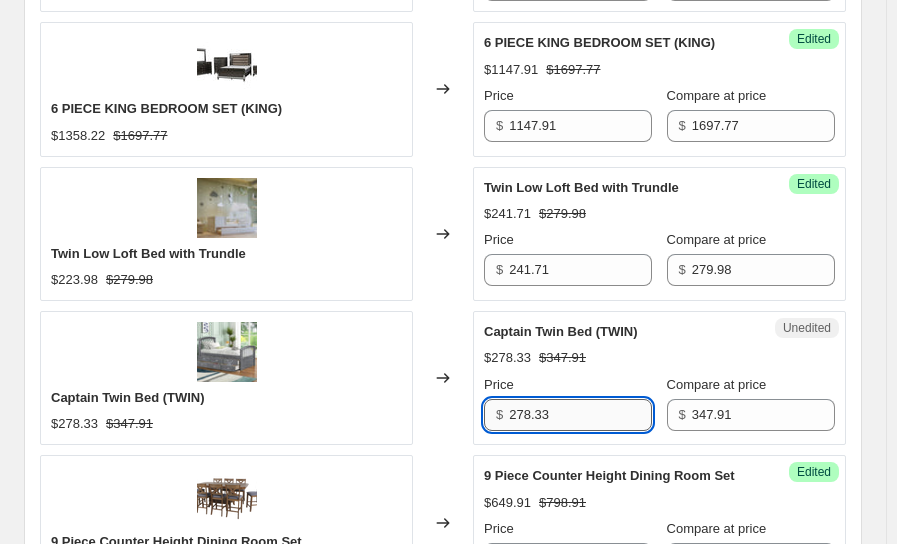 click on "278.33" at bounding box center (580, 415) 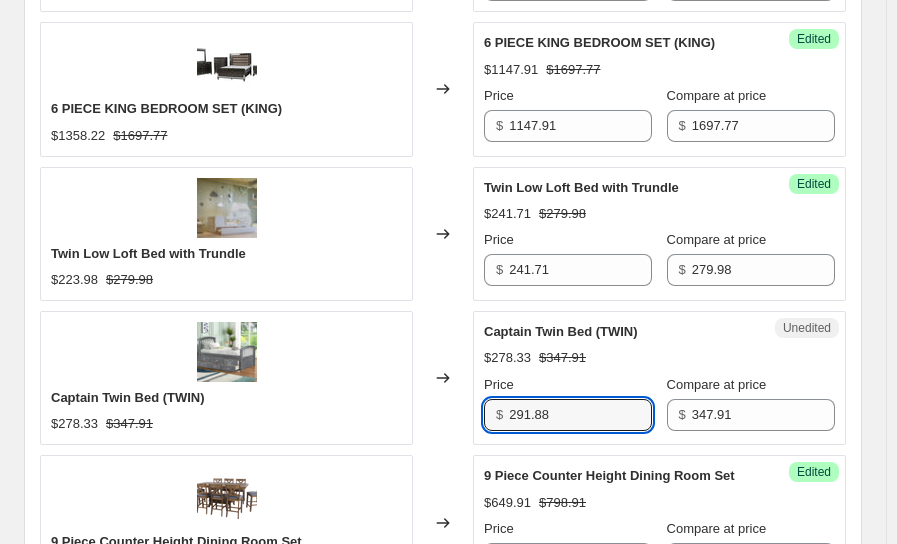 type on "291.88" 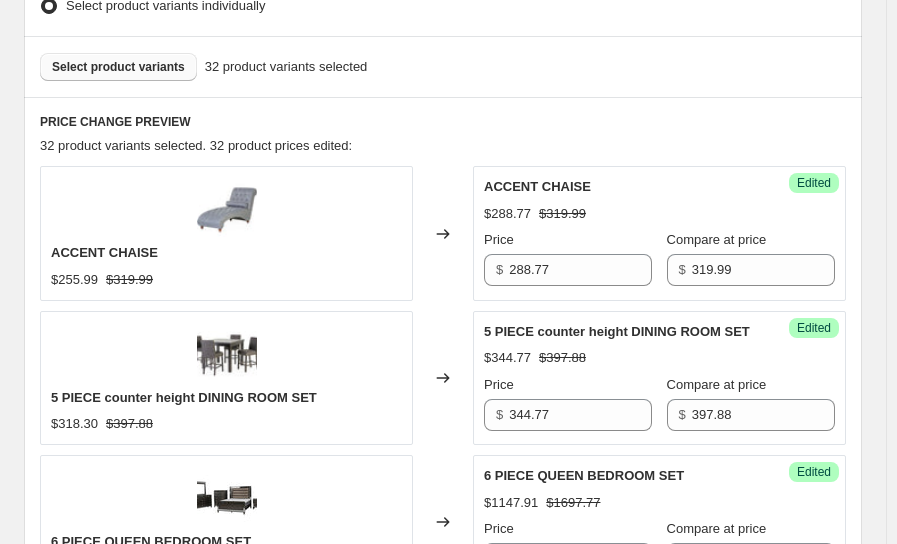 scroll, scrollTop: 502, scrollLeft: 0, axis: vertical 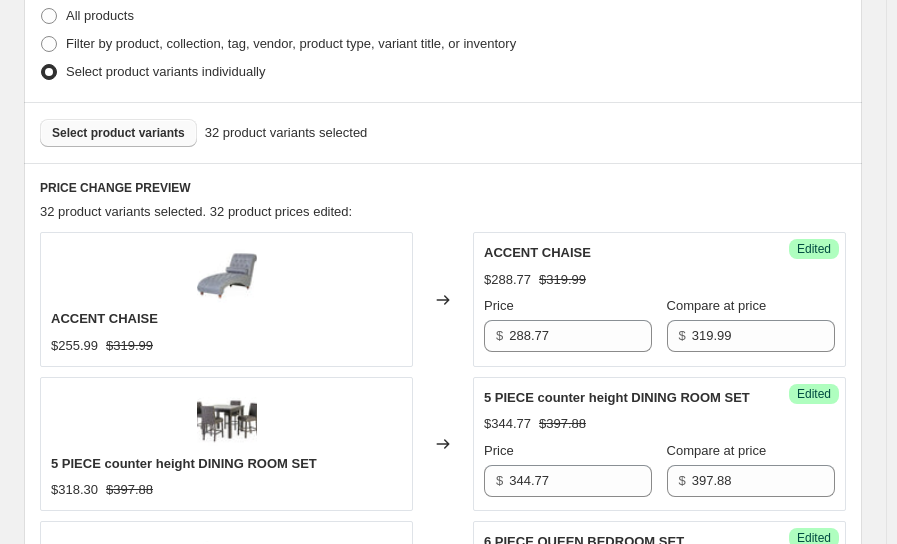 click on "Select product variants" at bounding box center (118, 133) 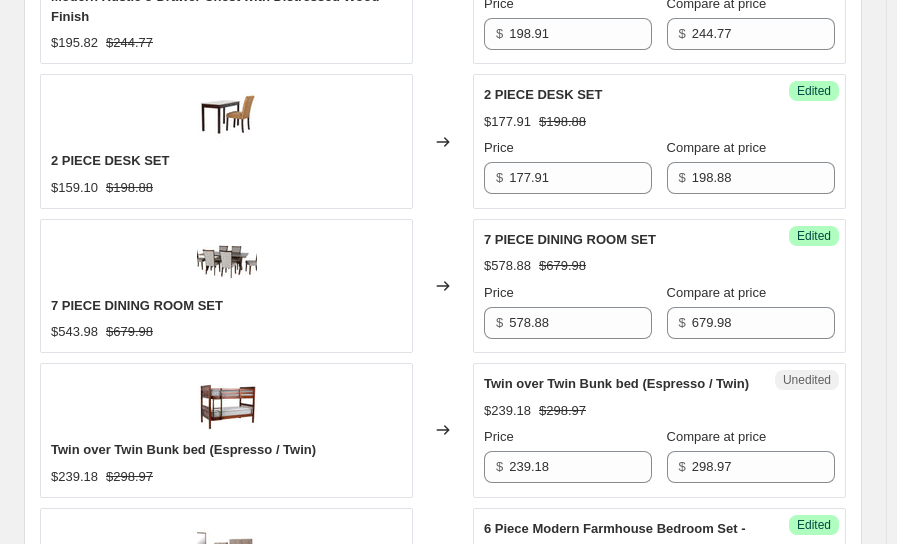 scroll, scrollTop: 1569, scrollLeft: 0, axis: vertical 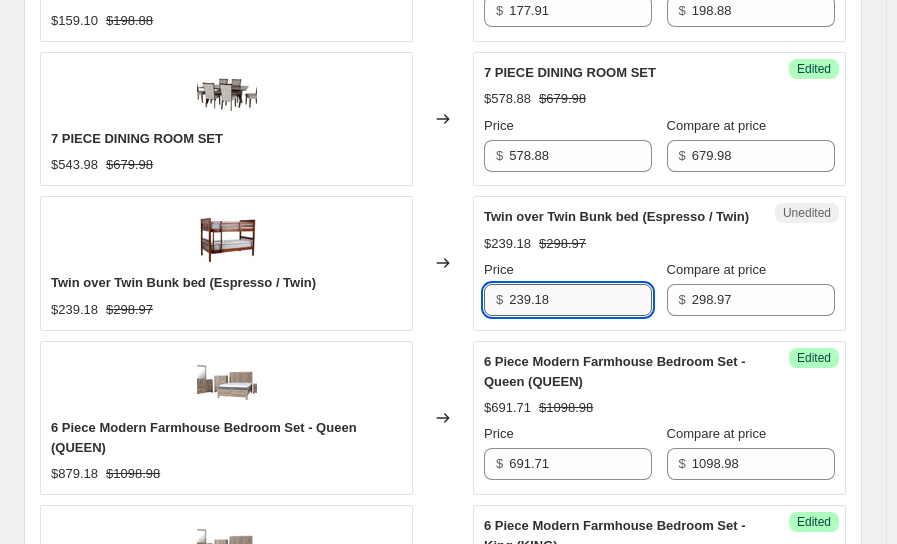 click on "239.18" at bounding box center [580, 300] 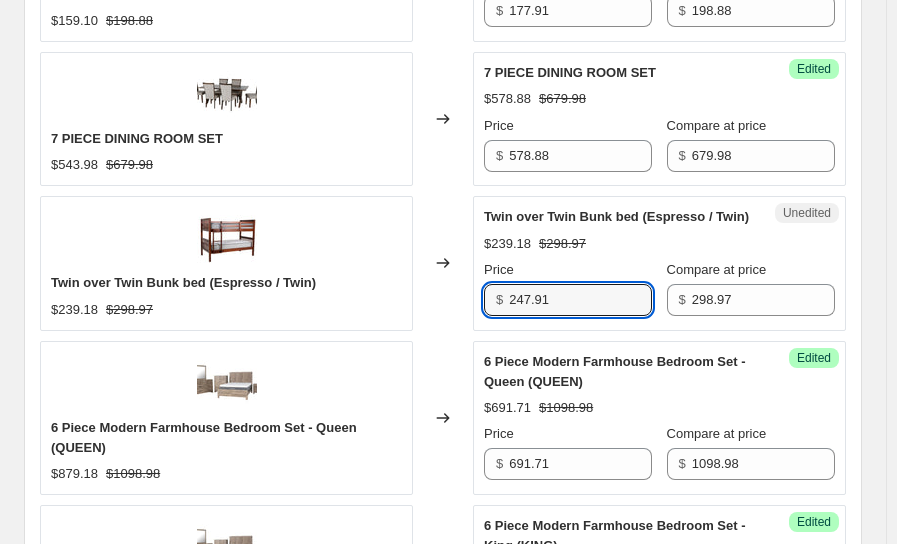 type on "247.91" 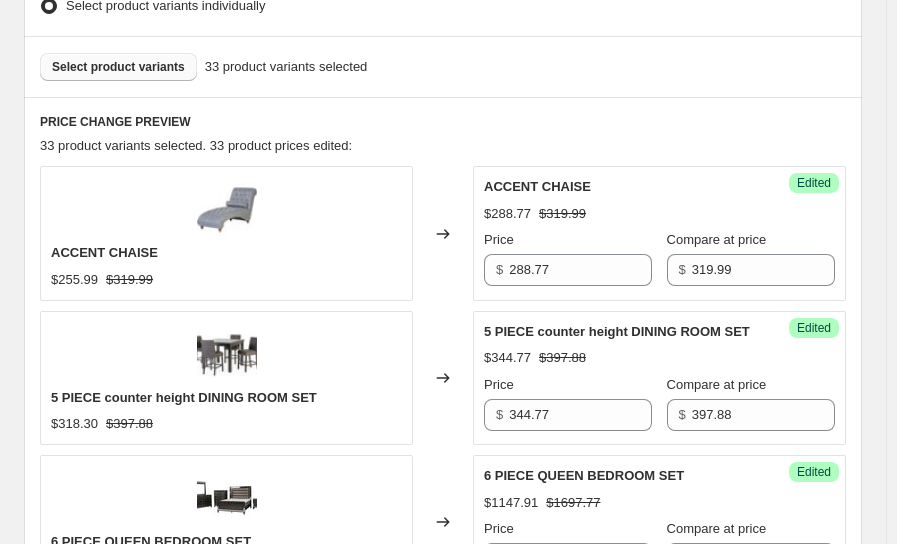 scroll, scrollTop: 535, scrollLeft: 0, axis: vertical 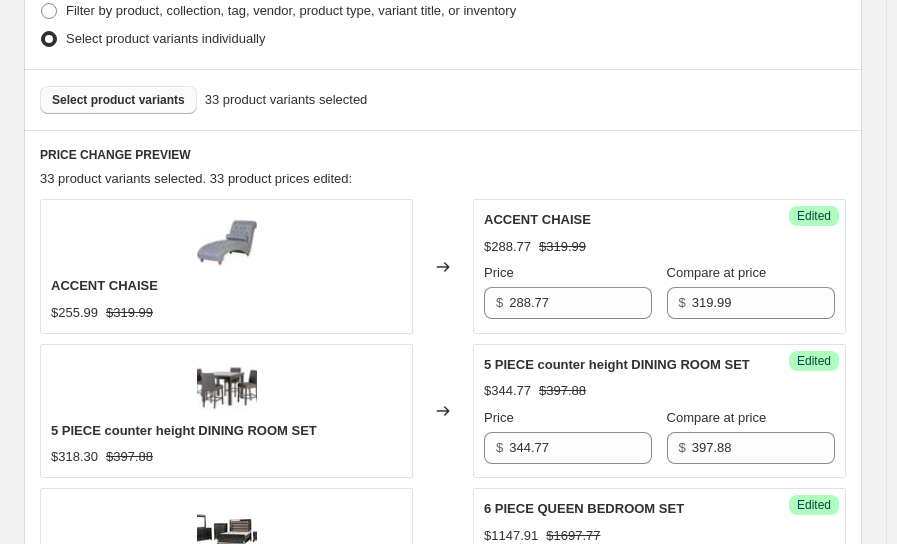 click on "Select product variants" at bounding box center [118, 100] 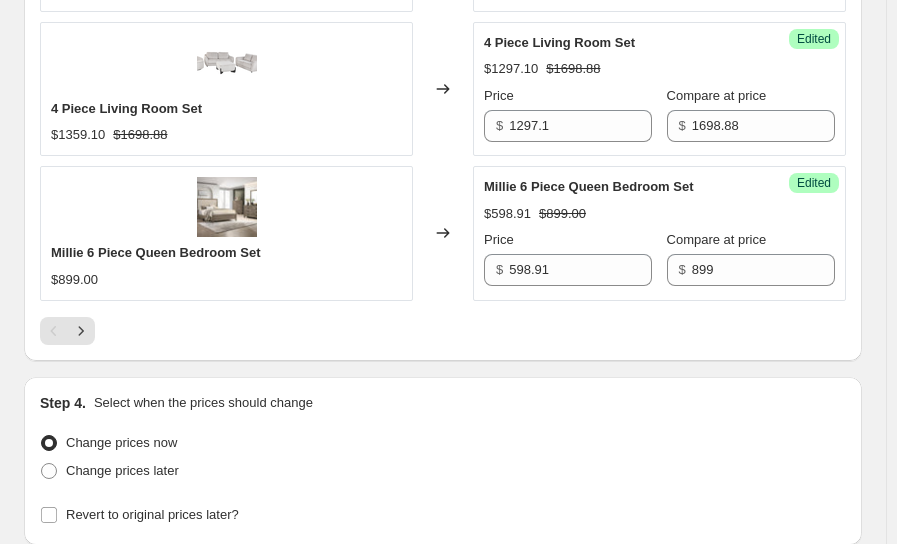 scroll, scrollTop: 3402, scrollLeft: 0, axis: vertical 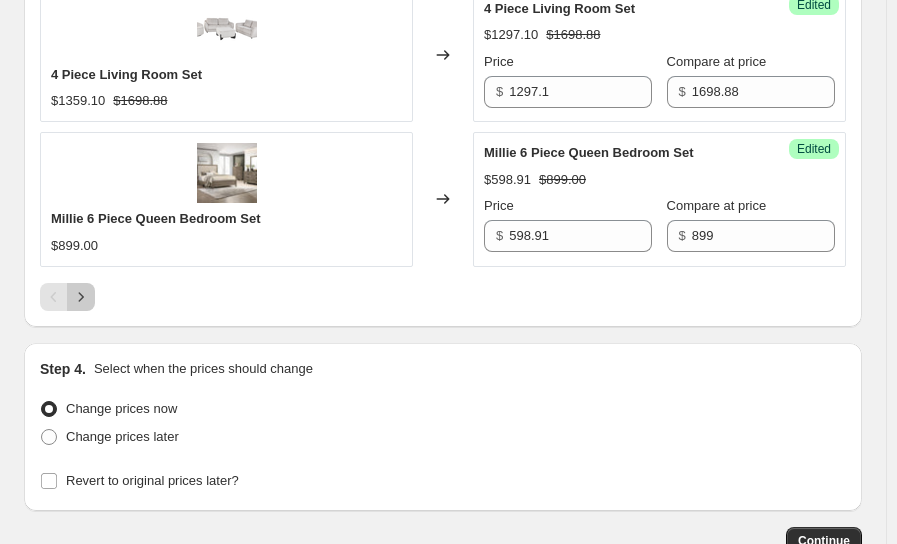 click 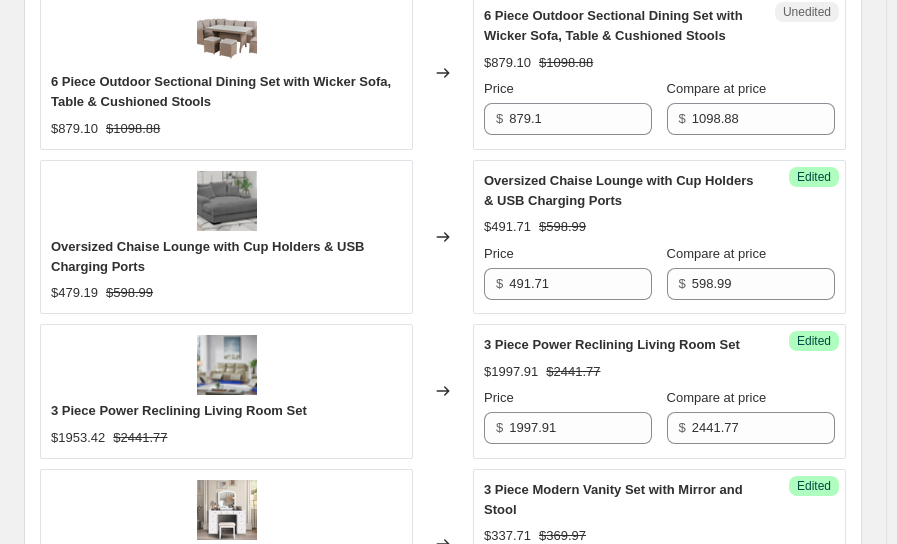 scroll, scrollTop: 1294, scrollLeft: 0, axis: vertical 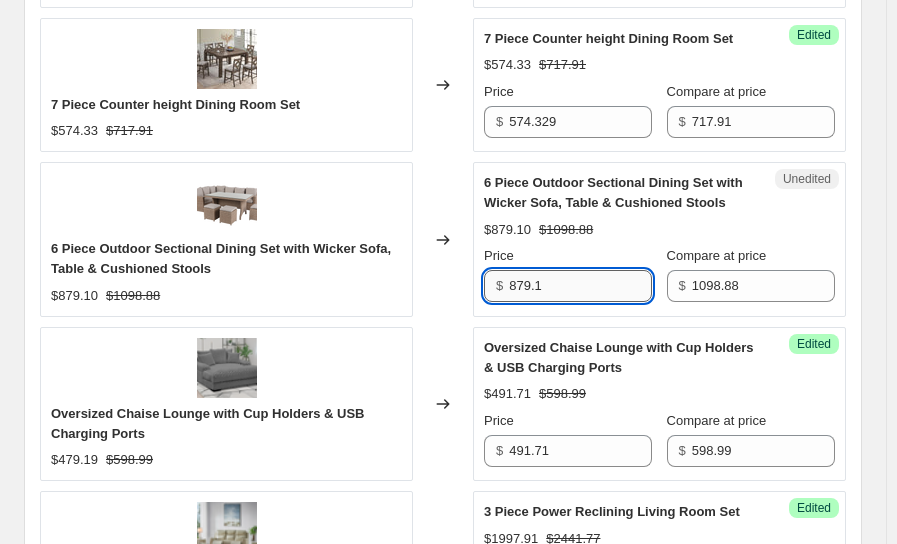 click on "879.1" at bounding box center (580, 286) 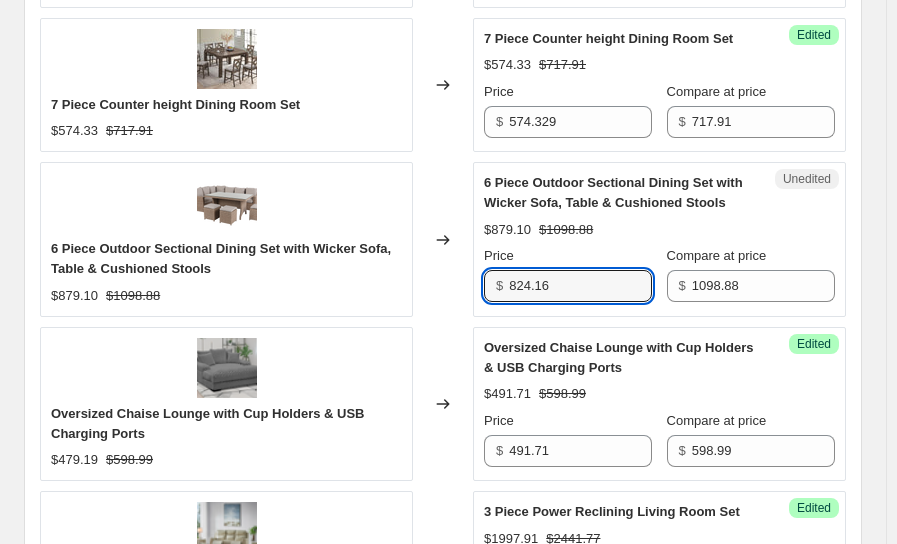 type on "824.16" 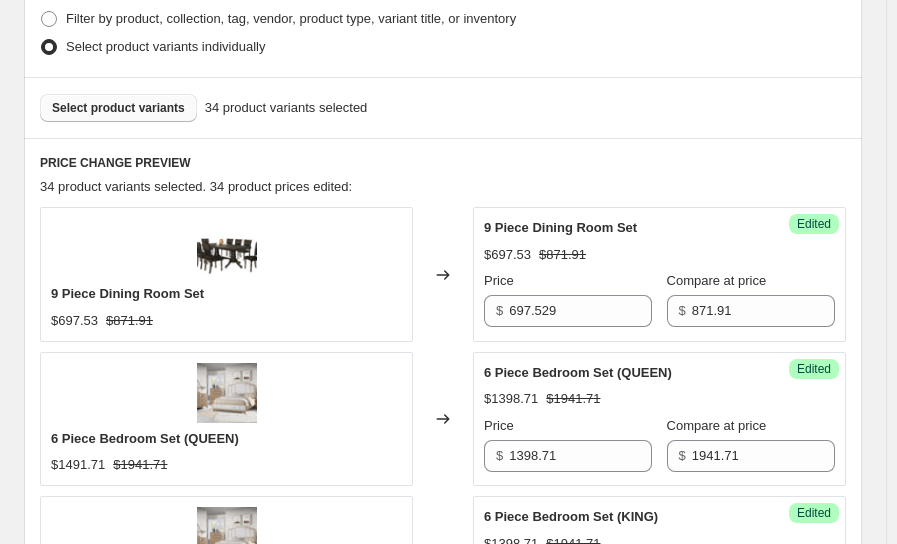 scroll, scrollTop: 361, scrollLeft: 0, axis: vertical 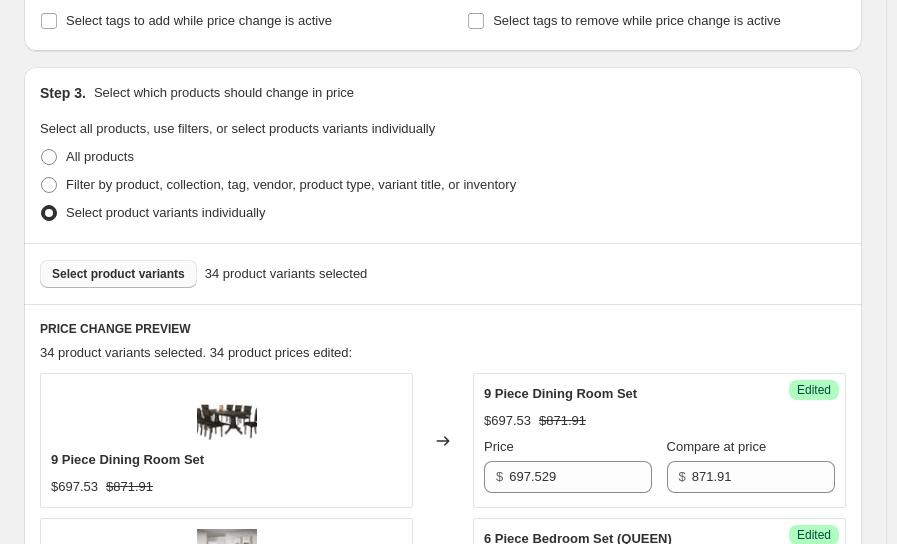 click on "Select product variants" at bounding box center (118, 274) 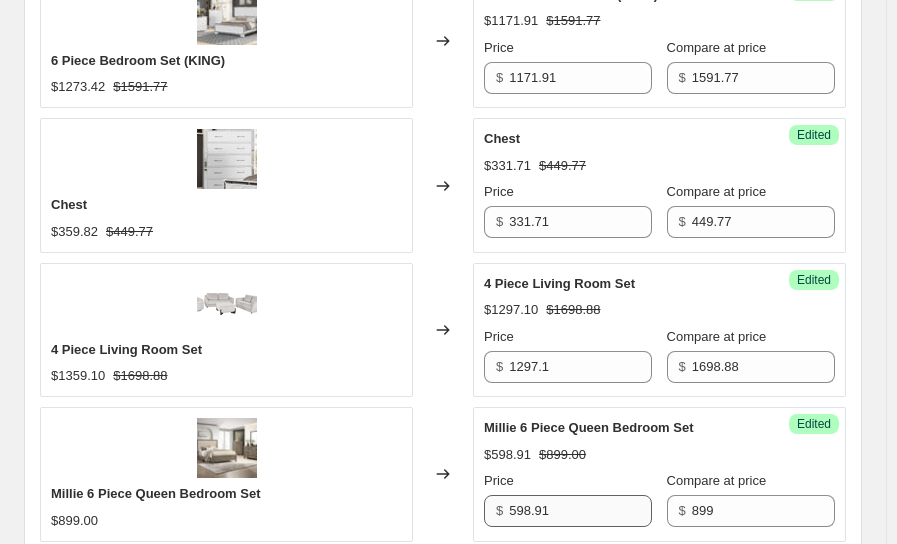 scroll, scrollTop: 3294, scrollLeft: 0, axis: vertical 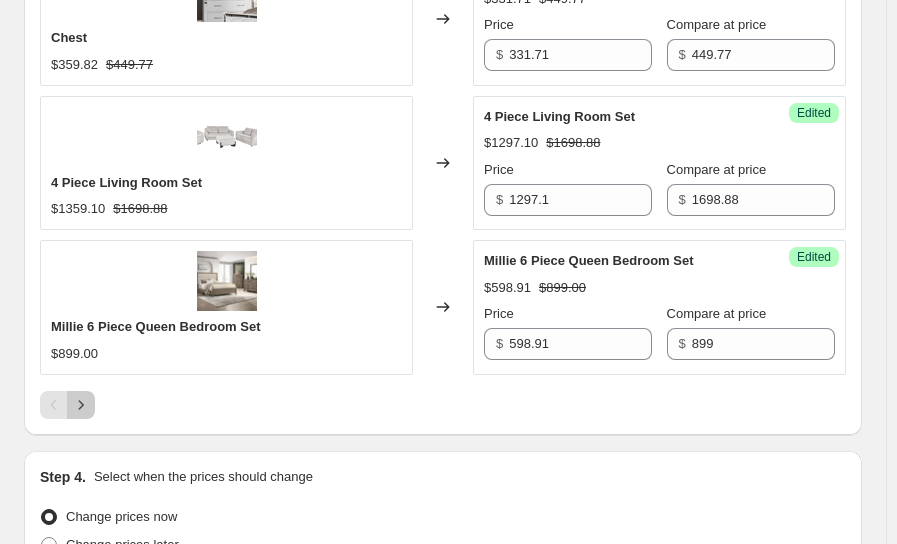 click at bounding box center [81, 405] 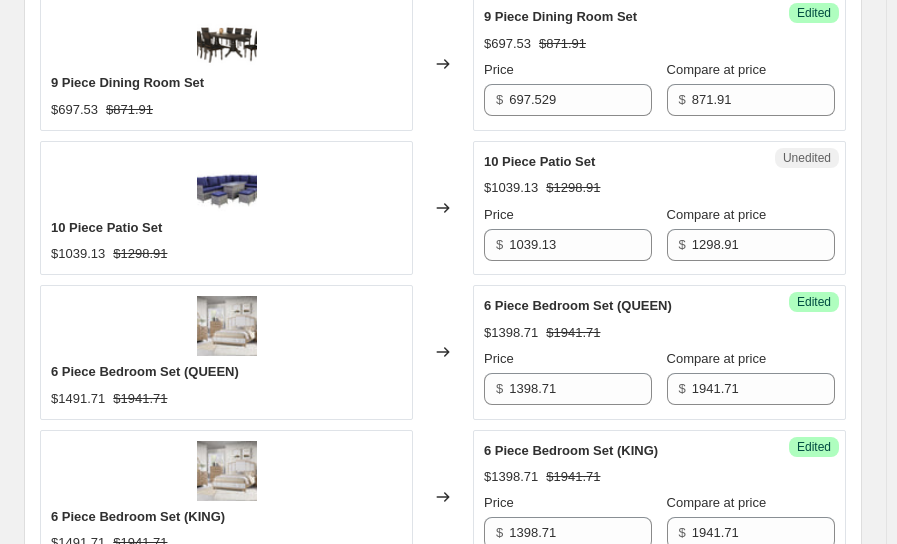 scroll, scrollTop: 704, scrollLeft: 0, axis: vertical 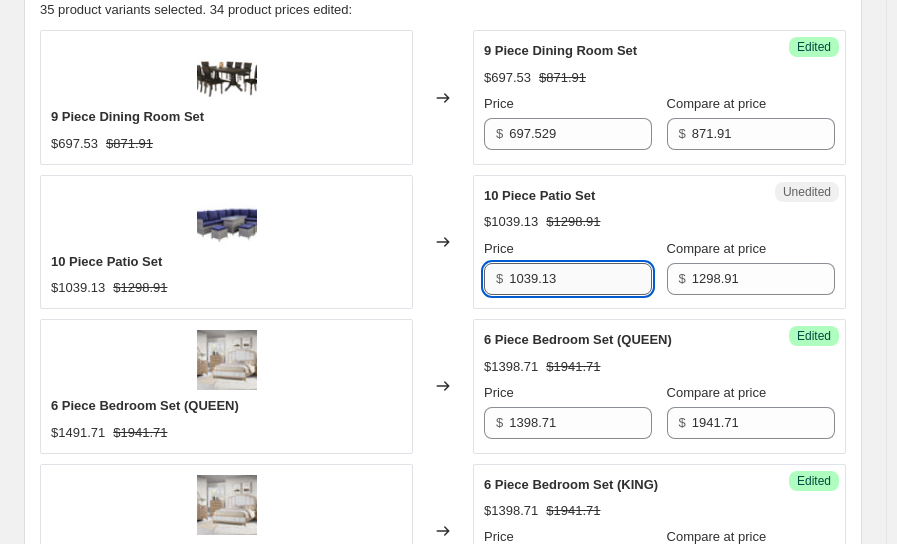 click on "1039.13" at bounding box center (580, 279) 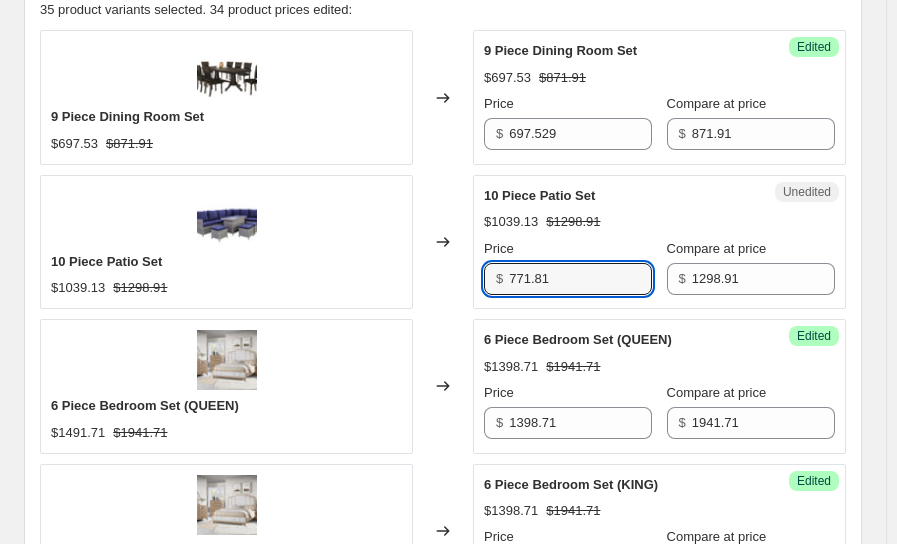 type on "771.81" 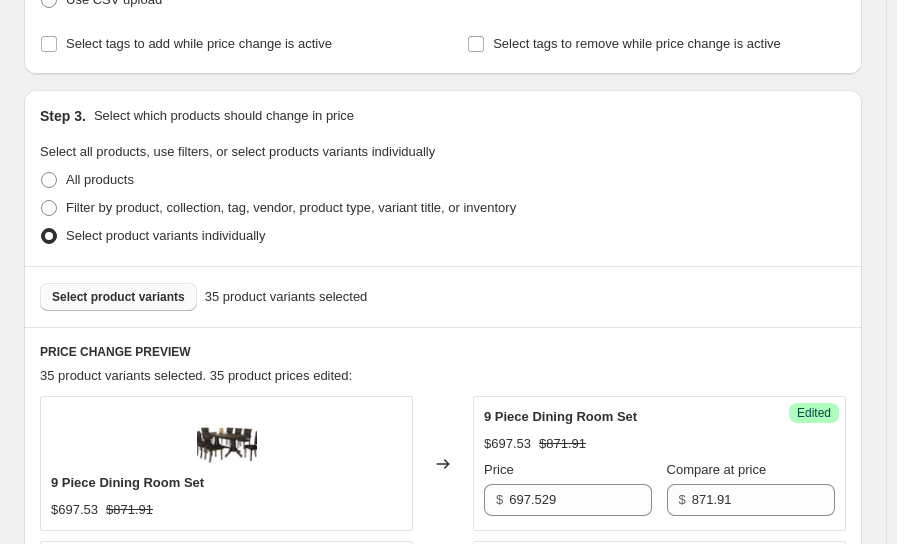scroll, scrollTop: 304, scrollLeft: 0, axis: vertical 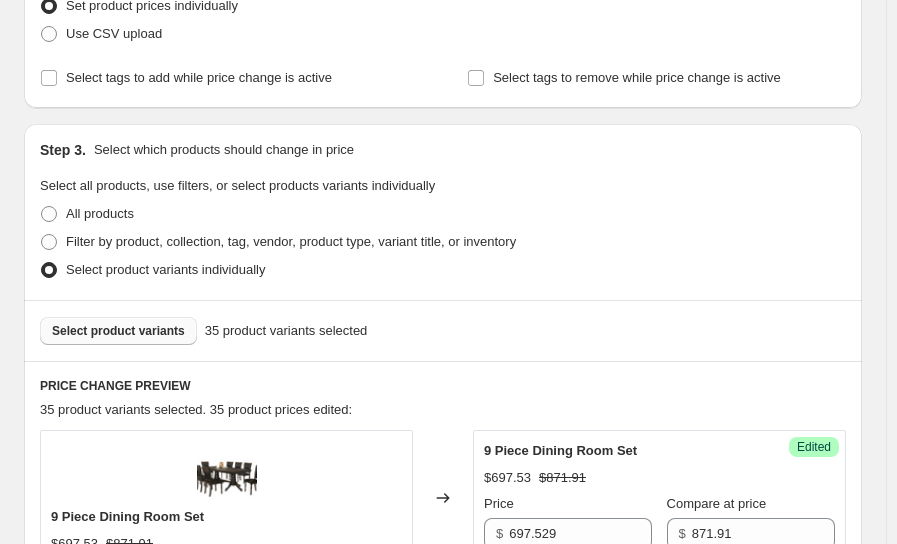 click on "Select product variants" at bounding box center (118, 331) 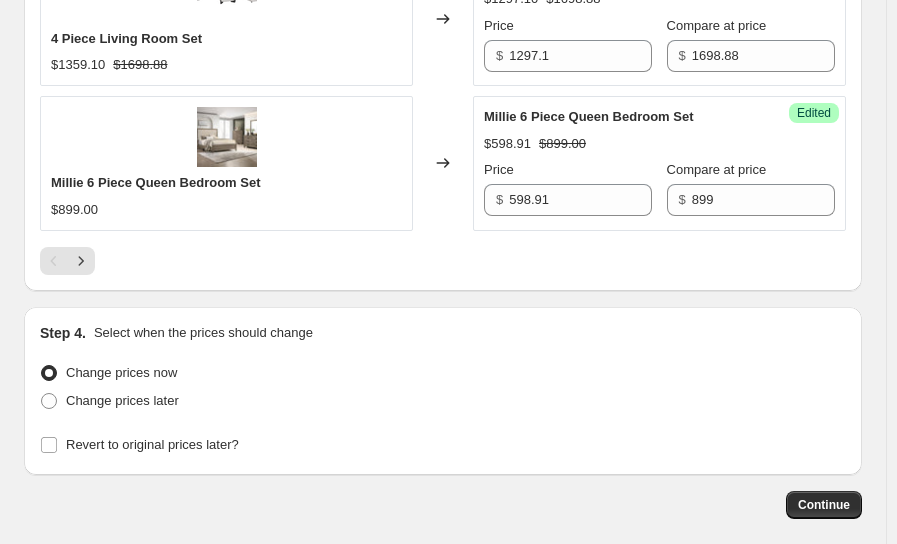 scroll, scrollTop: 3471, scrollLeft: 0, axis: vertical 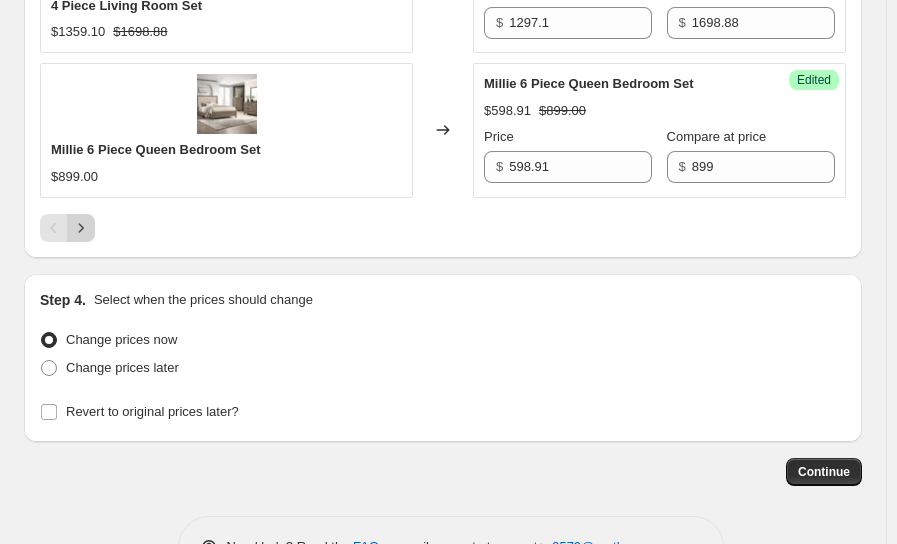 click 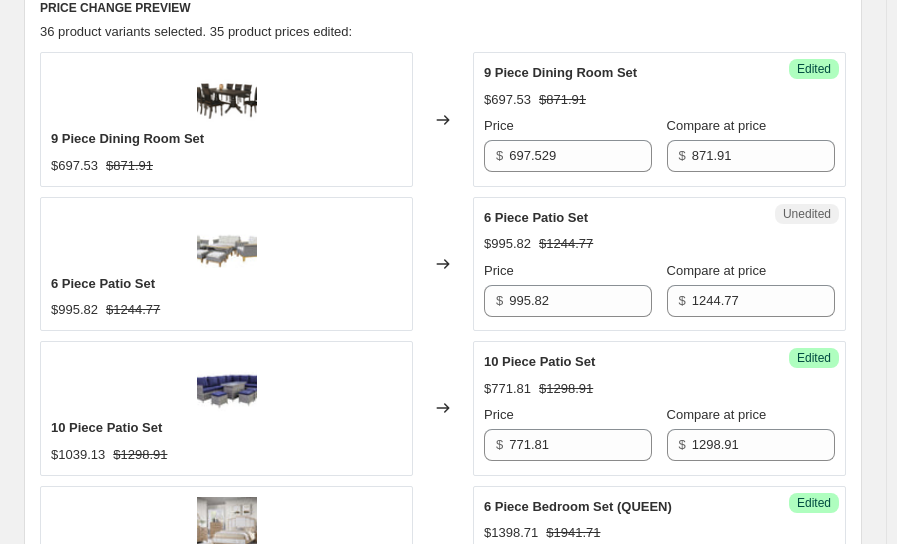 scroll, scrollTop: 649, scrollLeft: 0, axis: vertical 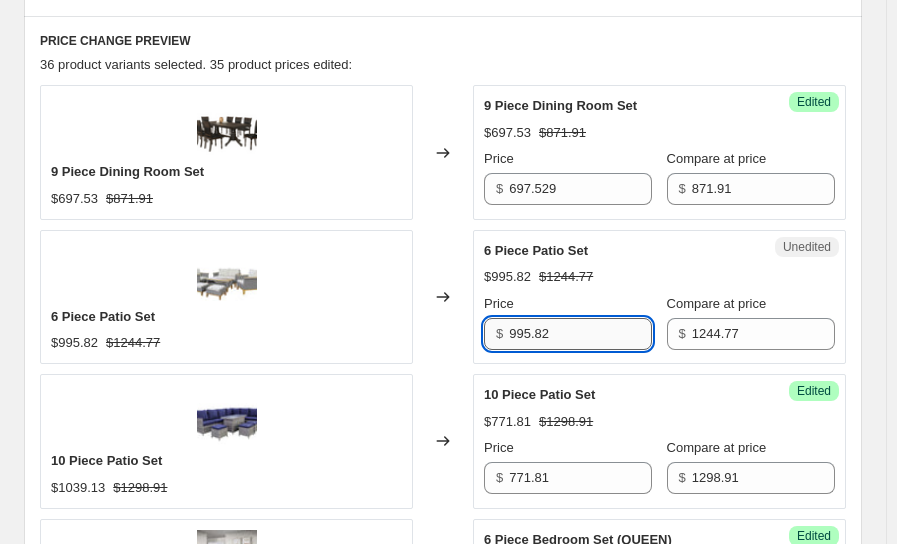 click on "995.82" at bounding box center (580, 334) 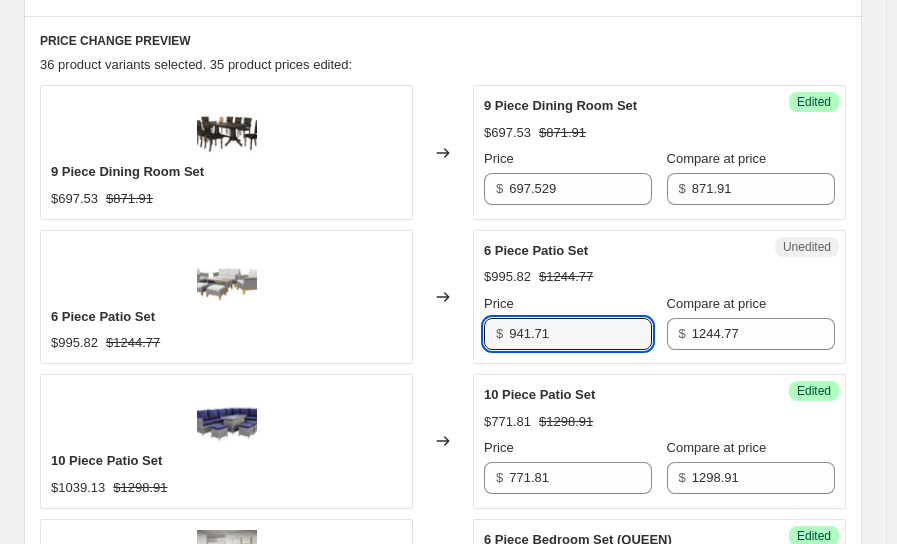 type on "941.71" 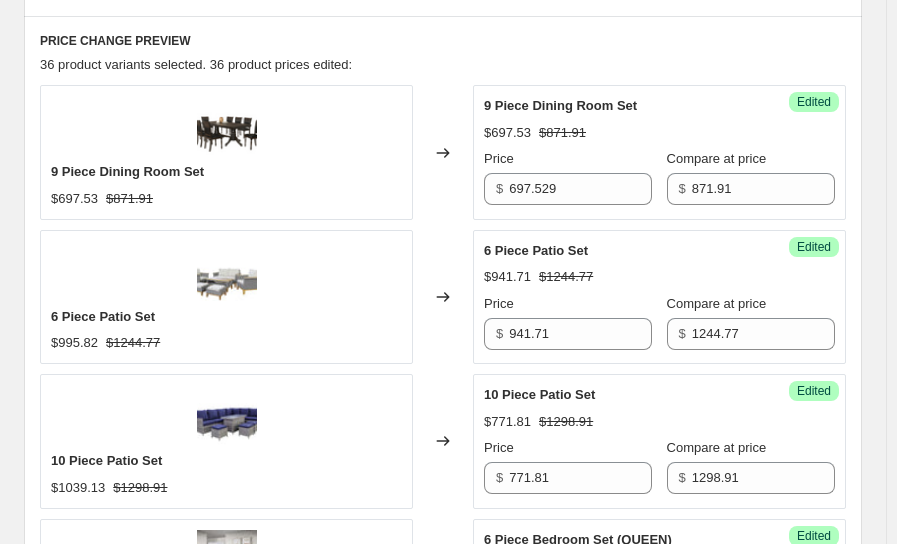 scroll, scrollTop: 448, scrollLeft: 0, axis: vertical 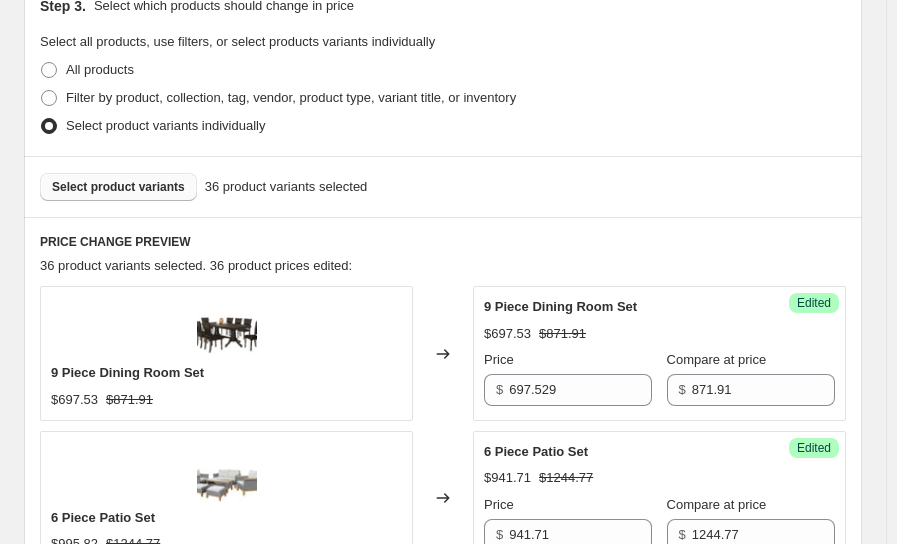 click on "Select product variants" at bounding box center [118, 187] 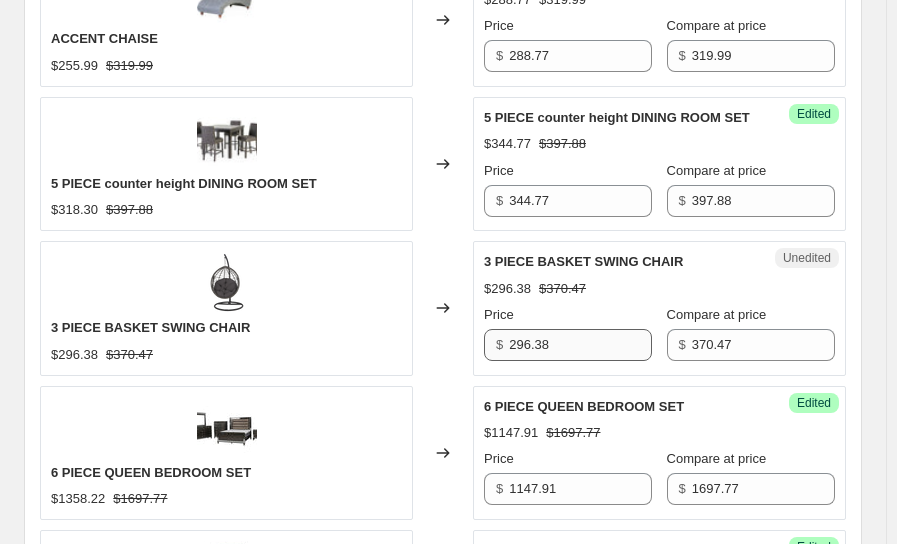 scroll, scrollTop: 815, scrollLeft: 0, axis: vertical 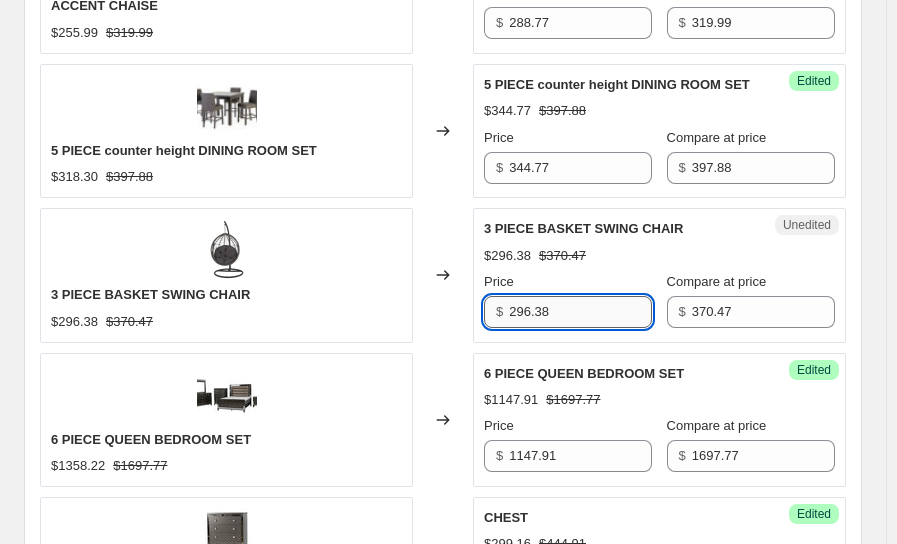 click on "296.38" at bounding box center [580, 312] 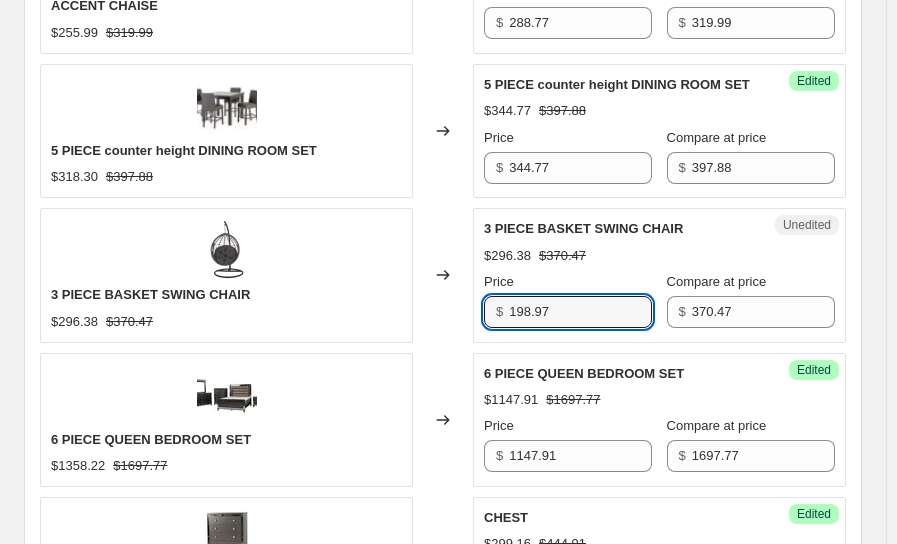 type on "198.97" 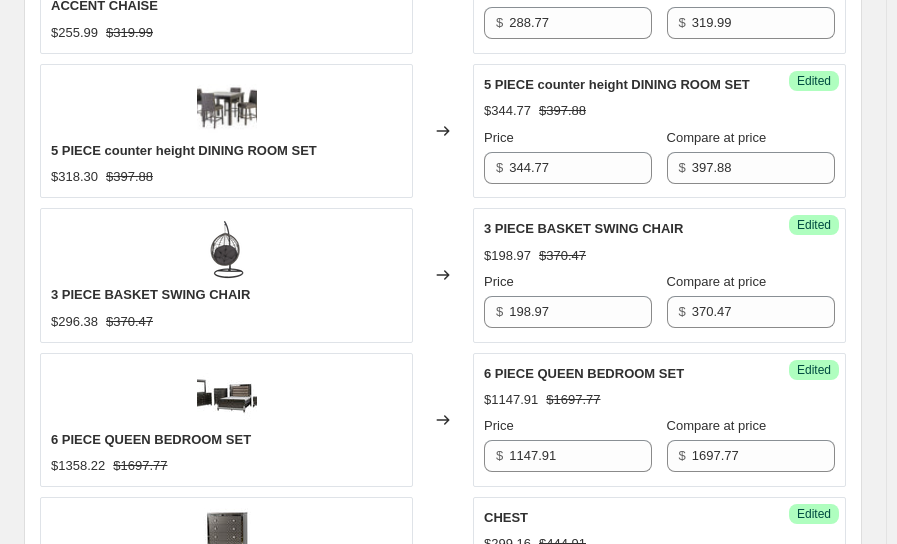 click on "Changed to" at bounding box center (443, 275) 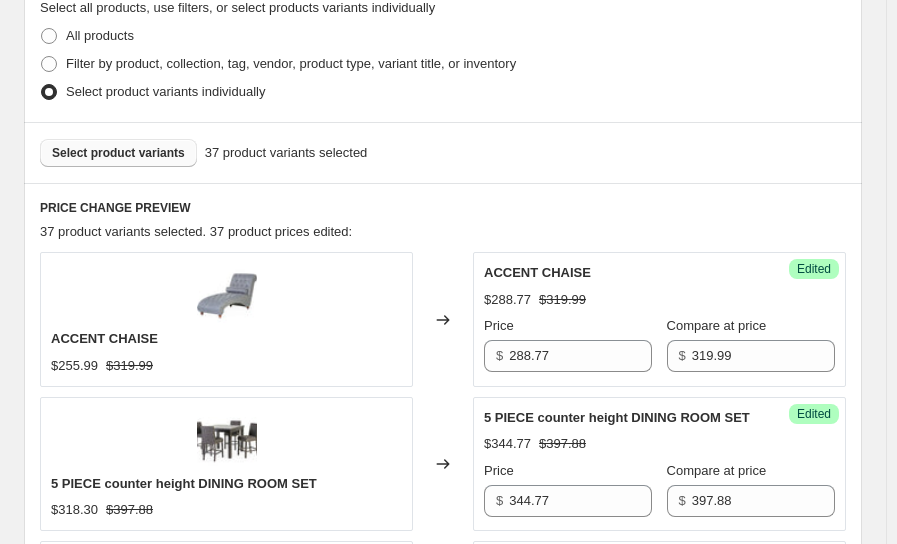 scroll, scrollTop: 315, scrollLeft: 0, axis: vertical 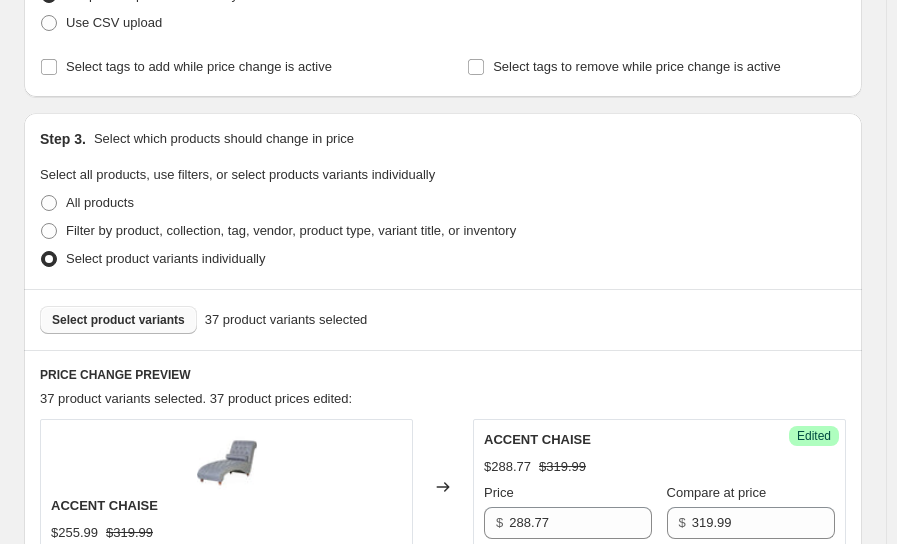 click on "Select product variants" at bounding box center [118, 320] 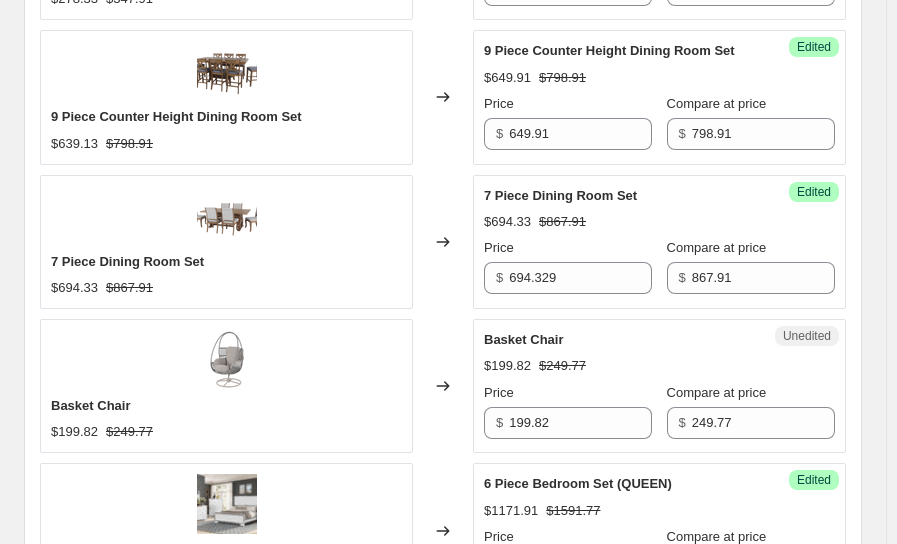 scroll, scrollTop: 2815, scrollLeft: 0, axis: vertical 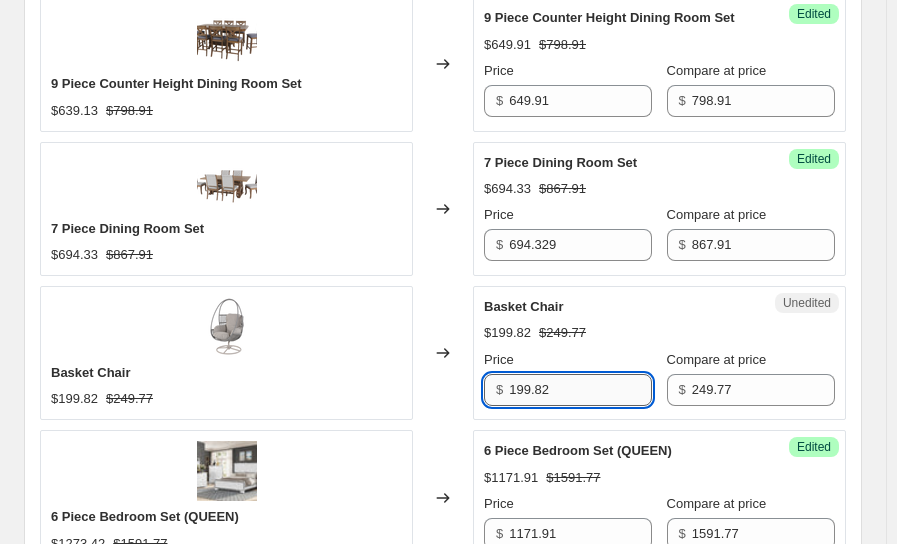 click on "199.82" at bounding box center (580, 390) 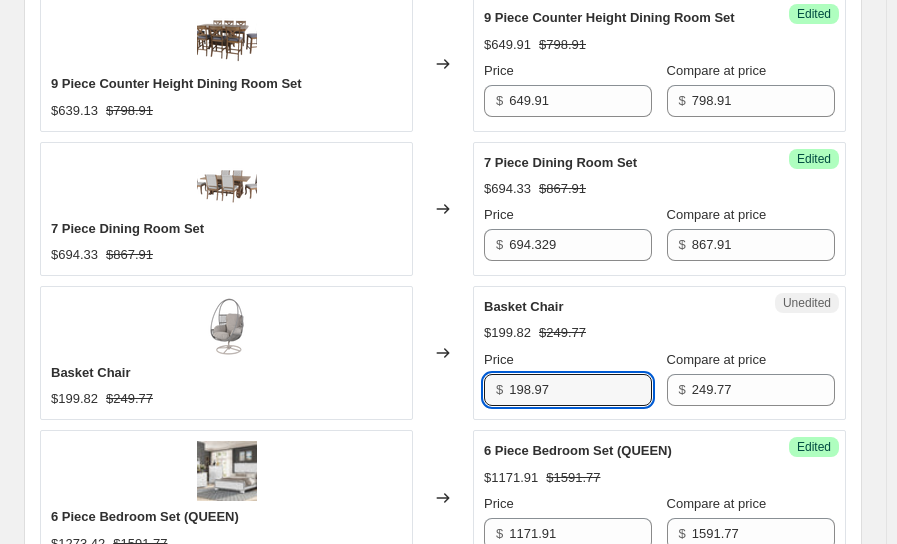 type on "198.97" 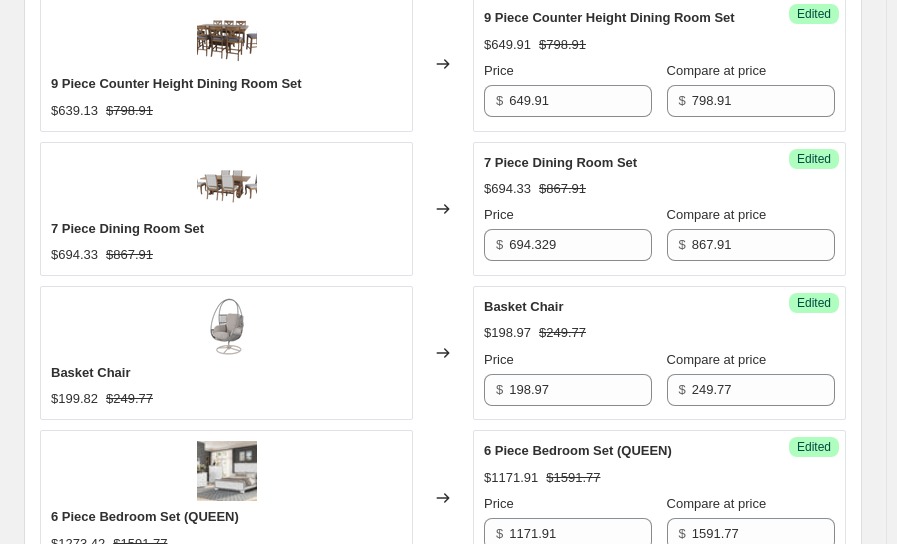 click on "Changed to" at bounding box center [443, 353] 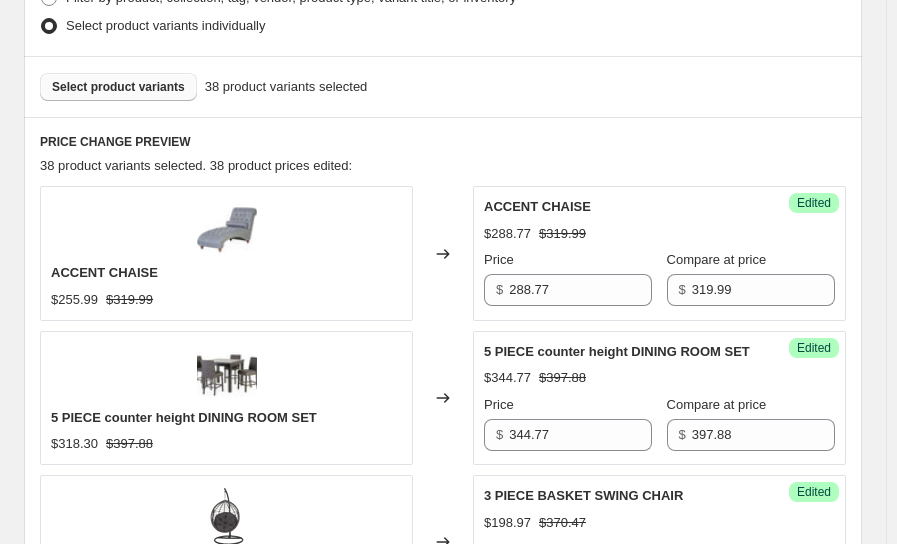 scroll, scrollTop: 382, scrollLeft: 0, axis: vertical 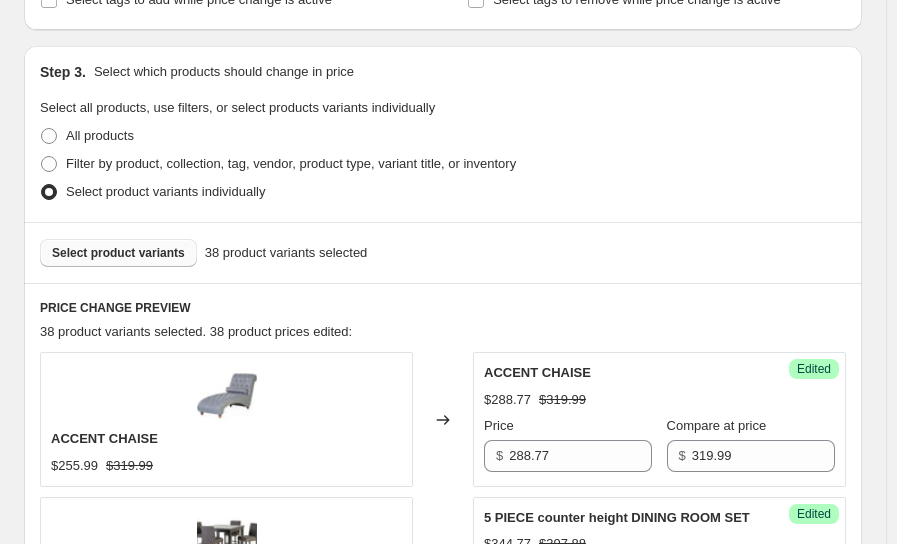 click on "Select product variants" at bounding box center [118, 253] 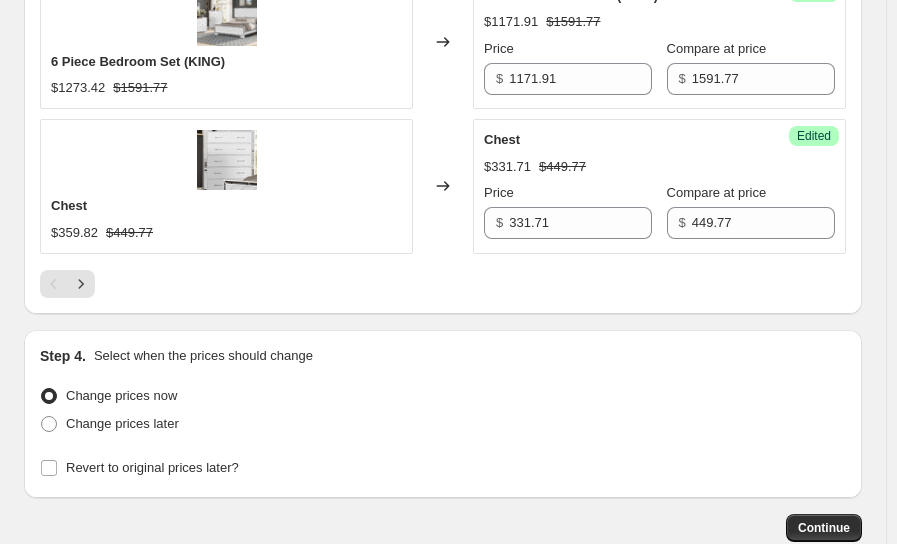 scroll, scrollTop: 3525, scrollLeft: 0, axis: vertical 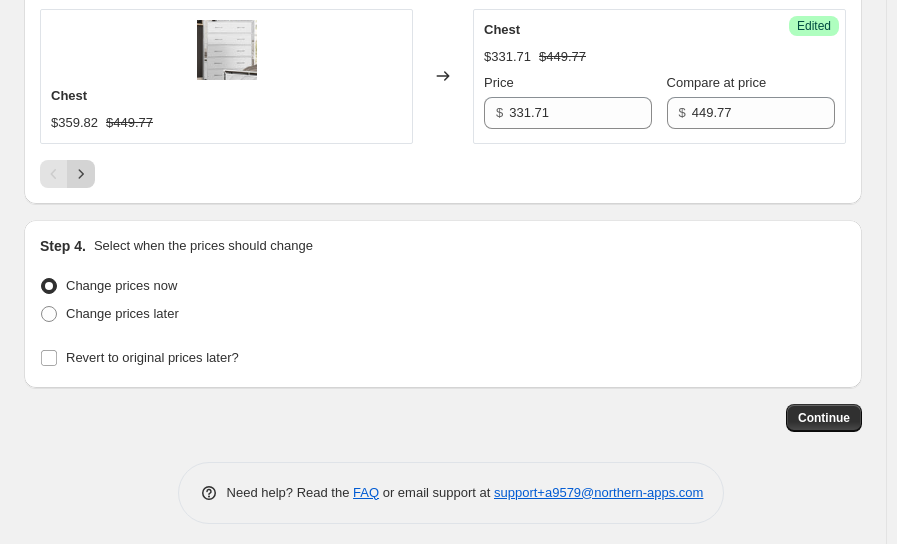 click 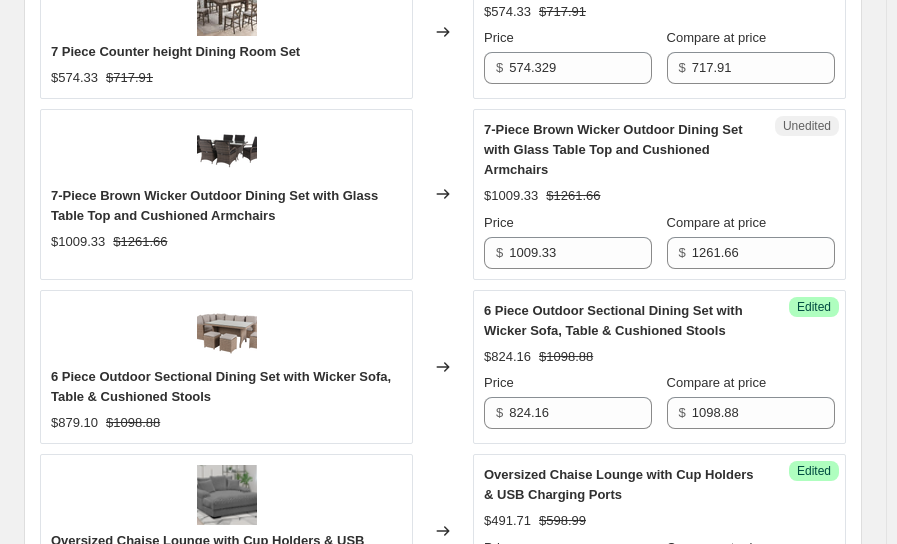 scroll, scrollTop: 1792, scrollLeft: 0, axis: vertical 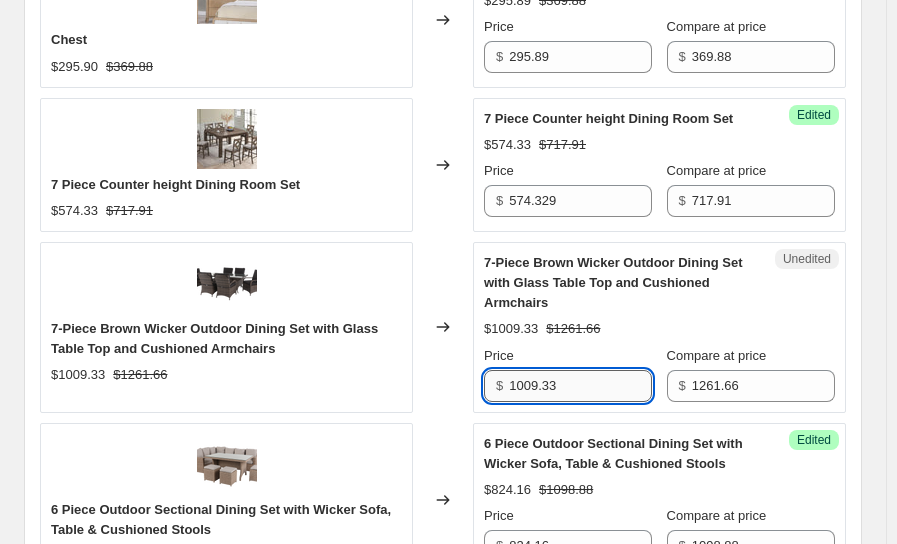 click on "1009.33" at bounding box center [580, 386] 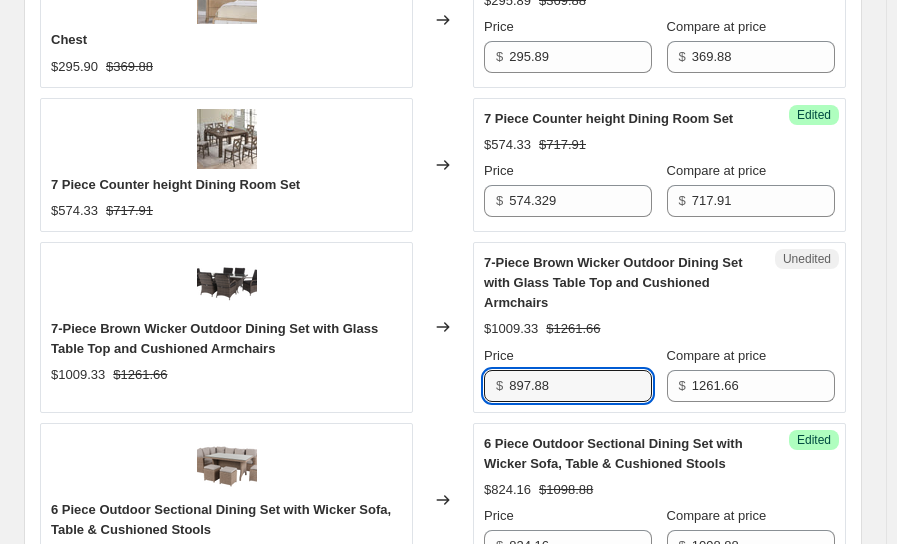 type on "897.88" 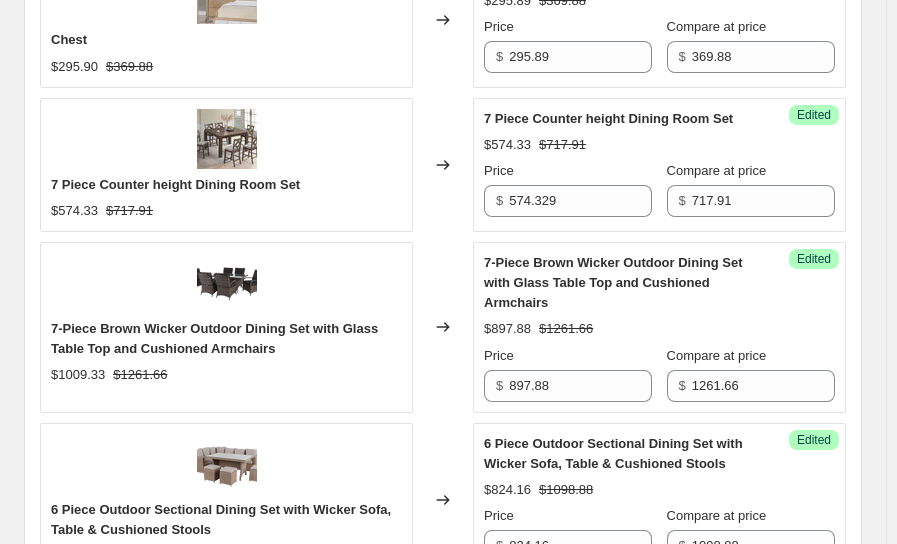 click on "Changed to" at bounding box center [443, 327] 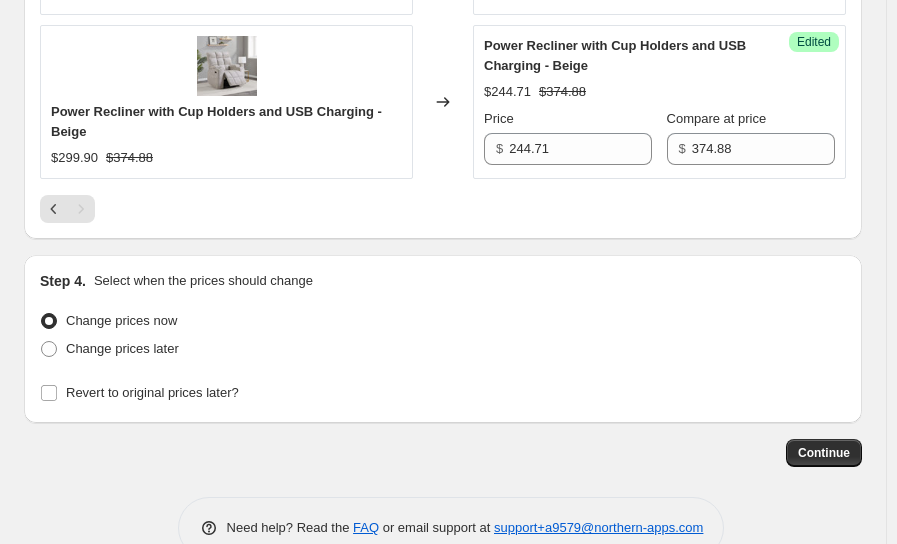 scroll, scrollTop: 3517, scrollLeft: 0, axis: vertical 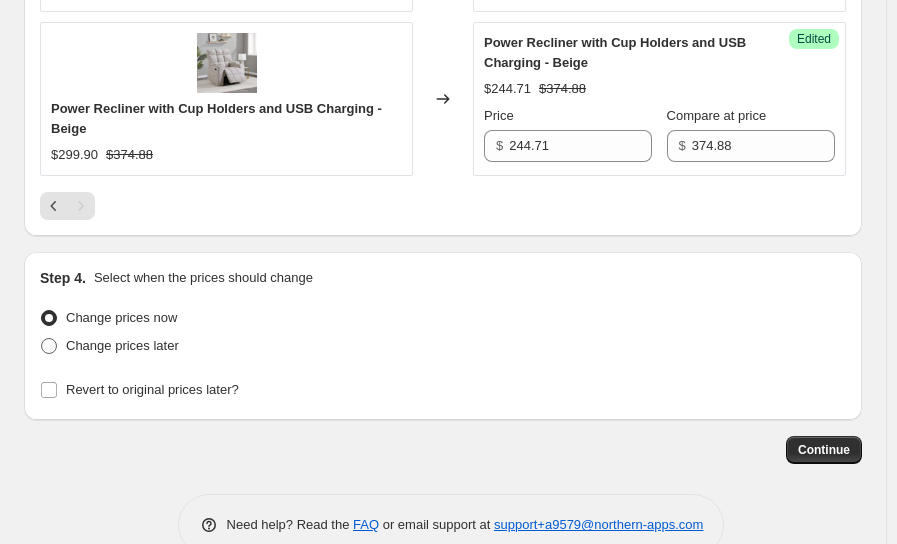 click on "Change prices later" at bounding box center [122, 345] 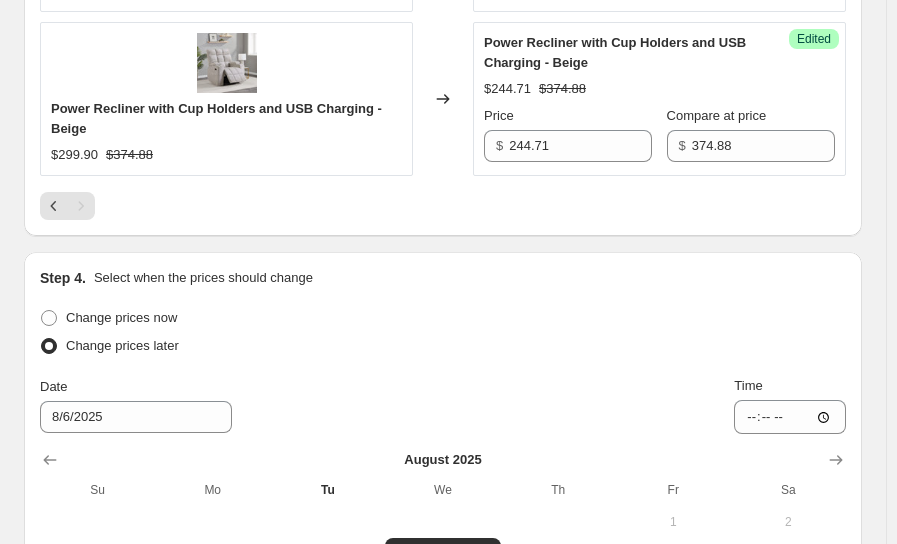 scroll, scrollTop: 3651, scrollLeft: 0, axis: vertical 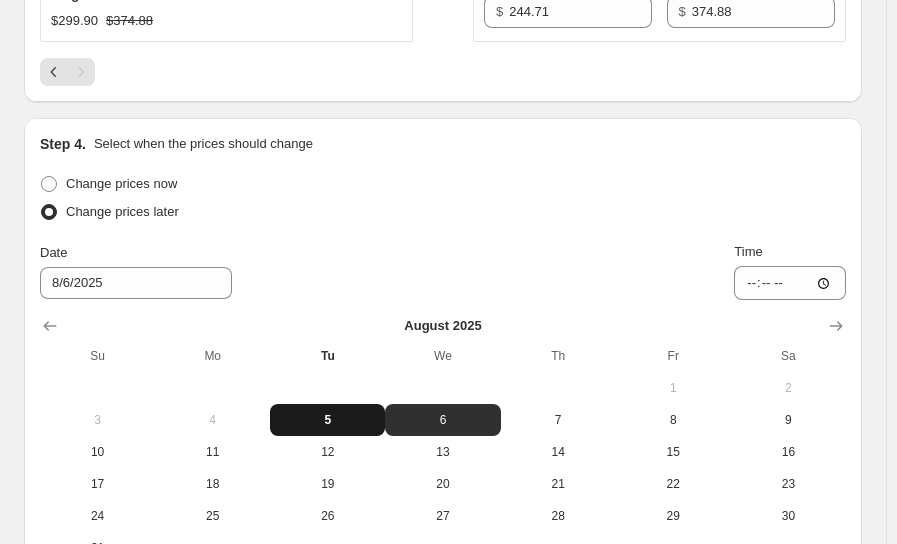 click on "5" at bounding box center (327, 420) 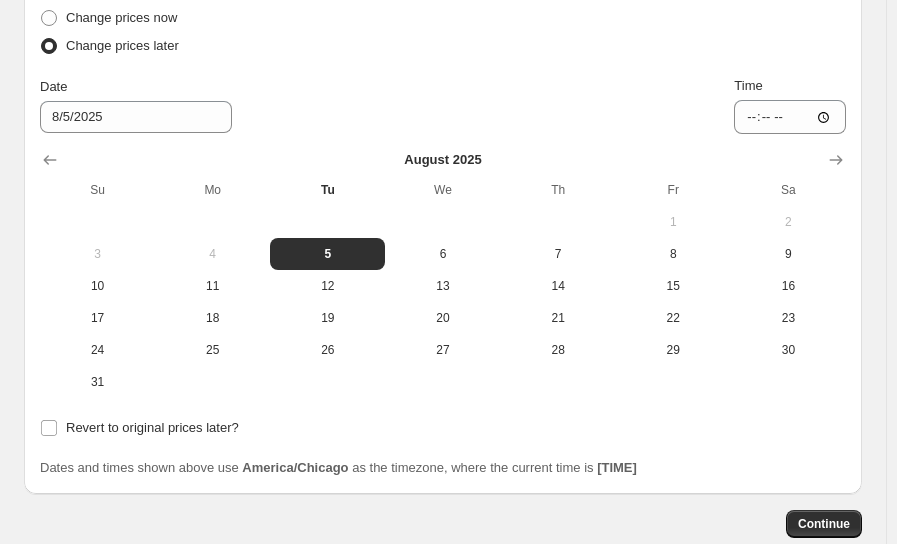 scroll, scrollTop: 3851, scrollLeft: 0, axis: vertical 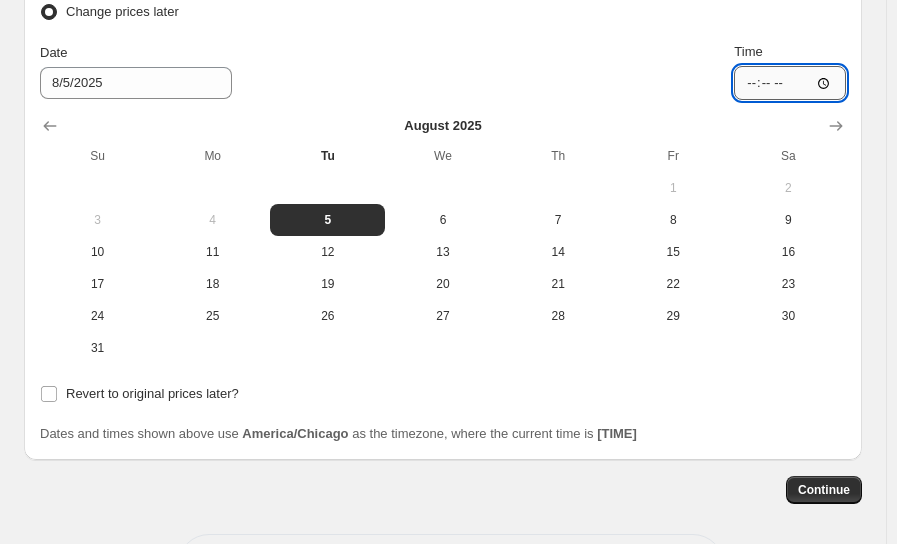 click on "[TIME]" at bounding box center (790, 83) 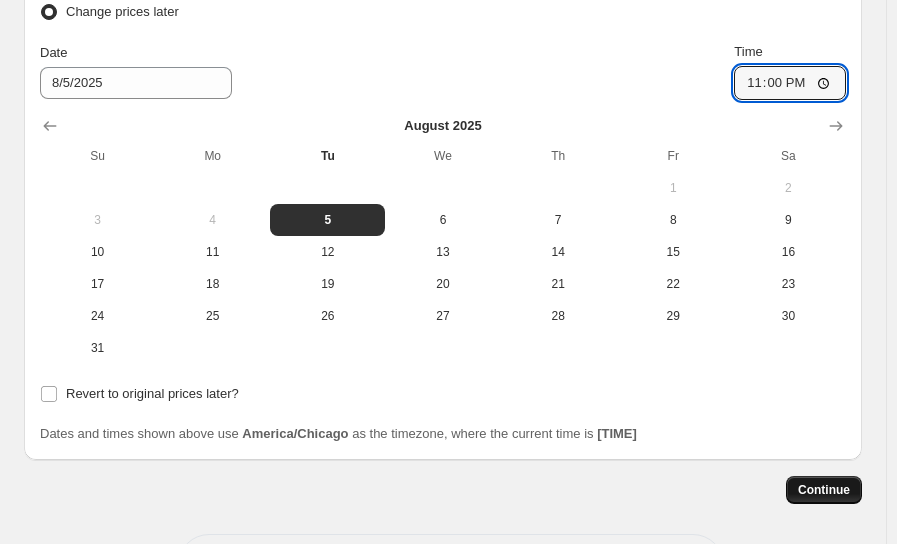 type on "23:00" 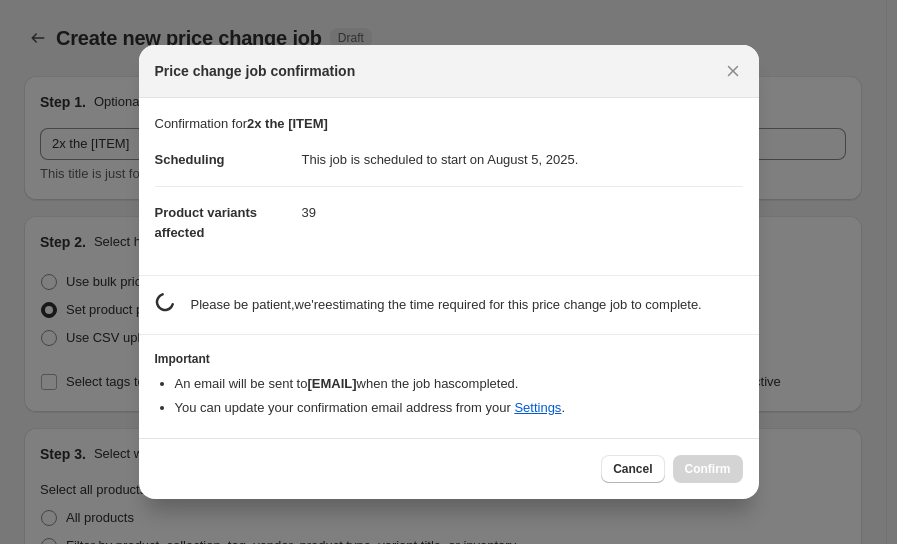 scroll, scrollTop: 3851, scrollLeft: 0, axis: vertical 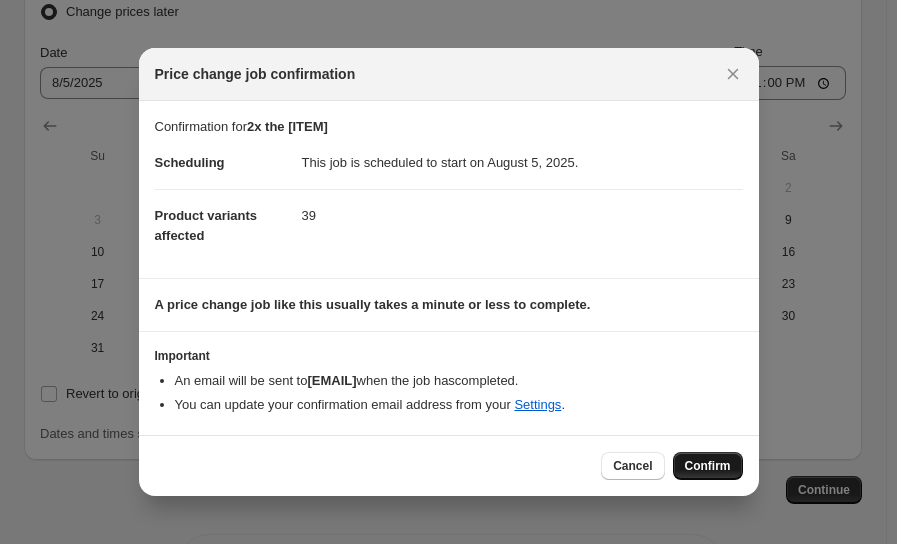 click on "Confirm" at bounding box center (708, 466) 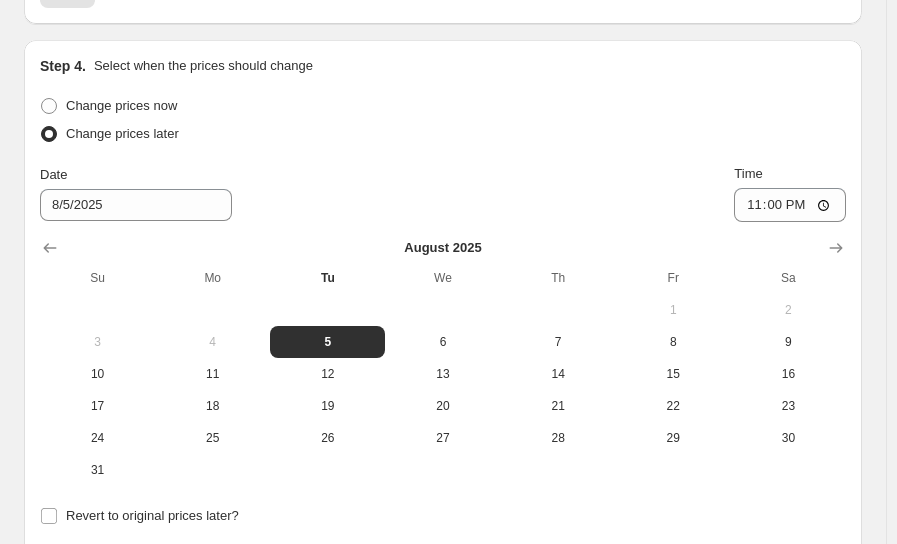 scroll, scrollTop: 4046, scrollLeft: 0, axis: vertical 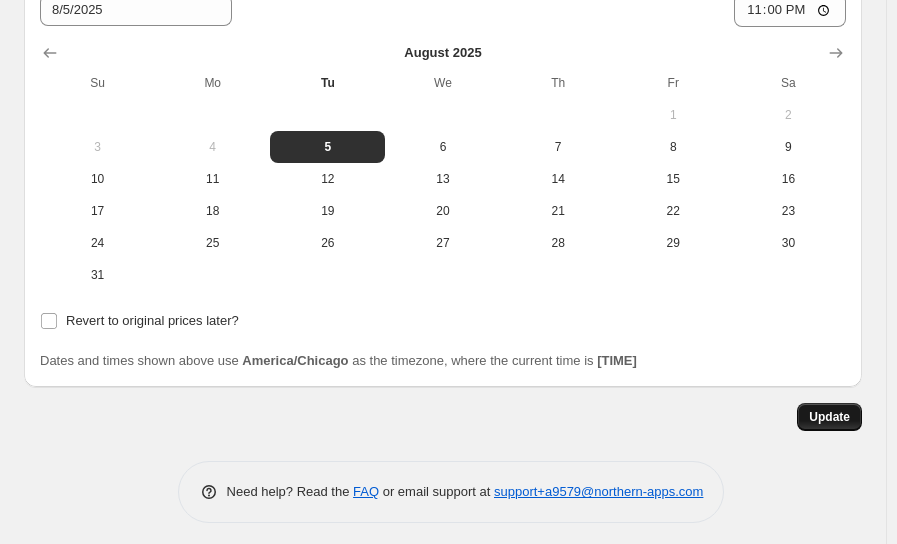 click on "Update" at bounding box center [829, 417] 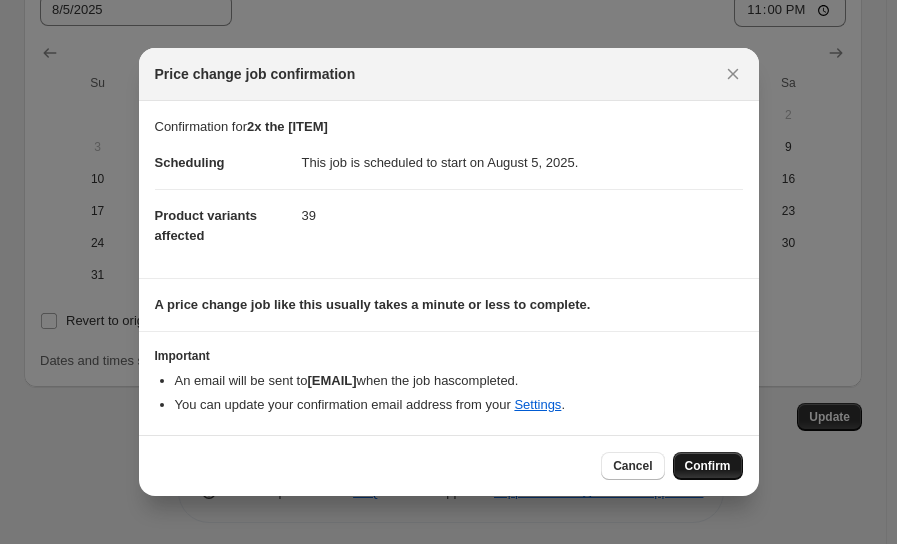 click on "Confirm" at bounding box center (708, 466) 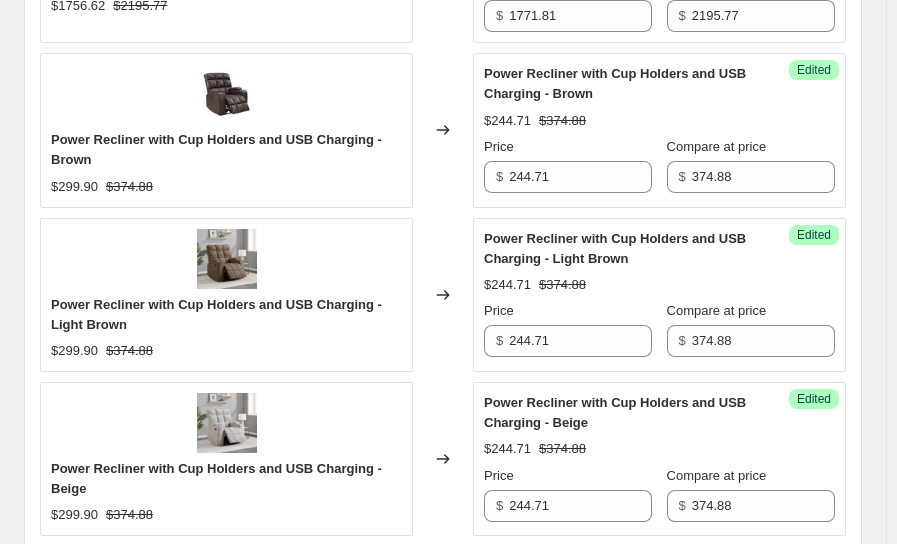 scroll, scrollTop: 3113, scrollLeft: 0, axis: vertical 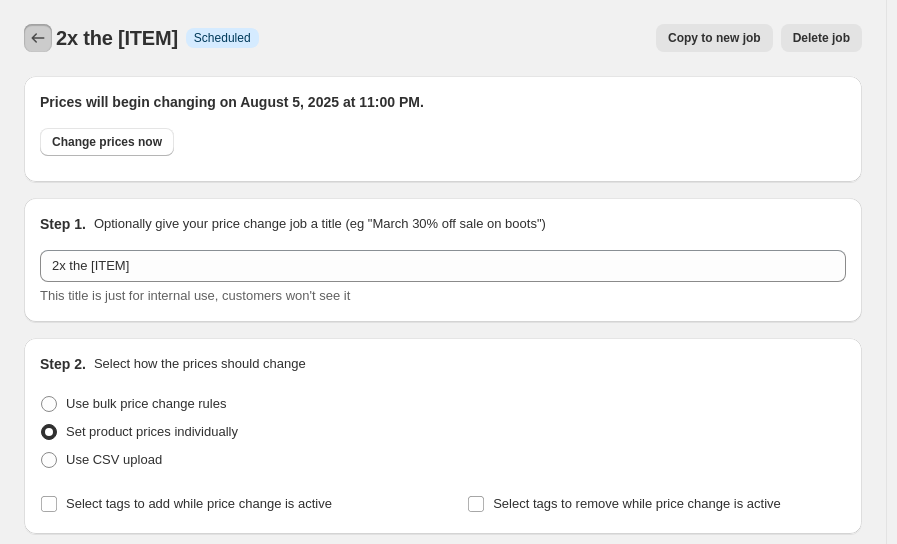 click 